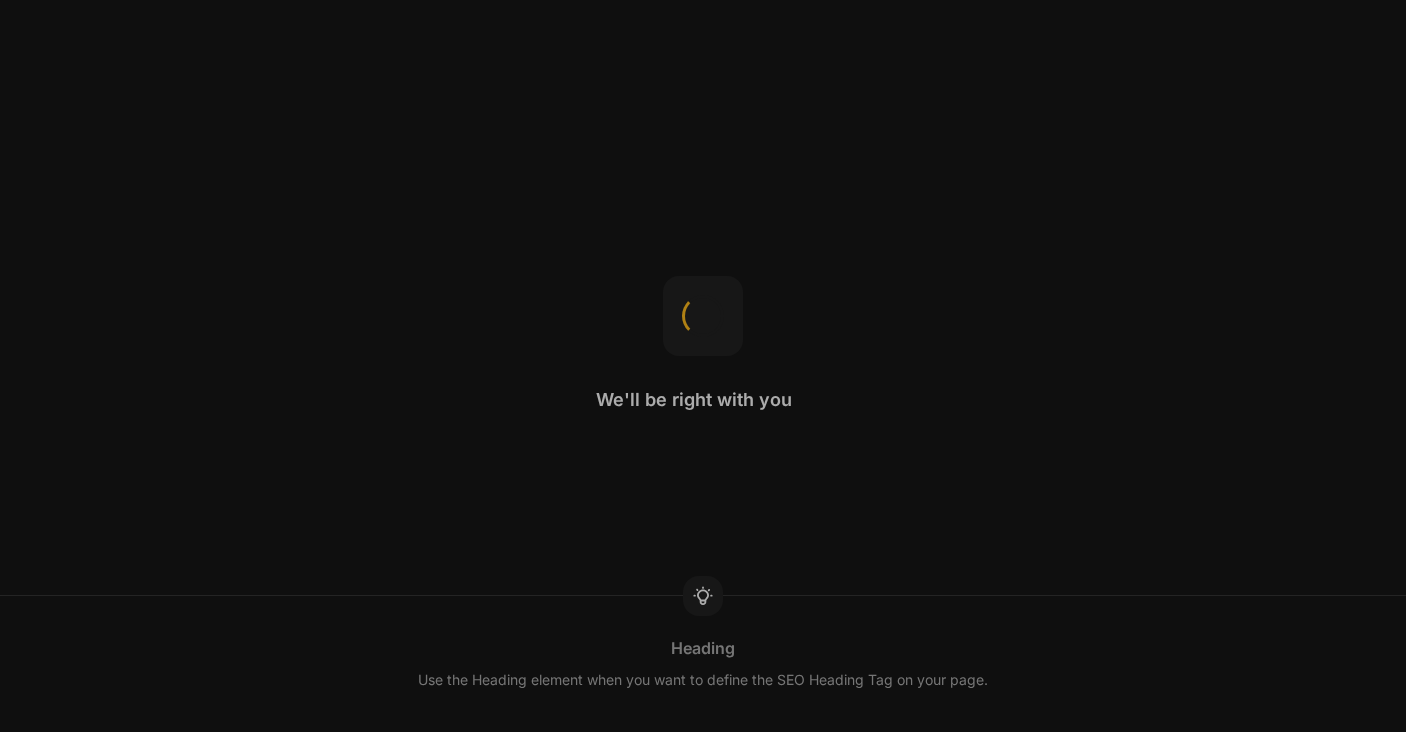 scroll, scrollTop: 0, scrollLeft: 0, axis: both 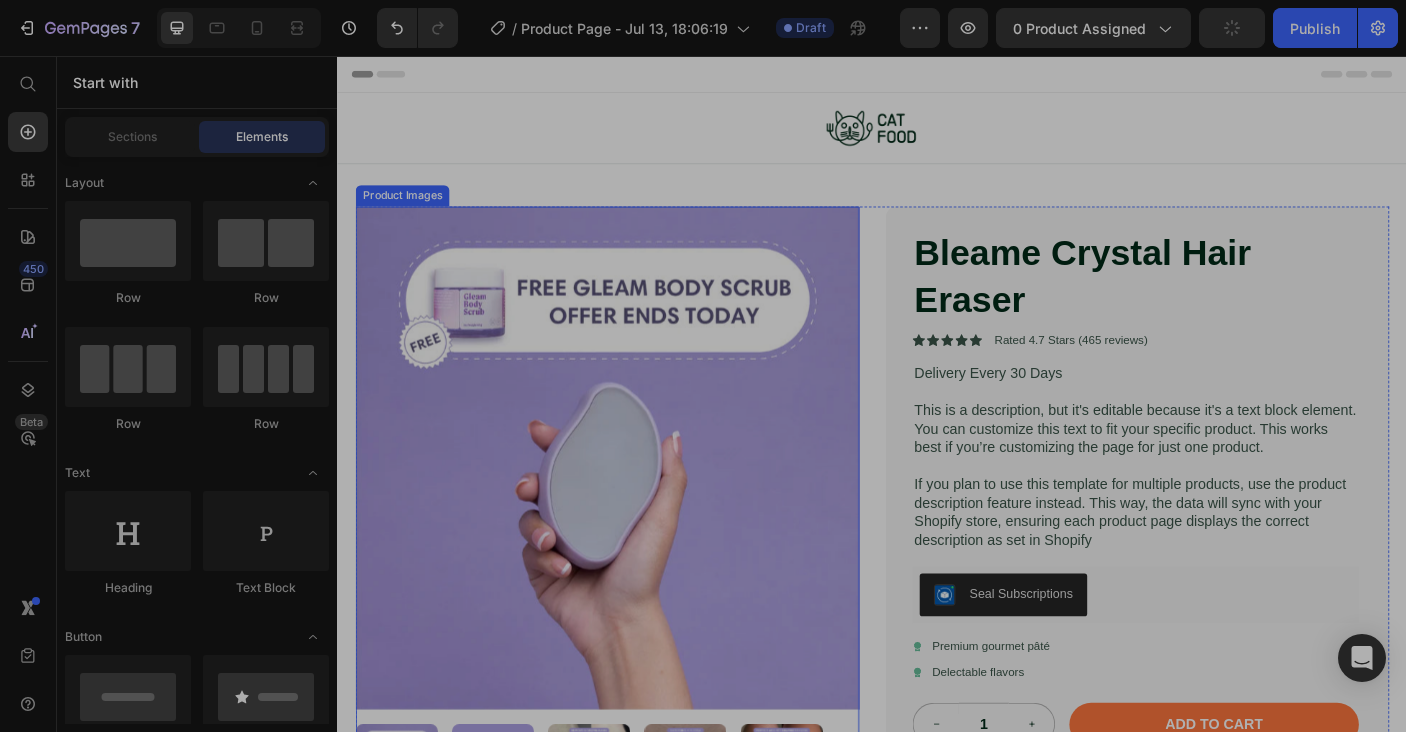 click at bounding box center [639, 507] 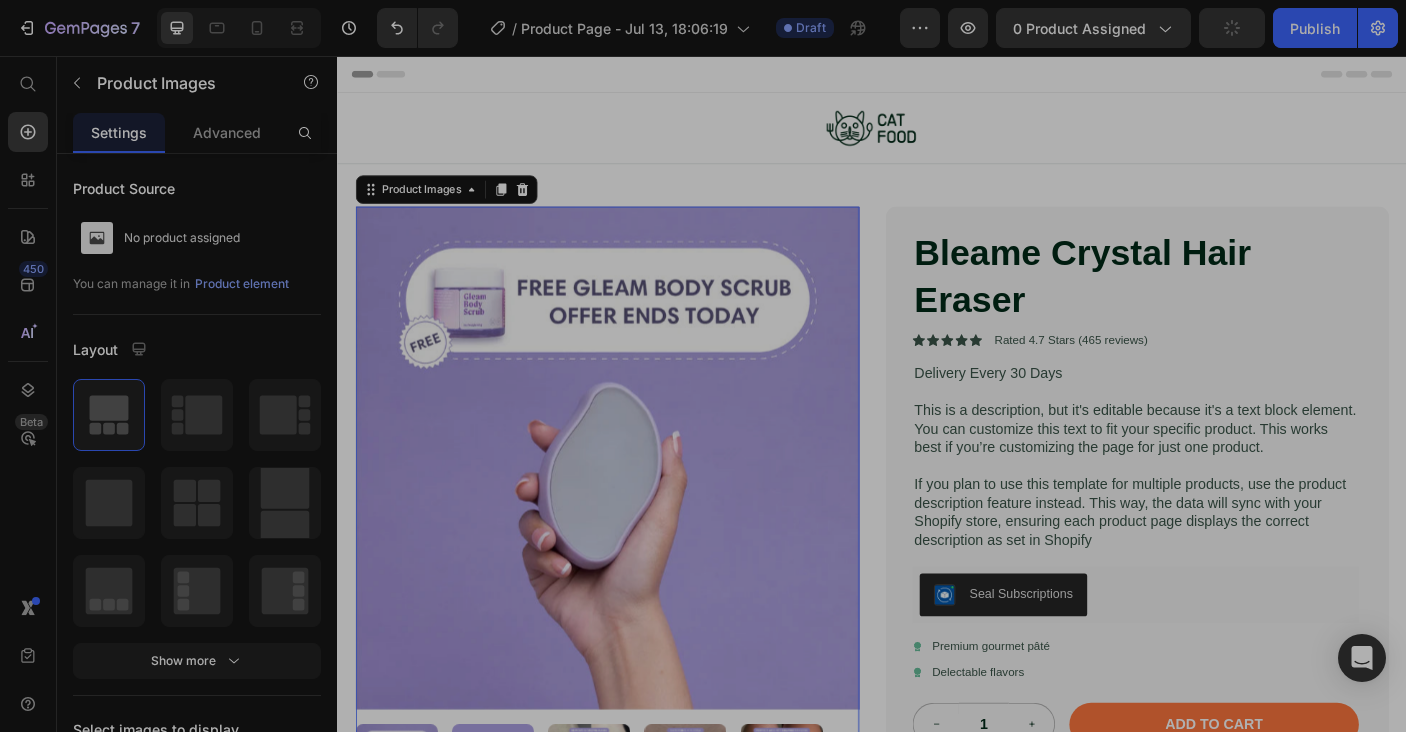 scroll, scrollTop: 0, scrollLeft: 0, axis: both 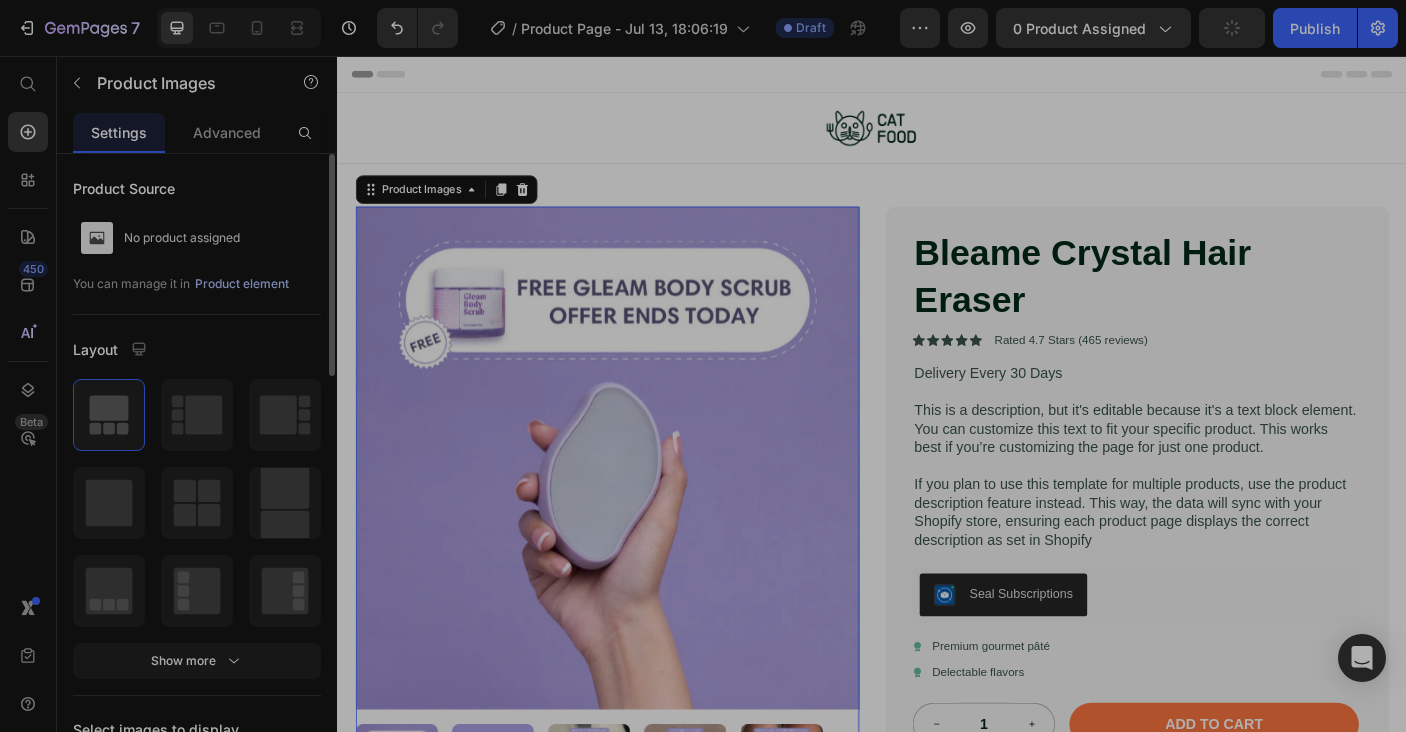 click on "Product element" at bounding box center (242, 284) 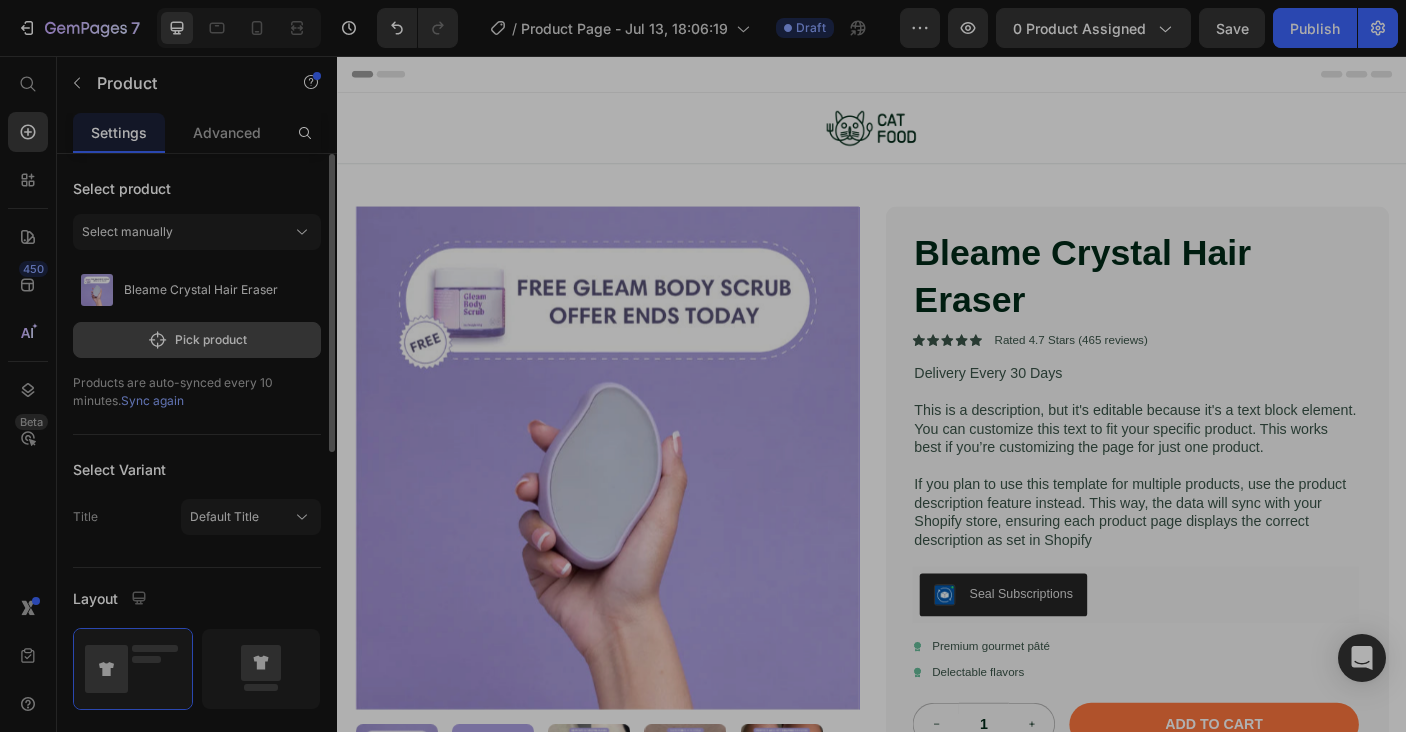 click on "Pick product" at bounding box center (197, 340) 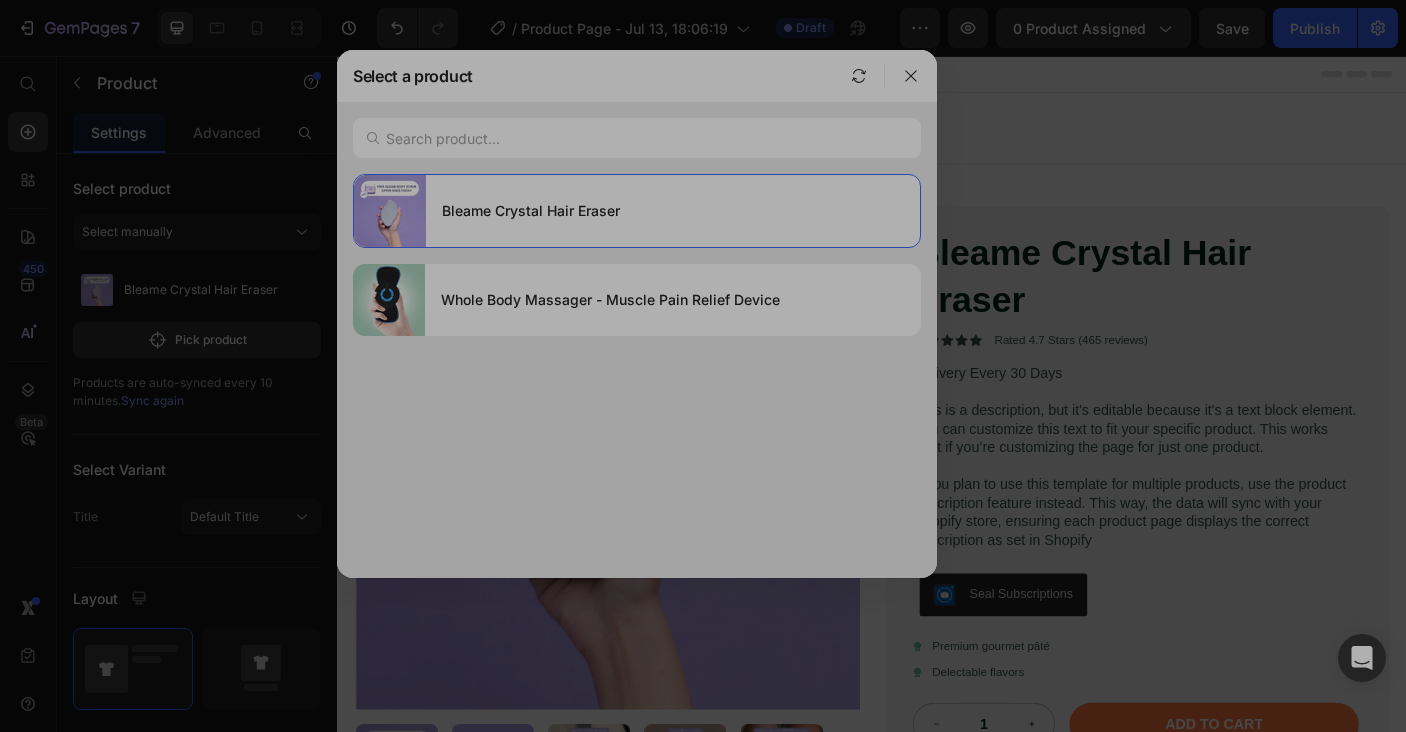 click on "Bleame Crystal Hair Eraser Whole Body Massager - Muscle Pain Relief Device" at bounding box center [637, 368] 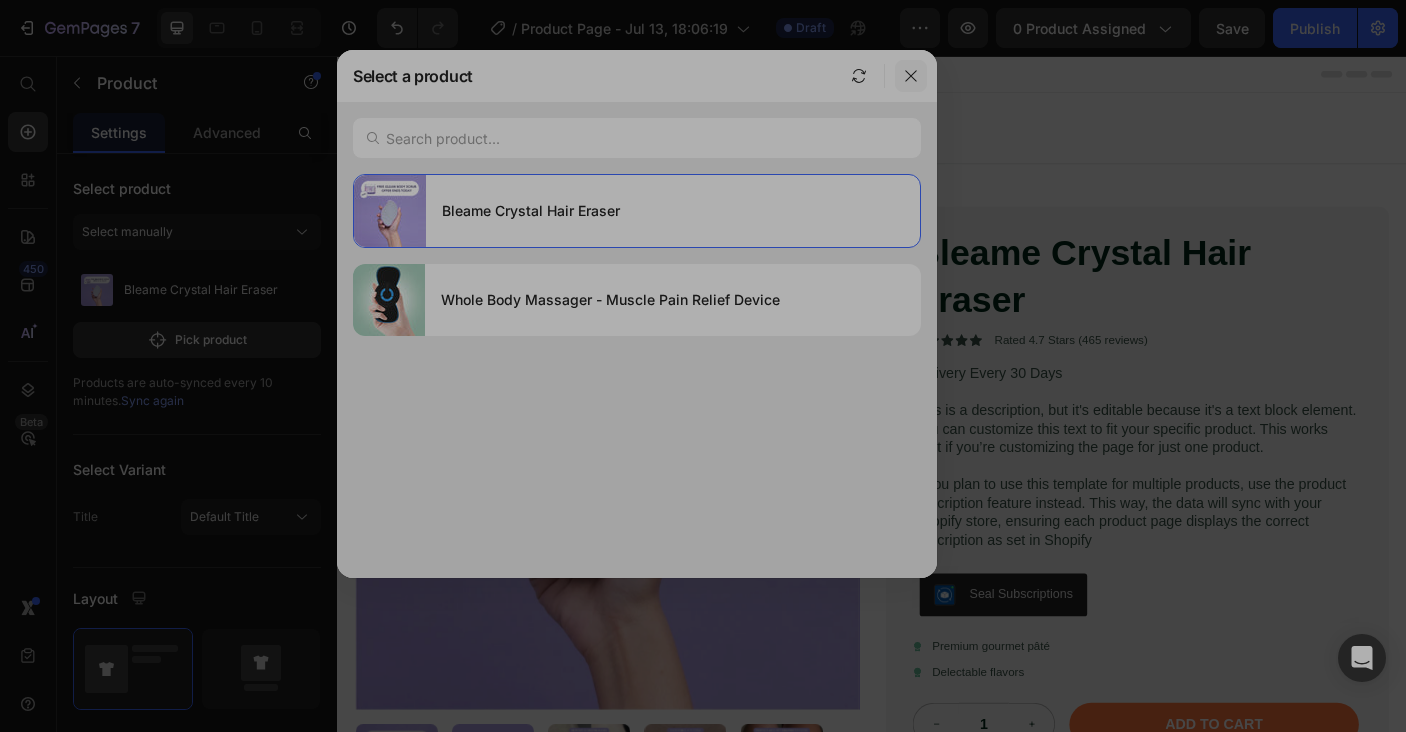 click at bounding box center (911, 76) 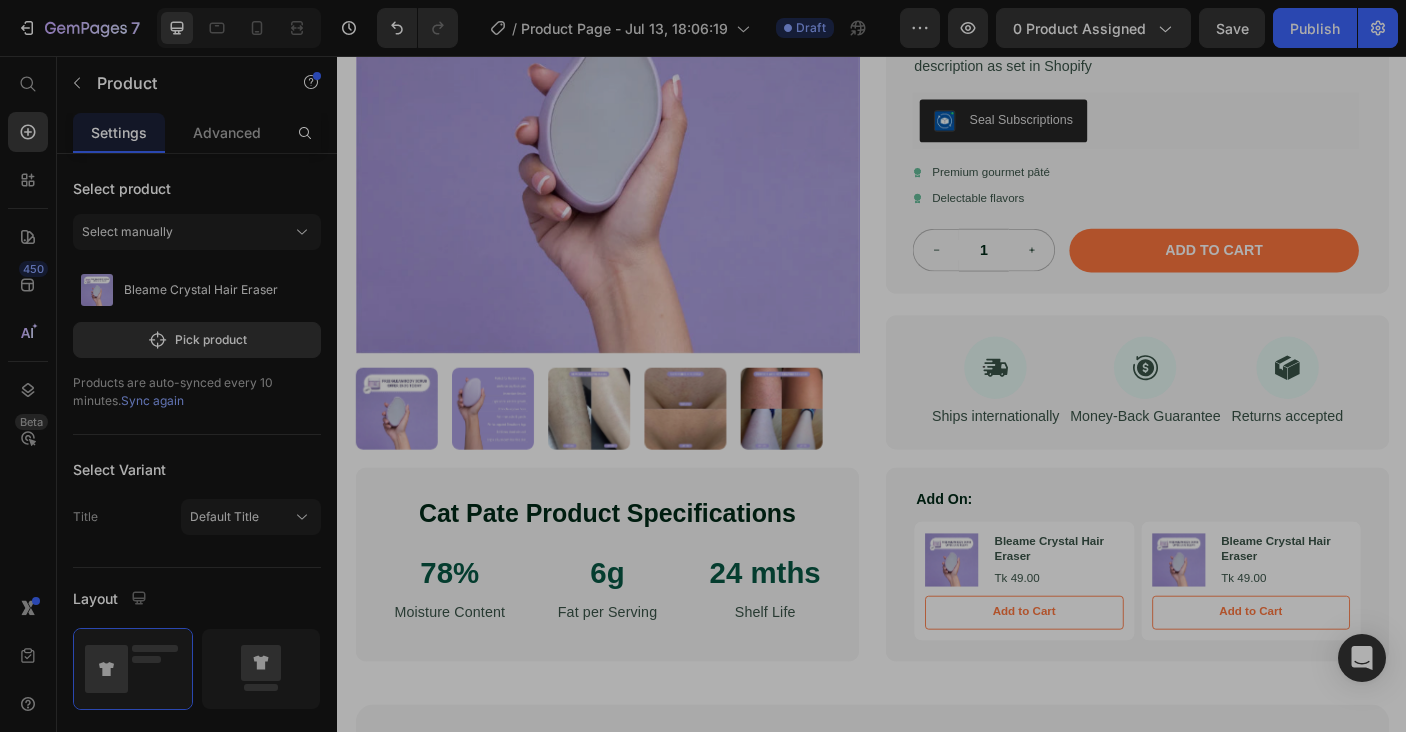 scroll, scrollTop: 0, scrollLeft: 0, axis: both 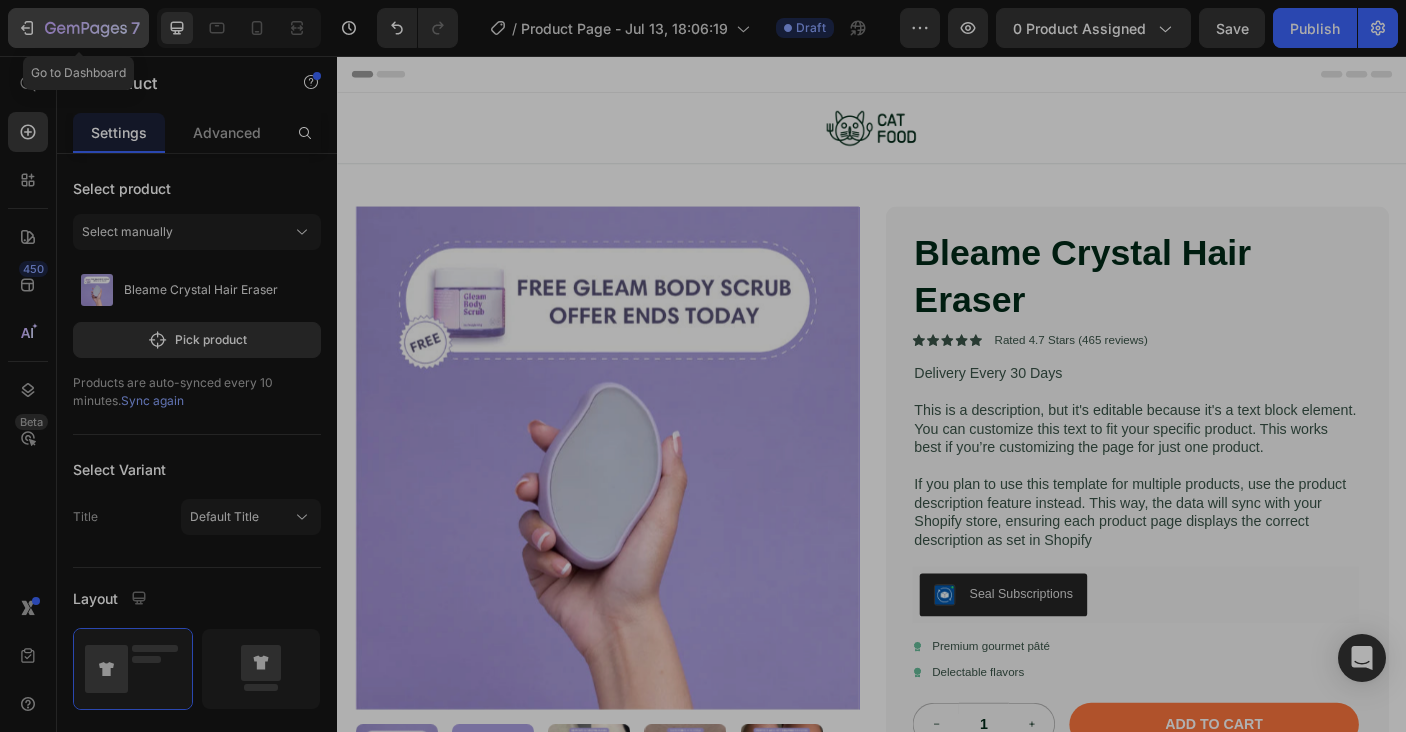 click on "7" at bounding box center (78, 28) 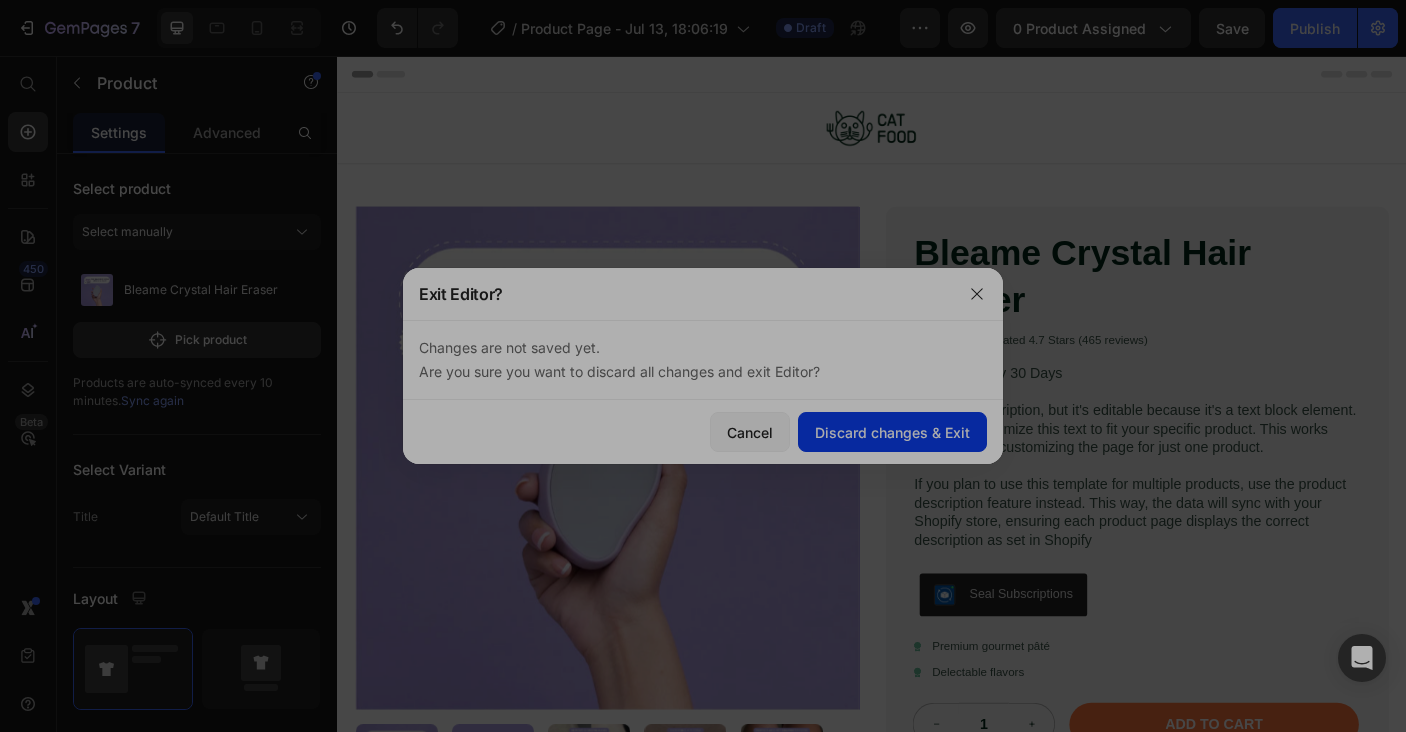 click on "Discard changes & Exit" at bounding box center [892, 432] 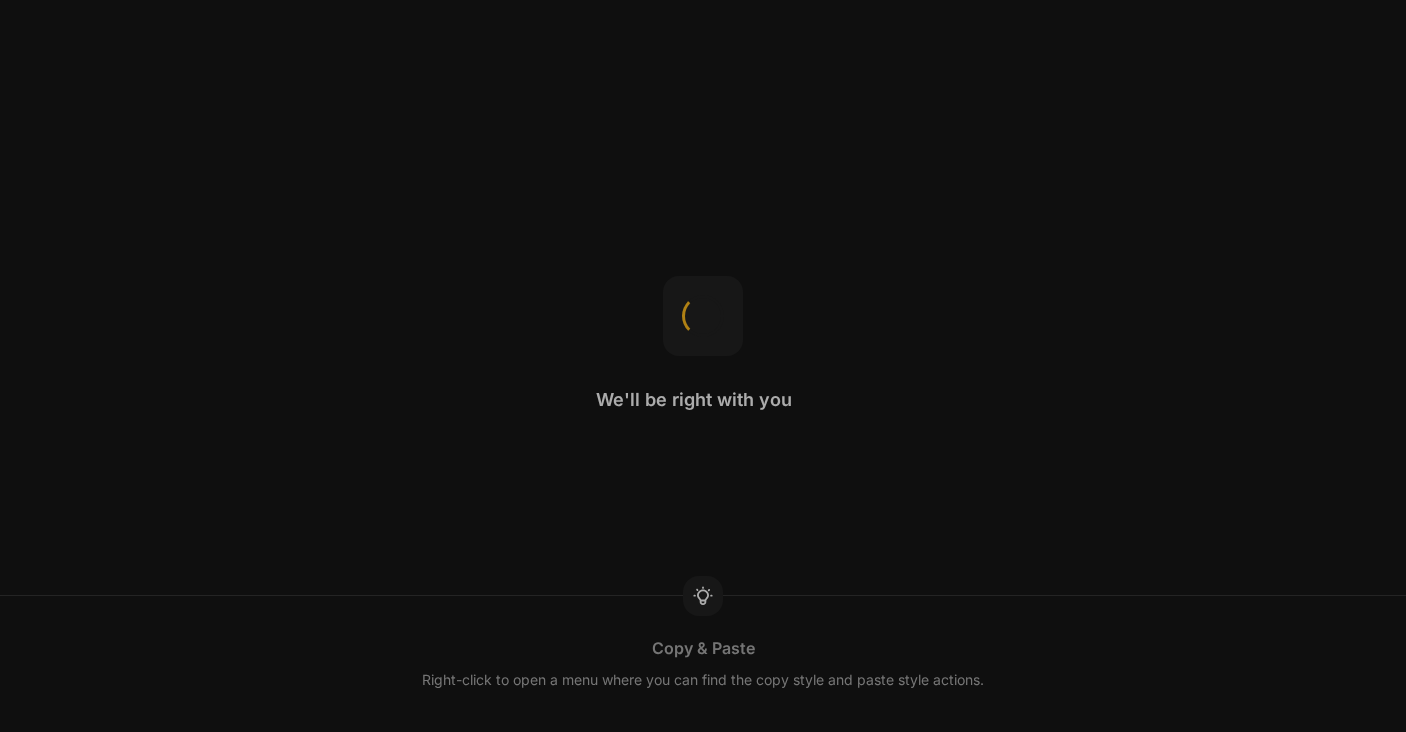 scroll, scrollTop: 0, scrollLeft: 0, axis: both 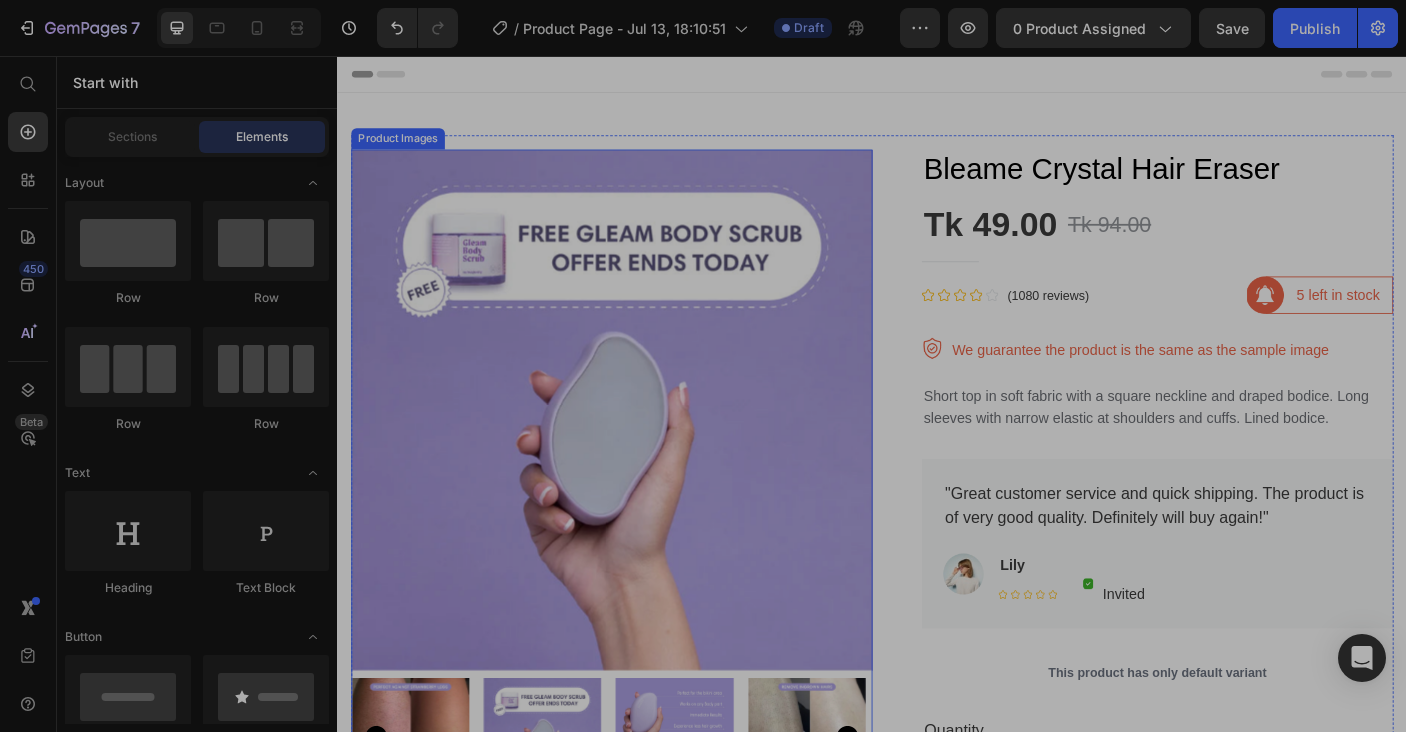click at bounding box center [644, 453] 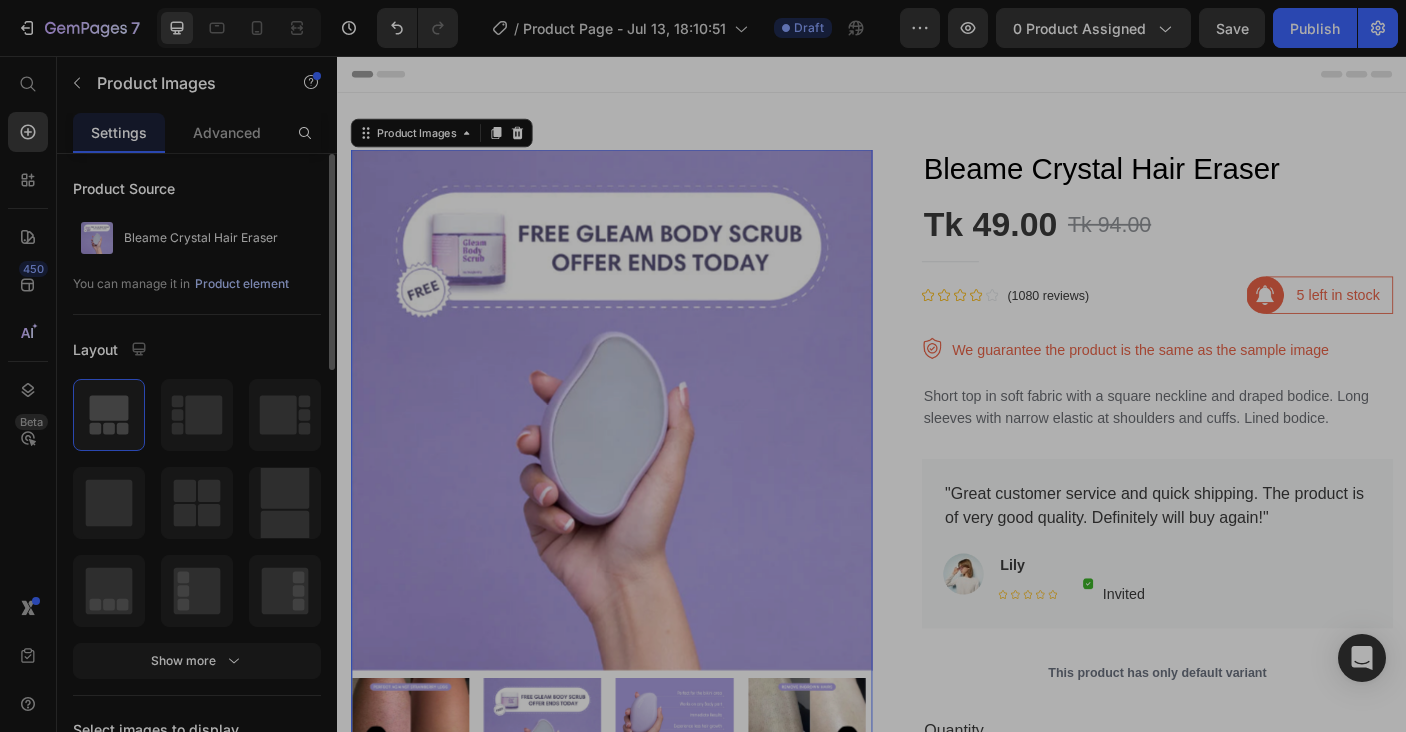 click on "Product element" at bounding box center [242, 284] 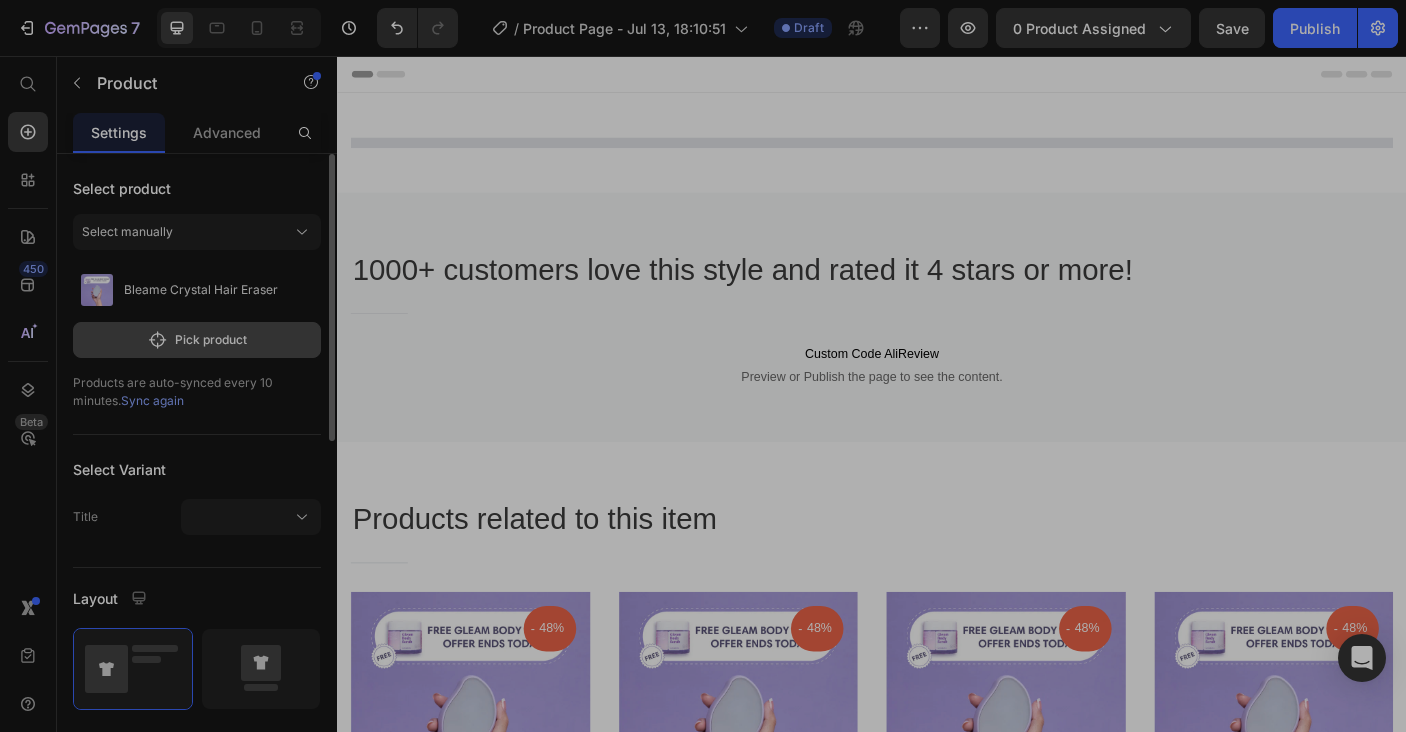 click on "Pick product" at bounding box center (197, 340) 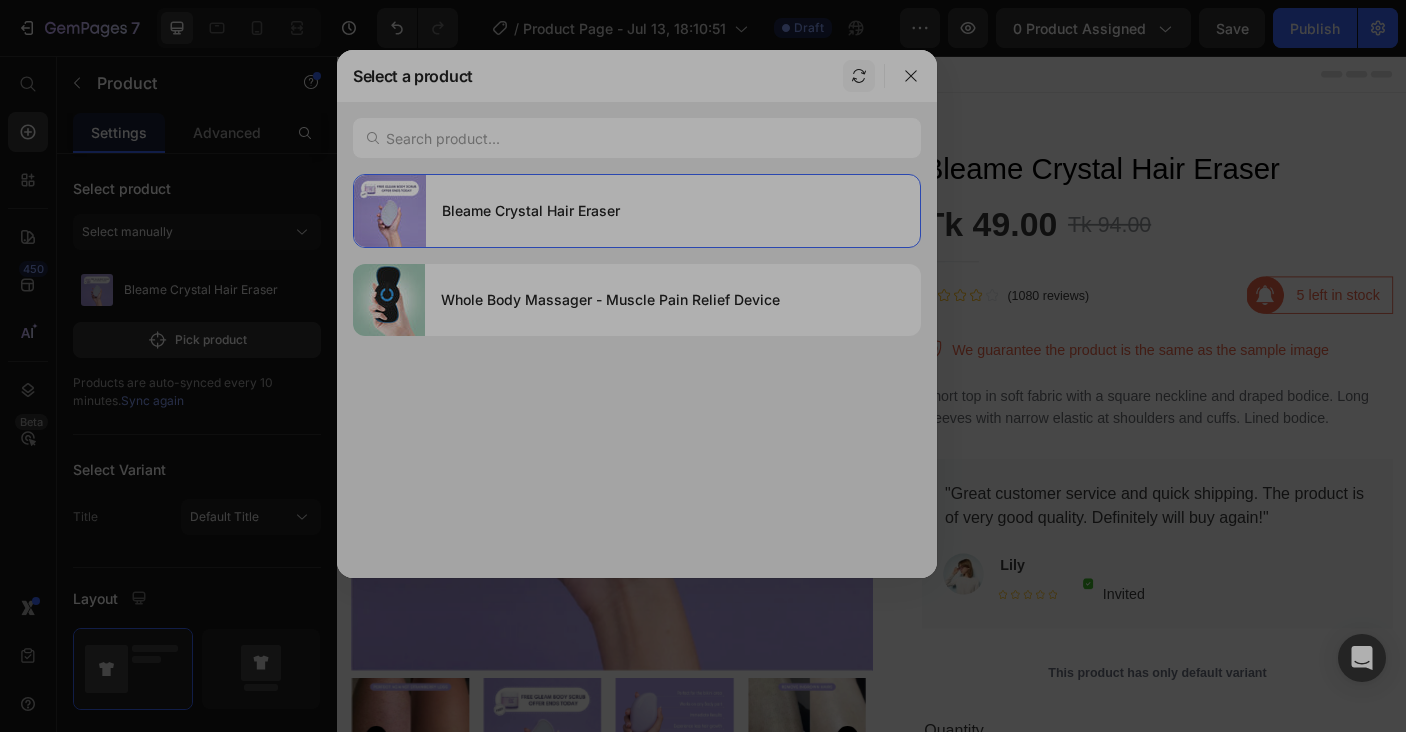 click 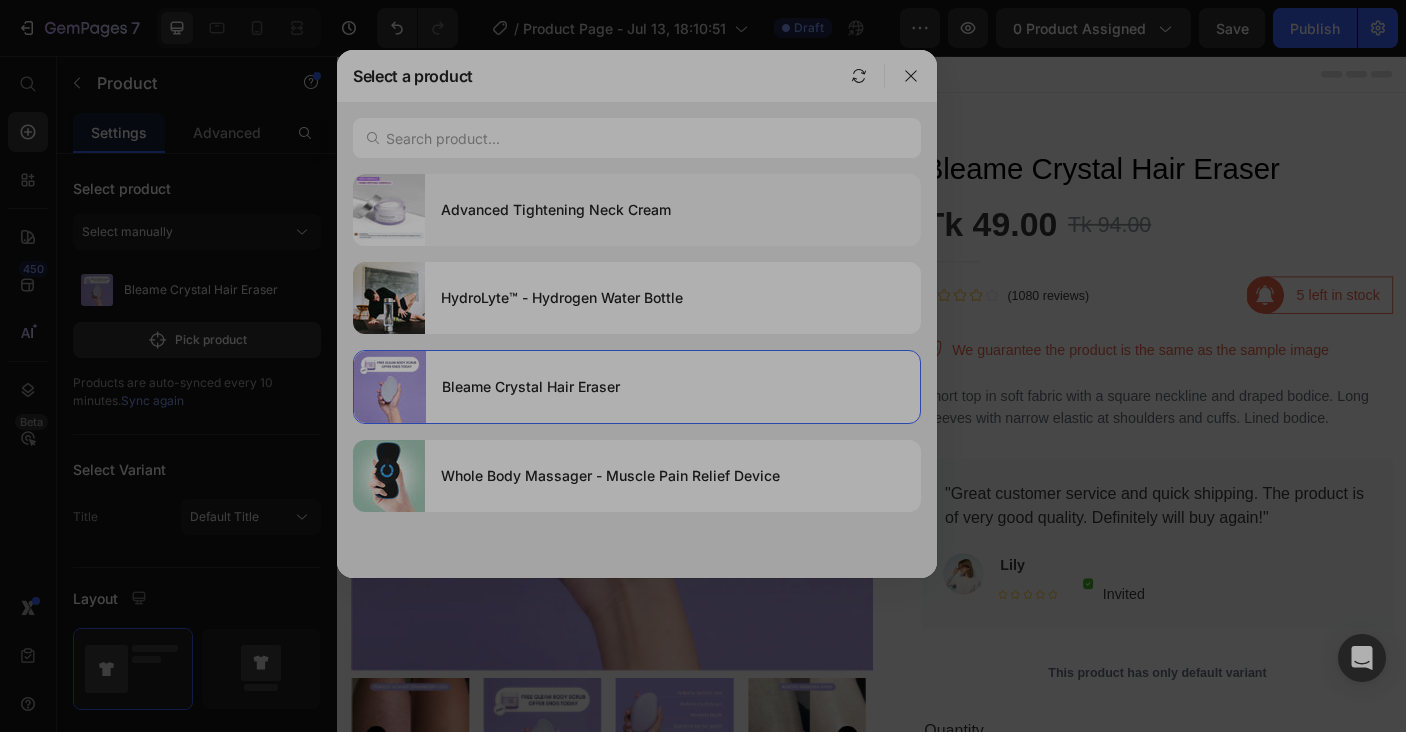 click on "Advanced Tightening Neck Cream" at bounding box center [673, 210] 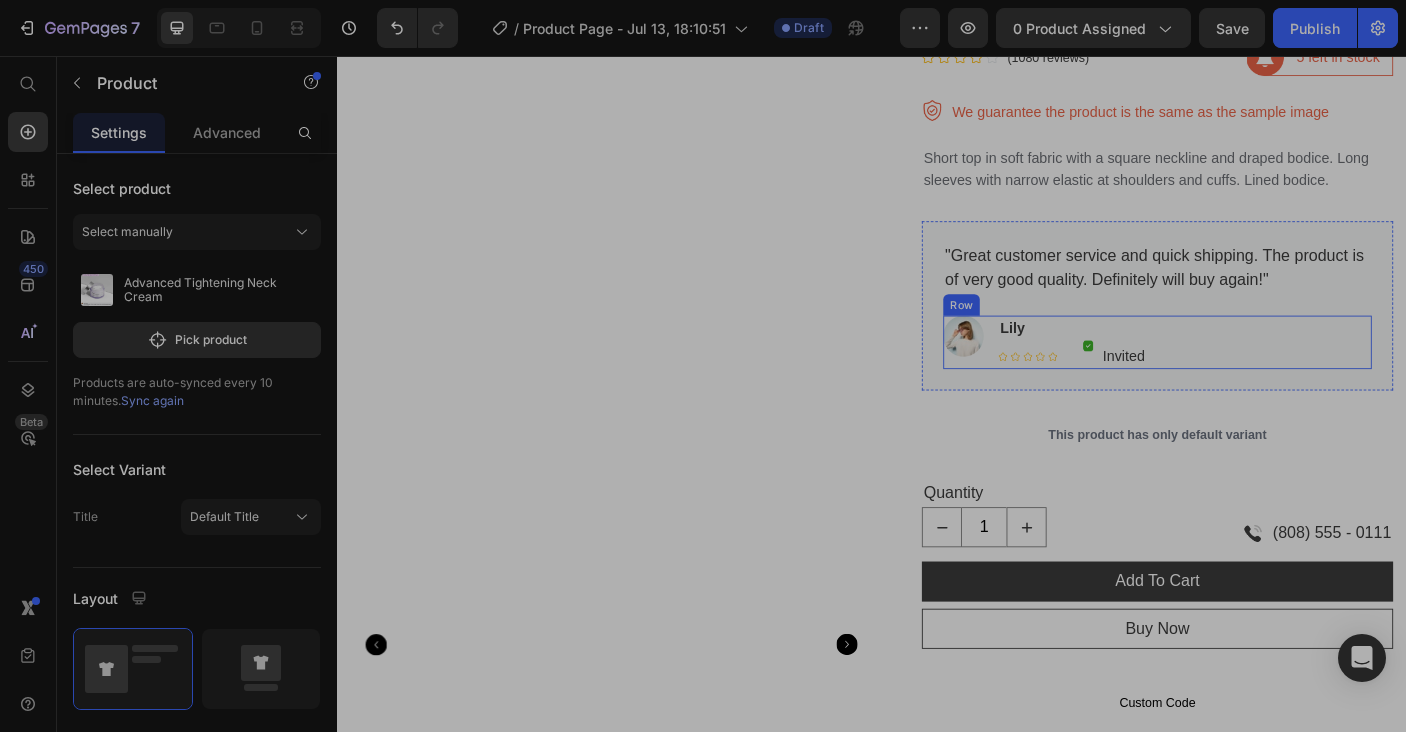 scroll, scrollTop: 533, scrollLeft: 0, axis: vertical 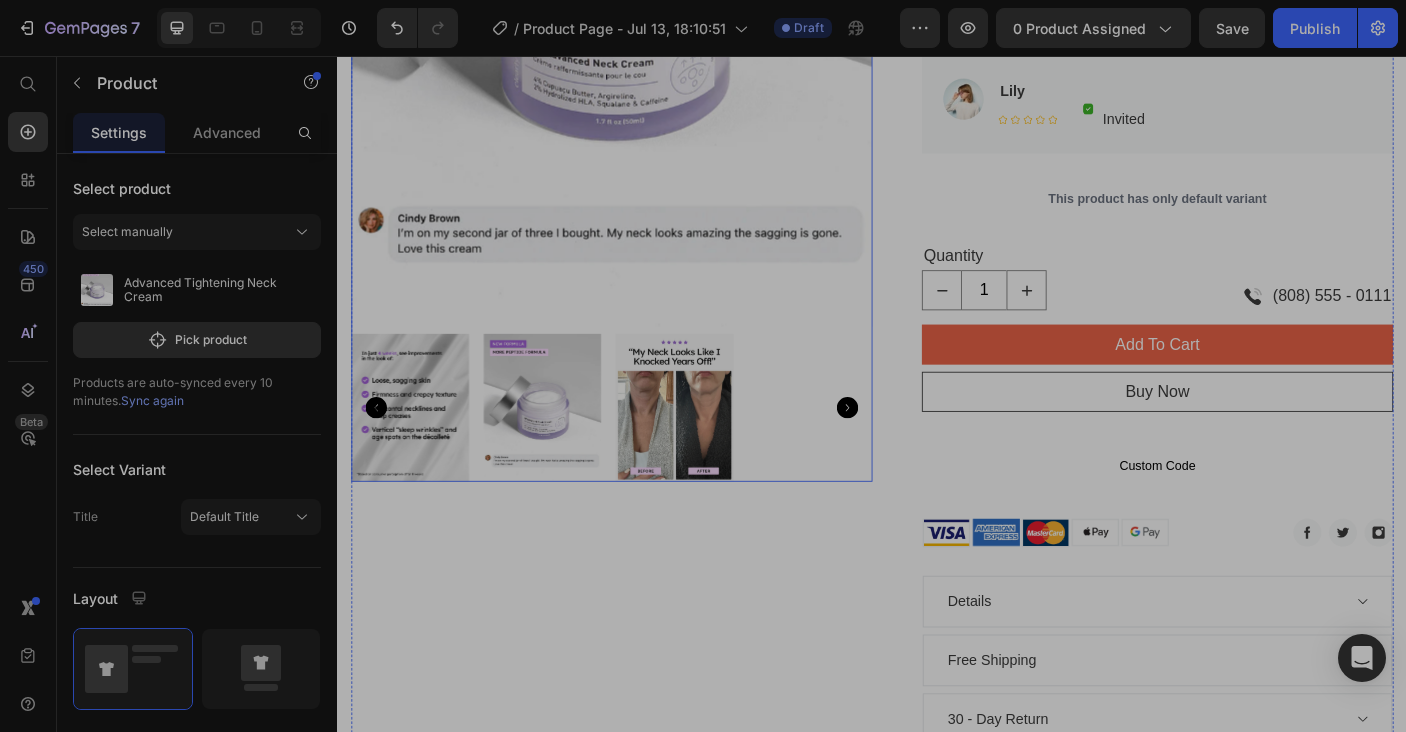 click at bounding box center [566, 450] 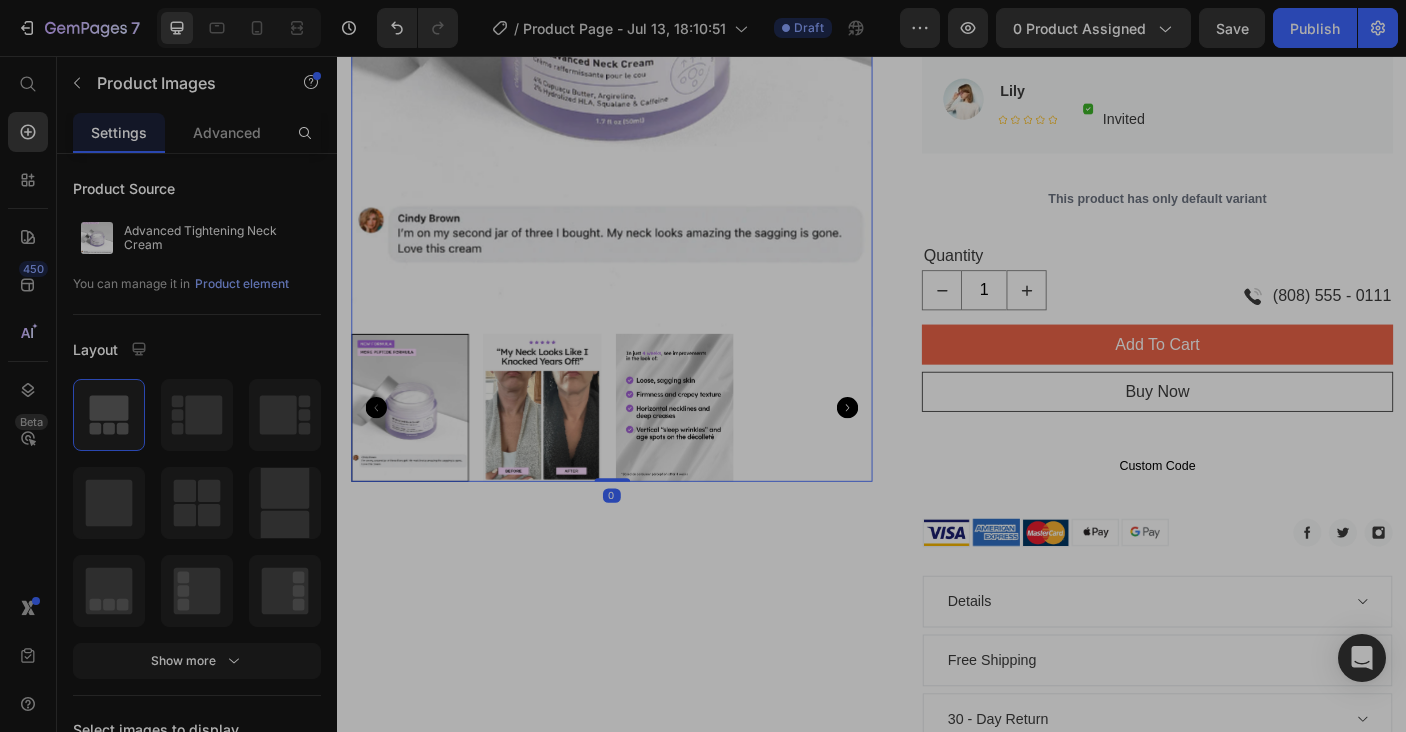 drag, startPoint x: 589, startPoint y: 435, endPoint x: 603, endPoint y: 436, distance: 14.035668 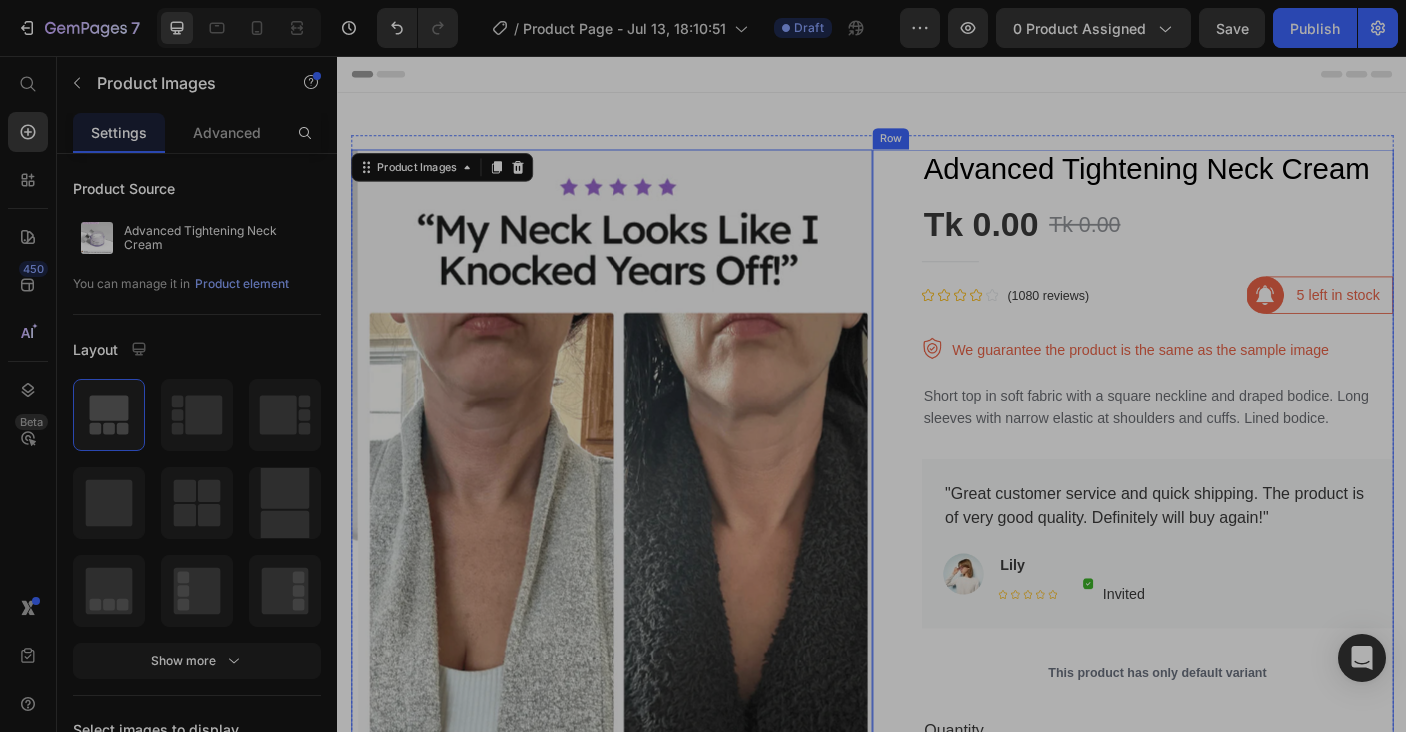 scroll, scrollTop: 267, scrollLeft: 0, axis: vertical 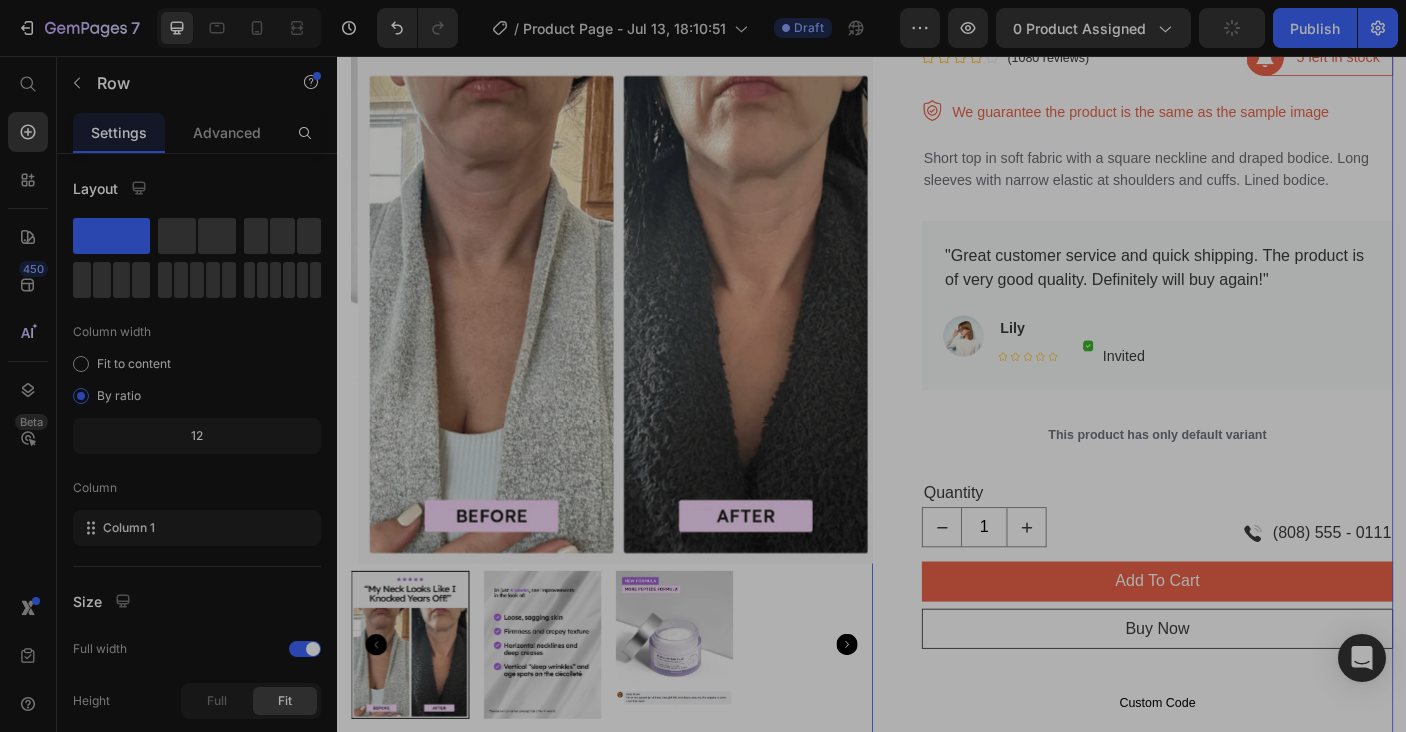 click on "Advanced Tightening Neck Cream Product Title Tk 0.00 Product Price Tk 0.00 Product Price Row                Title Line
Icon
Icon
Icon
Icon
Icon Icon List Hoz (1080 reviews) Text block Row Image 5 left in stock Text block Row Row Row Short top in soft fabric with a square neckline and draped bodice. Long sleeves with narrow elastic at shoulders and cuffs. Lined bodice. Text block Image We guarantee the product is the same as the sample image Text block Row Short top in soft fabric with a square neckline and draped bodice. Long sleeves with narrow elastic at shoulders and cuffs. Lined bodice. Text block "Great customer service and quick shipping. The product is of very good quality. Definitely will buy again!" Text block Image Lily Text block
Icon
Icon
Icon
Icon
Icon Icon List Hoz Image Invited Text block Row Row Row Row Product Variants & Swatches 1 Row" at bounding box center [1229, 555] 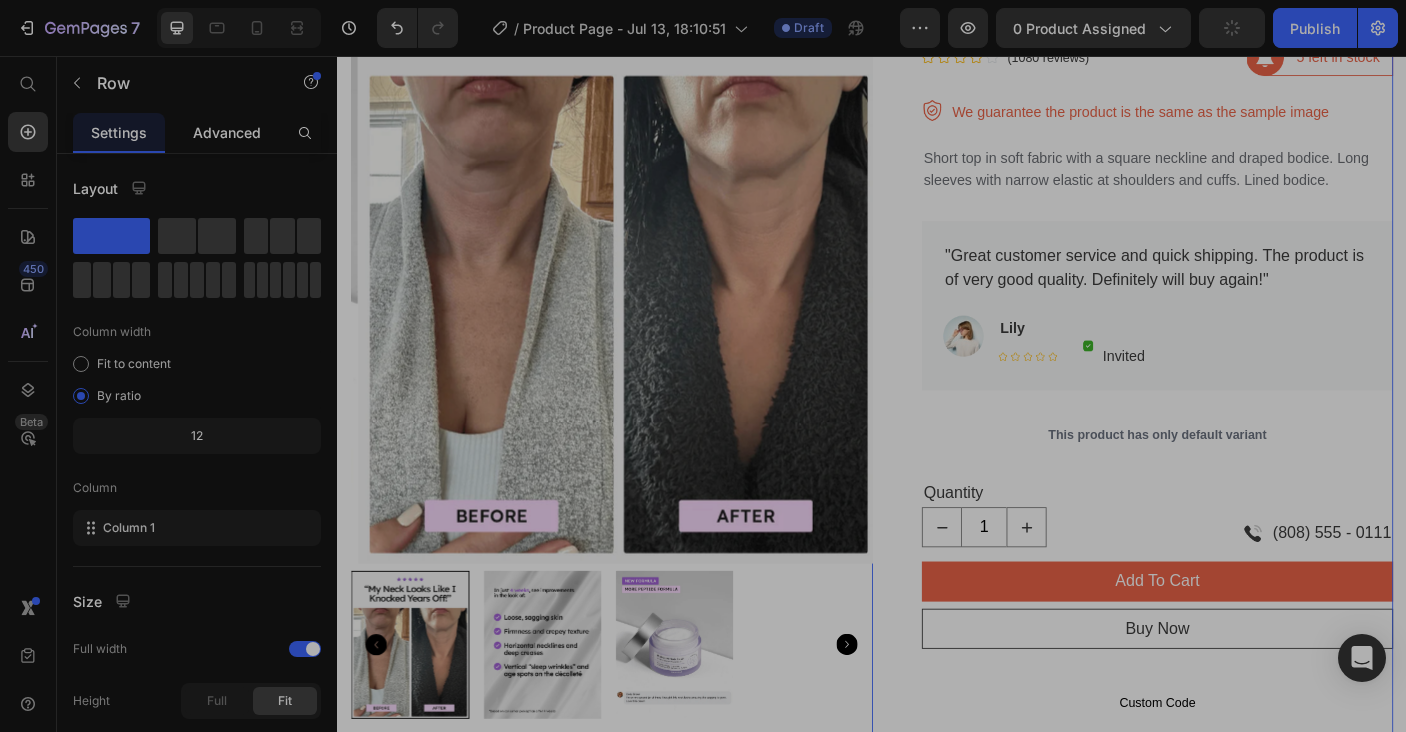 drag, startPoint x: 241, startPoint y: 128, endPoint x: 234, endPoint y: 139, distance: 13.038404 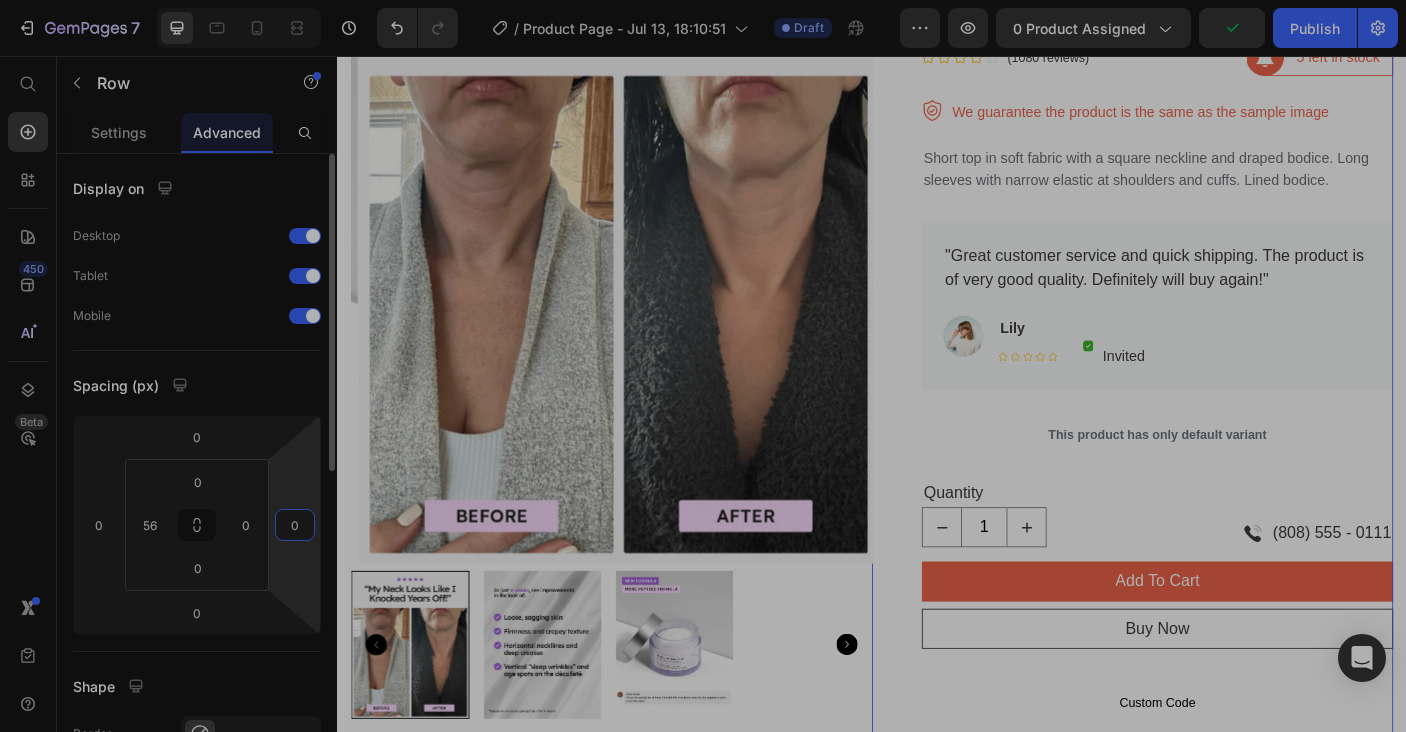 click on "0" at bounding box center (295, 525) 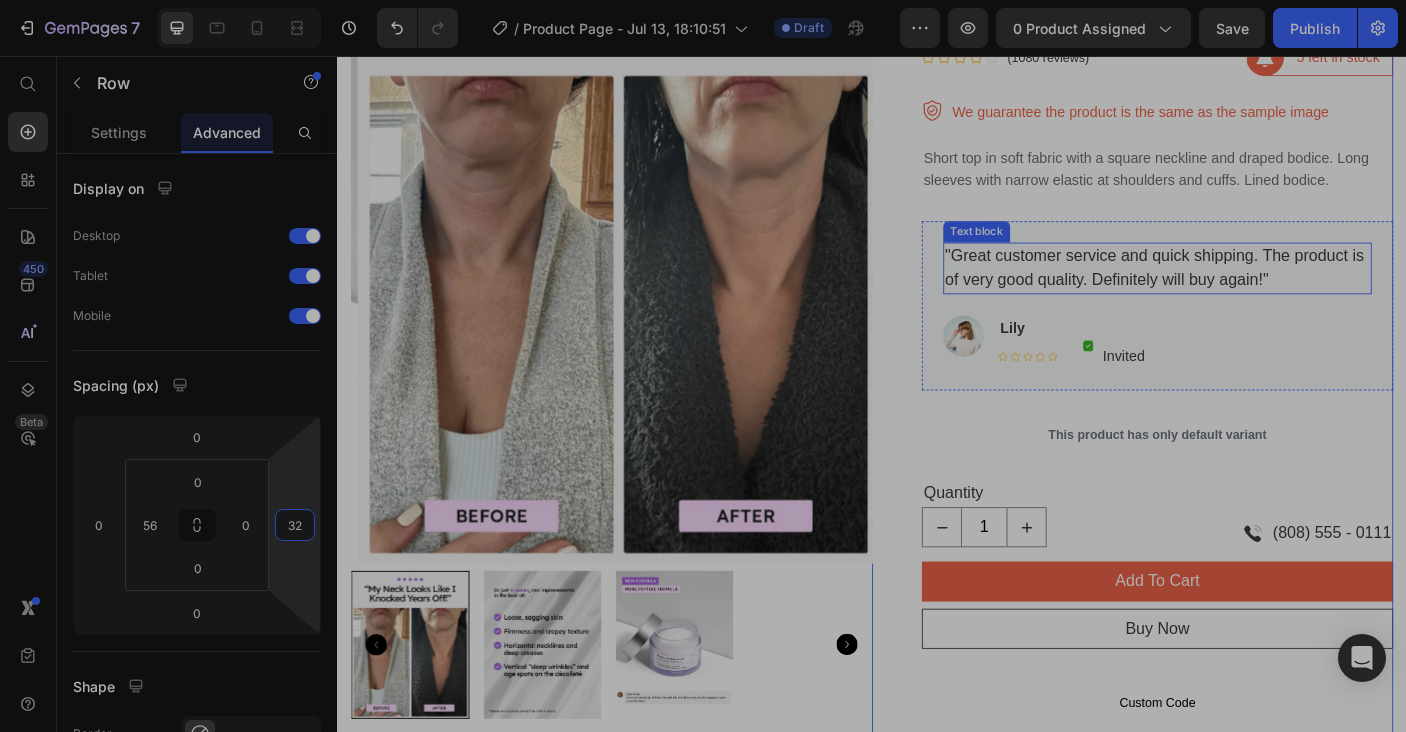 scroll, scrollTop: 0, scrollLeft: 0, axis: both 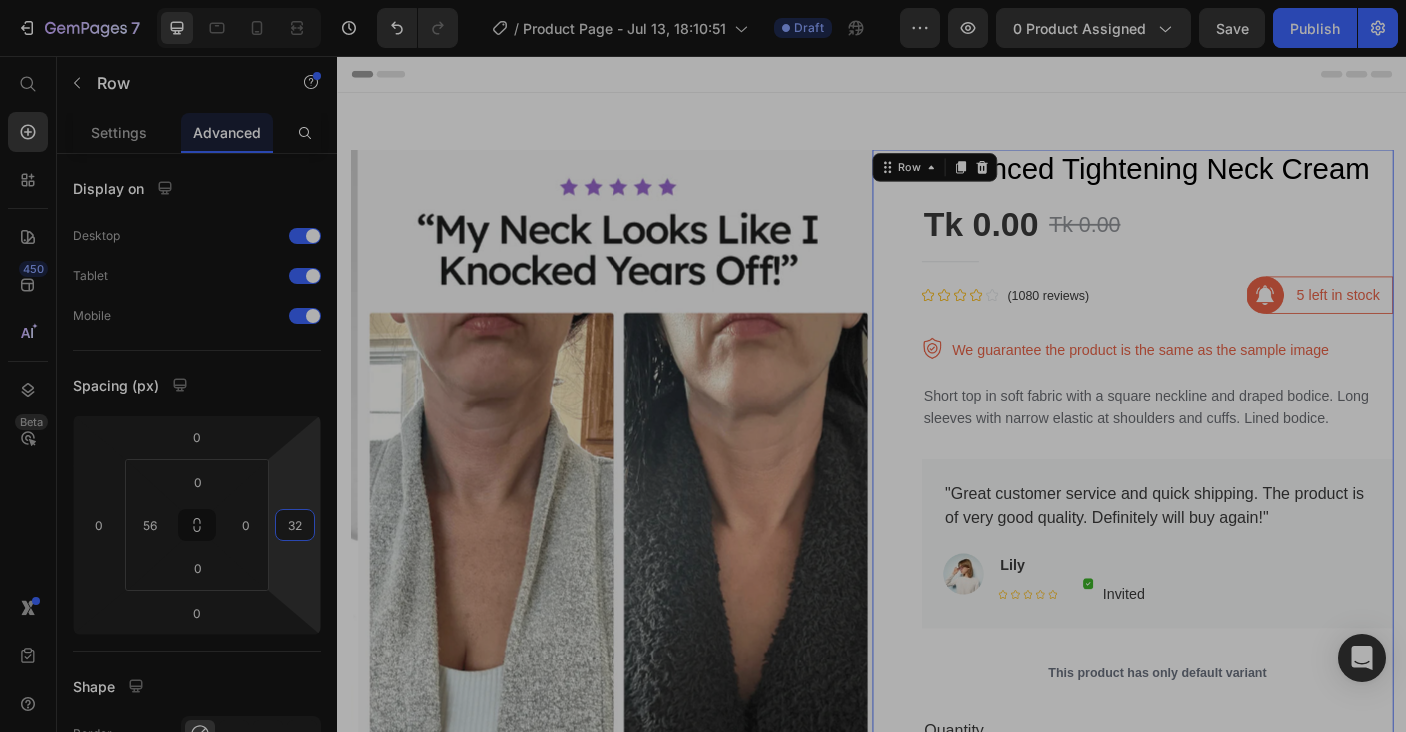 type on "32" 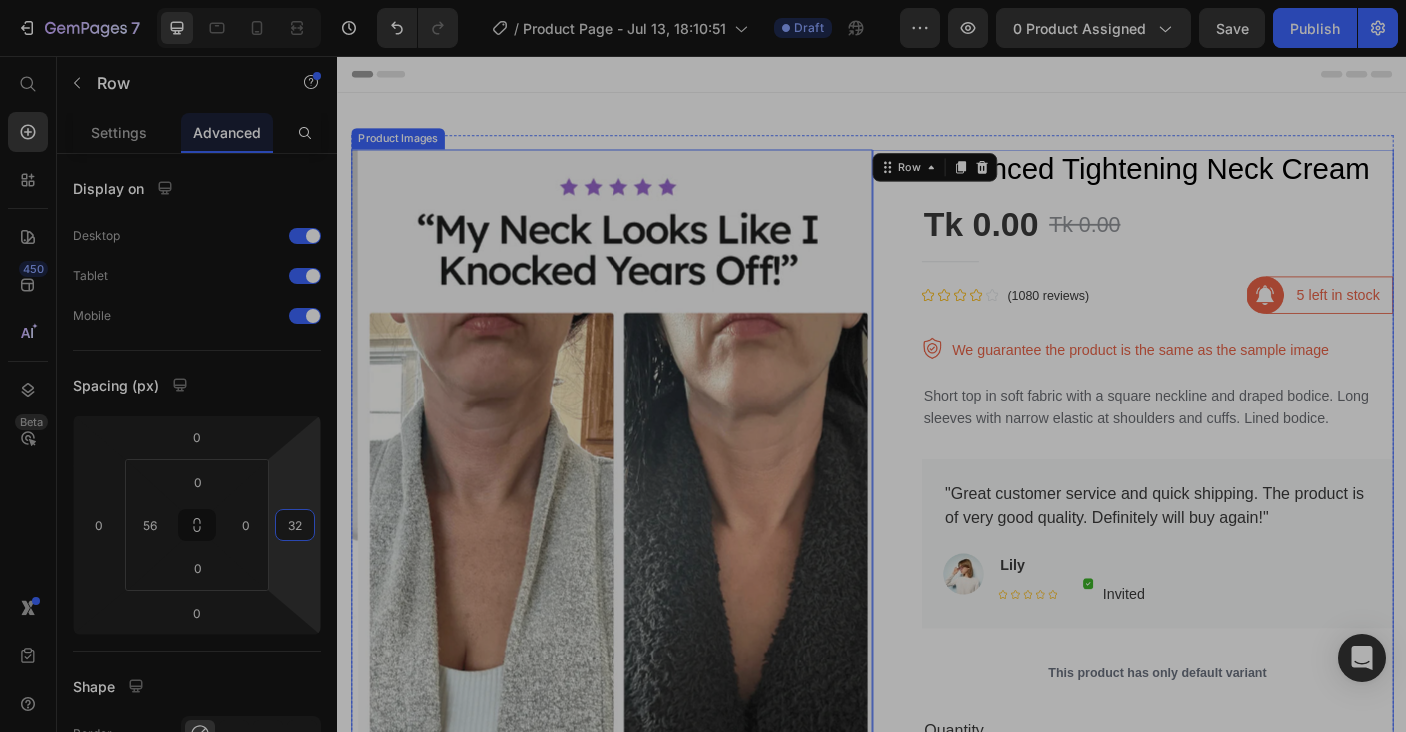 click at bounding box center [652, 526] 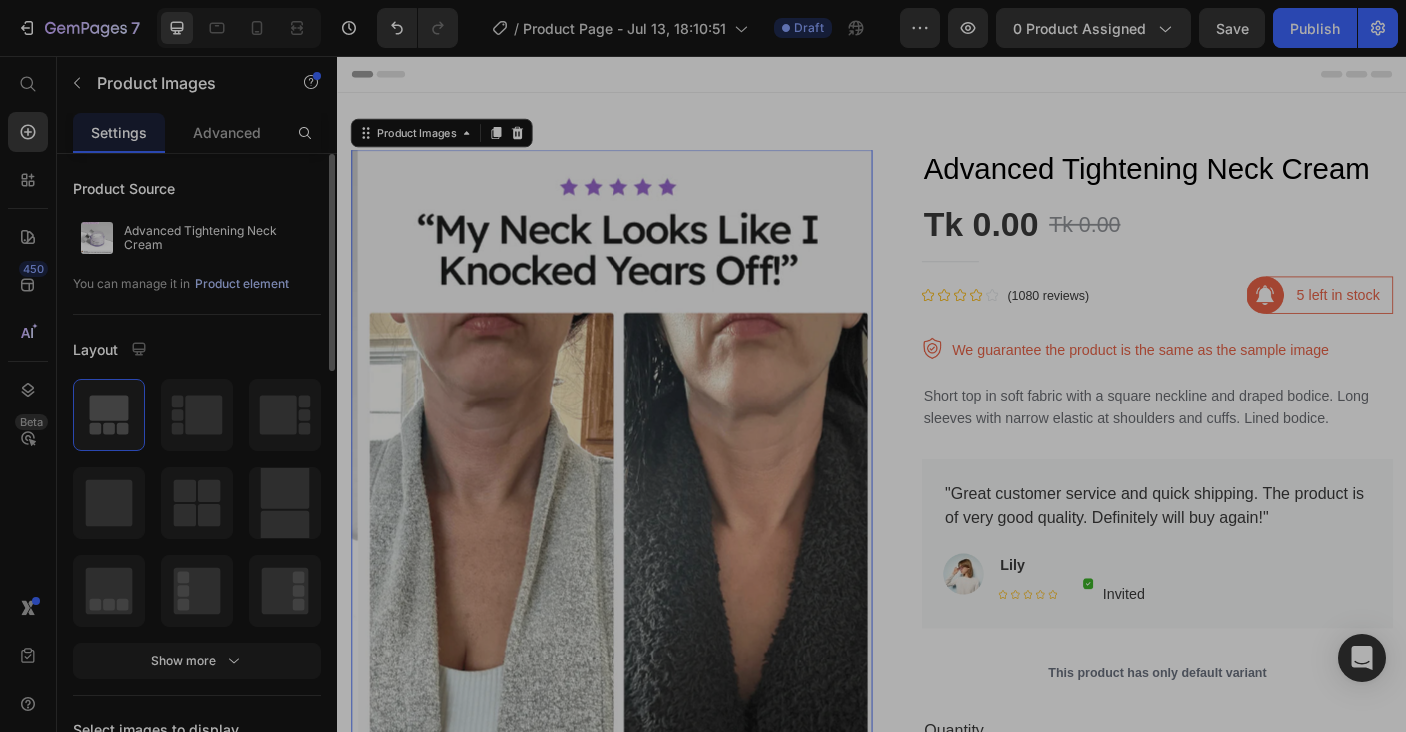 click on "Product element" at bounding box center [242, 284] 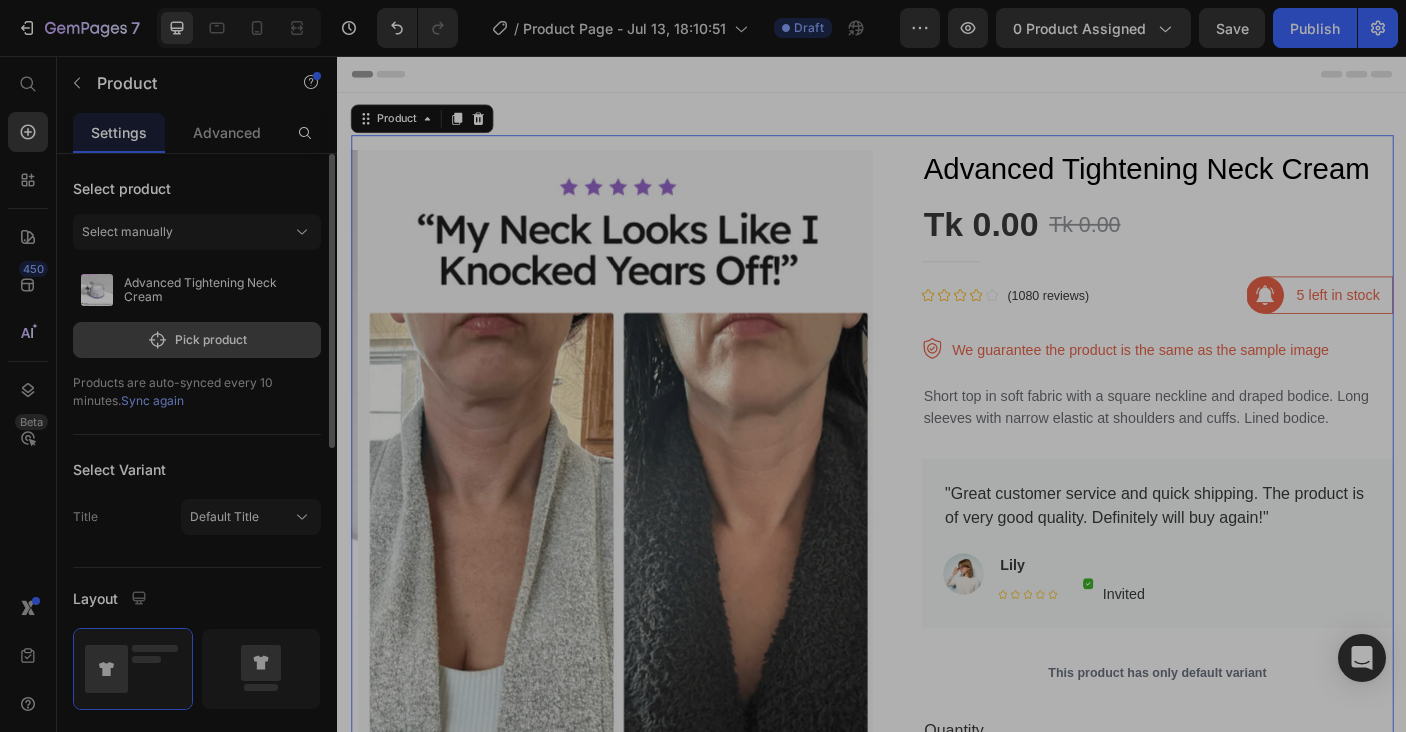 click on "Pick product" at bounding box center (197, 340) 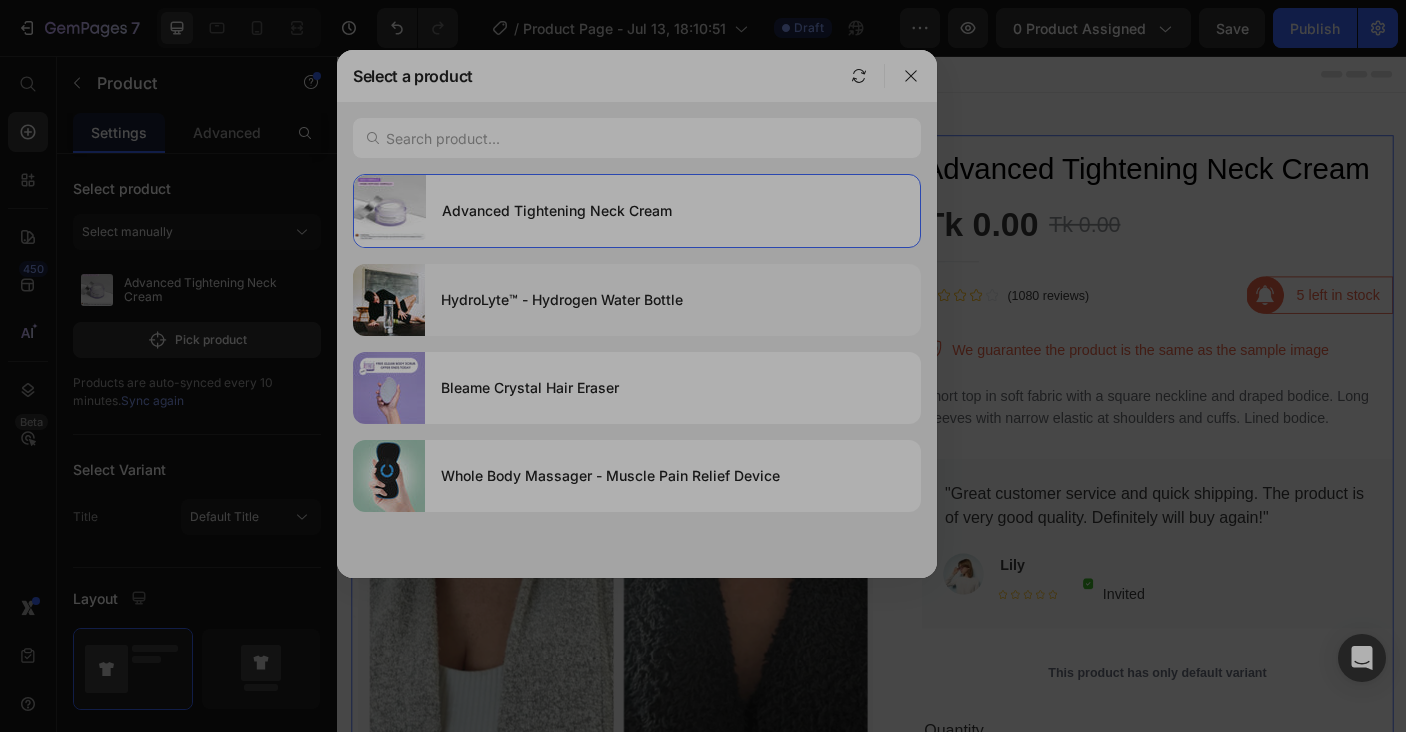click on "HydroLyte™ - Hydrogen Water Bottle" at bounding box center (673, 300) 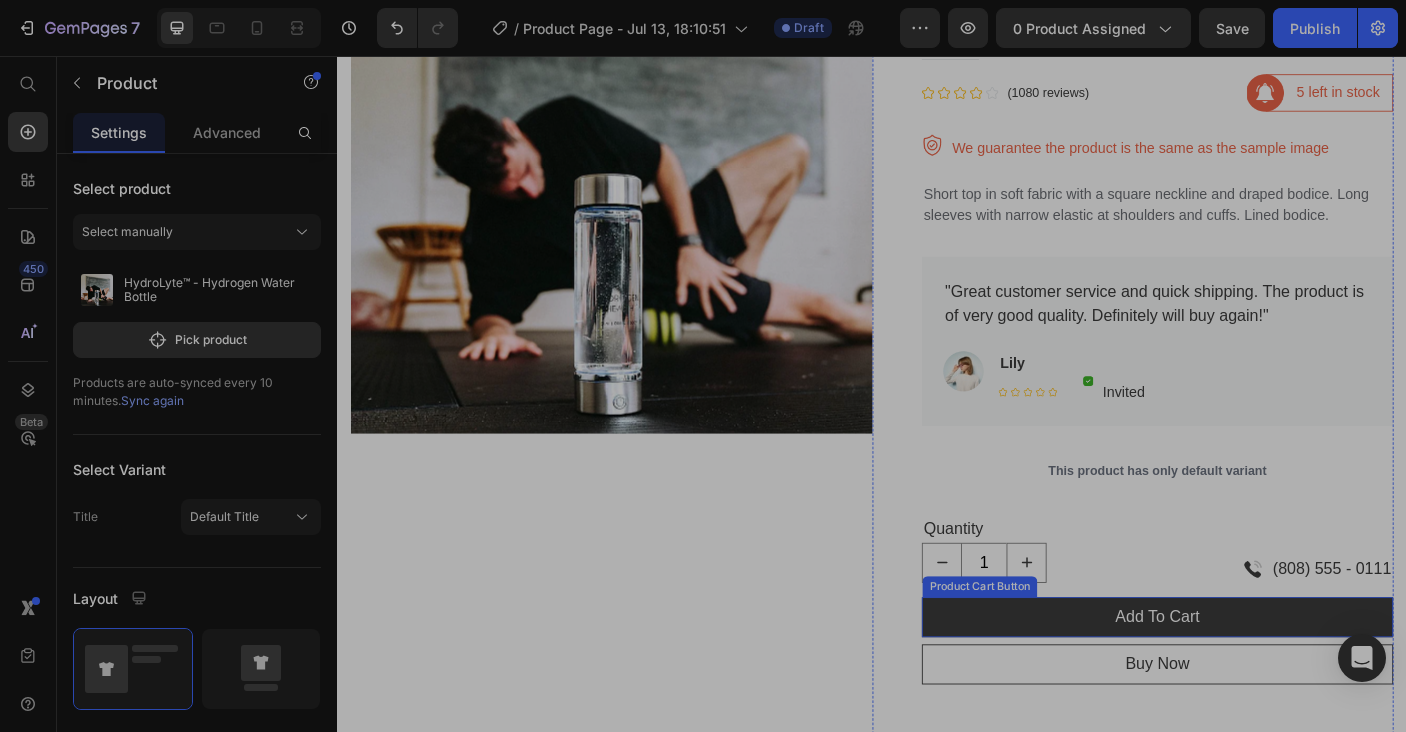 scroll, scrollTop: 0, scrollLeft: 0, axis: both 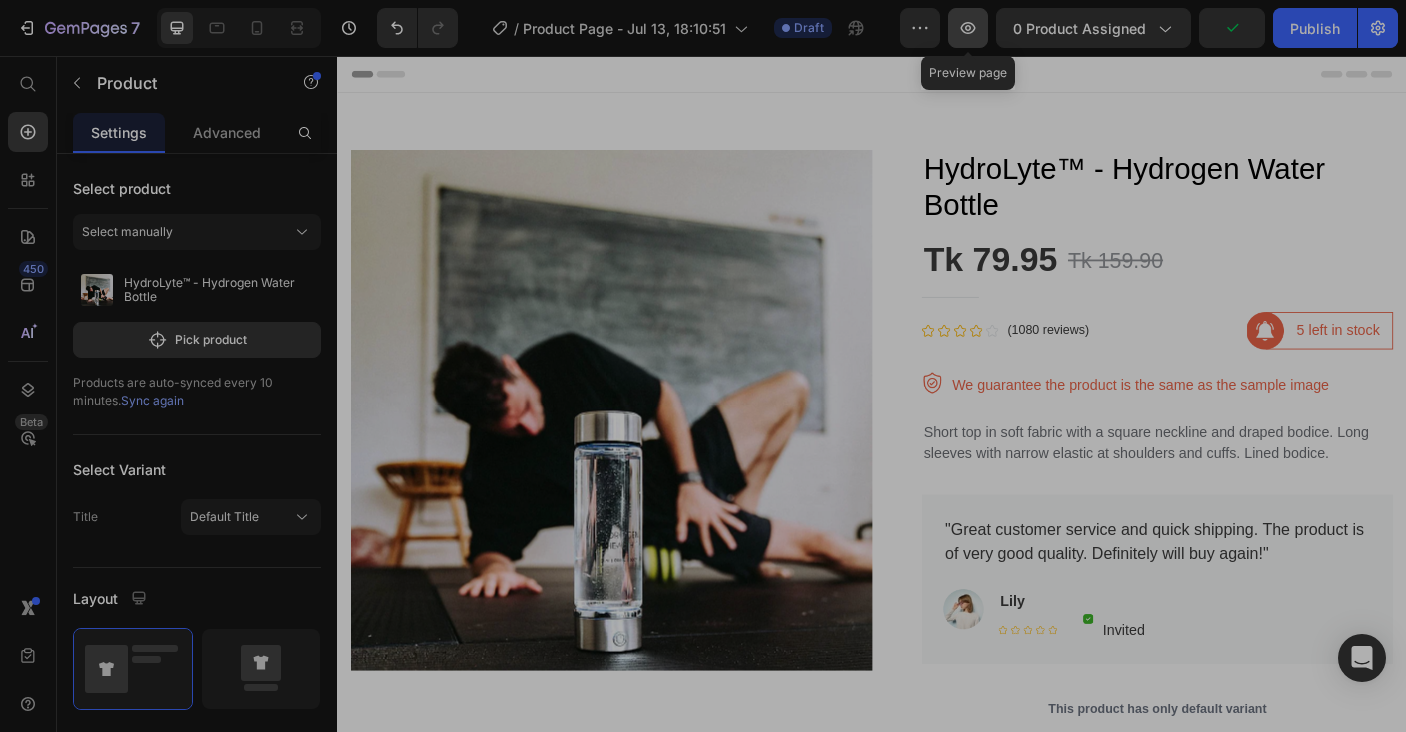 click 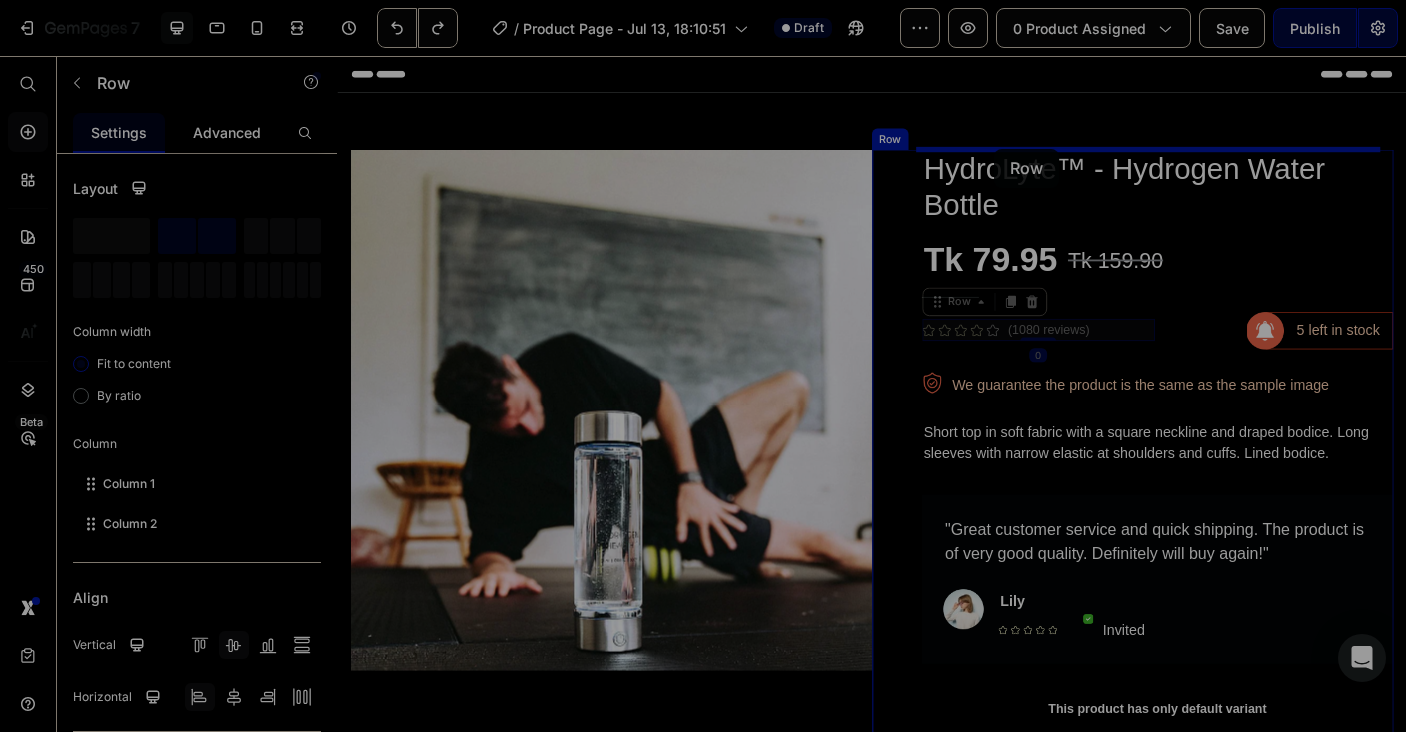 drag, startPoint x: 1191, startPoint y: 363, endPoint x: 1075, endPoint y: 160, distance: 233.80548 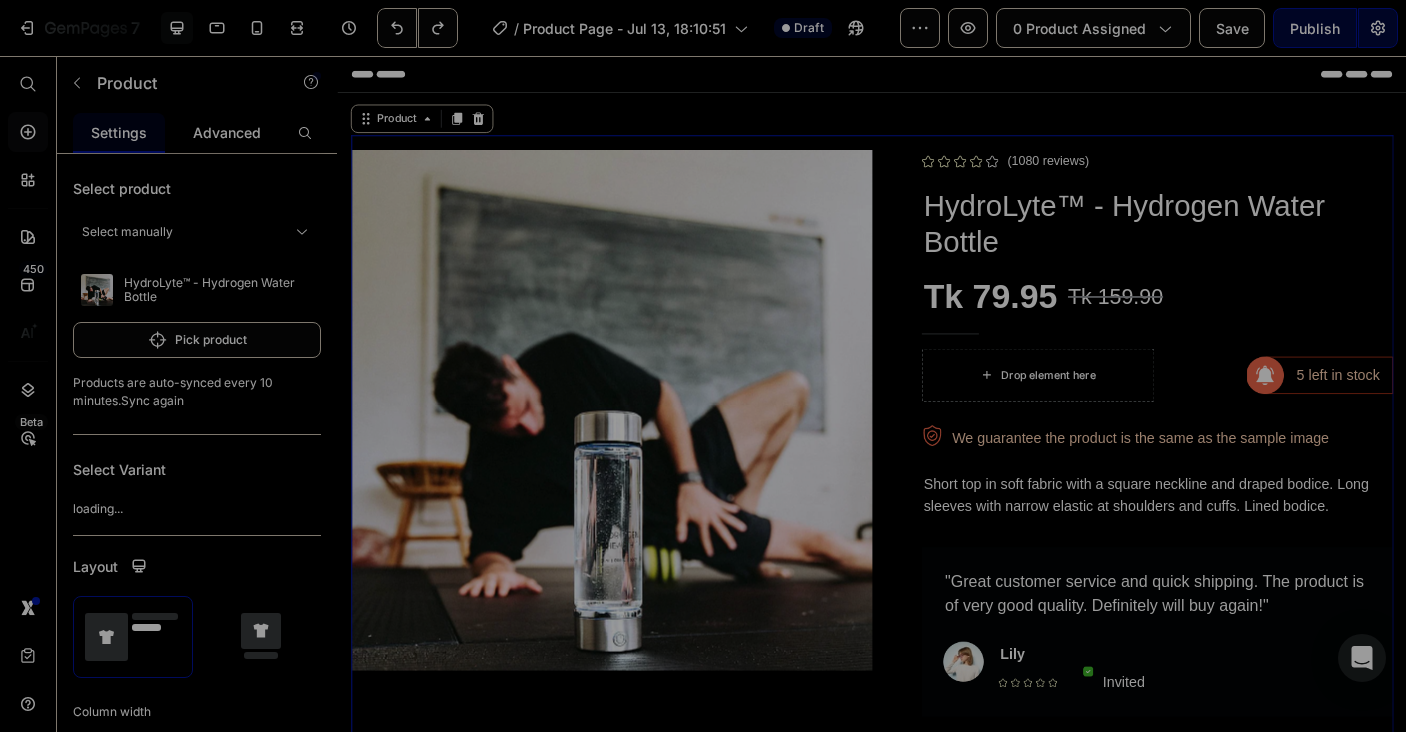 click on "Product Images
Icon
Icon
Icon
Icon
Icon Icon List Hoz (1080 reviews) Text block Row HydroLyte™ - Hydrogen Water Bottle Product Title Tk 79.95 Product Price Tk 159.90 Product Price Row                Title Line
Drop element here Image 5 left in stock Text block Row Row Row Short top in soft fabric with a square neckline and draped bodice. Long sleeves with narrow elastic at shoulders and cuffs. Lined bodice. Text block Image We guarantee the product is the same as the sample image Text block Row Short top in soft fabric with a square neckline and draped bodice. Long sleeves with narrow elastic at shoulders and cuffs. Lined bodice. Text block "Great customer service and quick shipping. The product is of very good quality. Definitely will buy again!" Text block Image Lily Text block
Icon
Icon
Icon
Icon
Icon Icon List Hoz Image Invited" at bounding box center [937, 863] 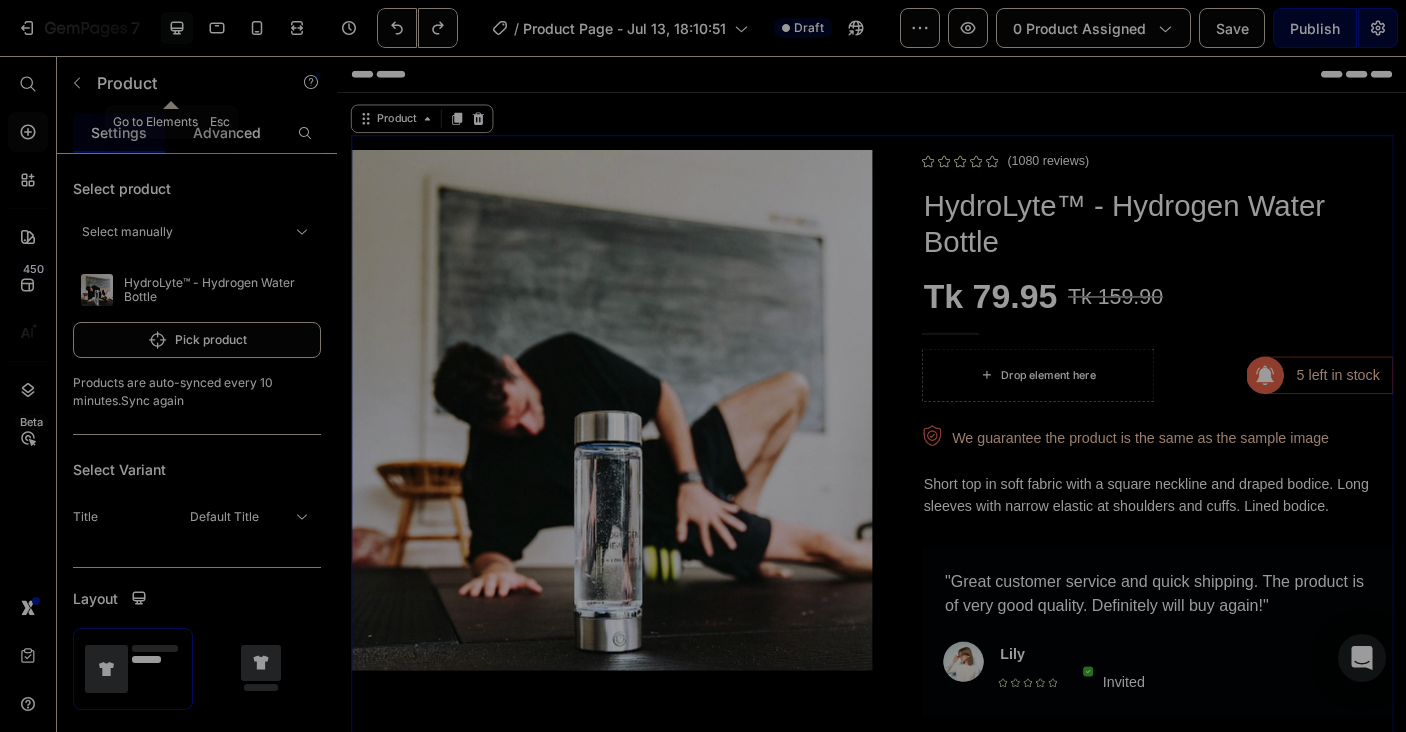 click at bounding box center (77, 83) 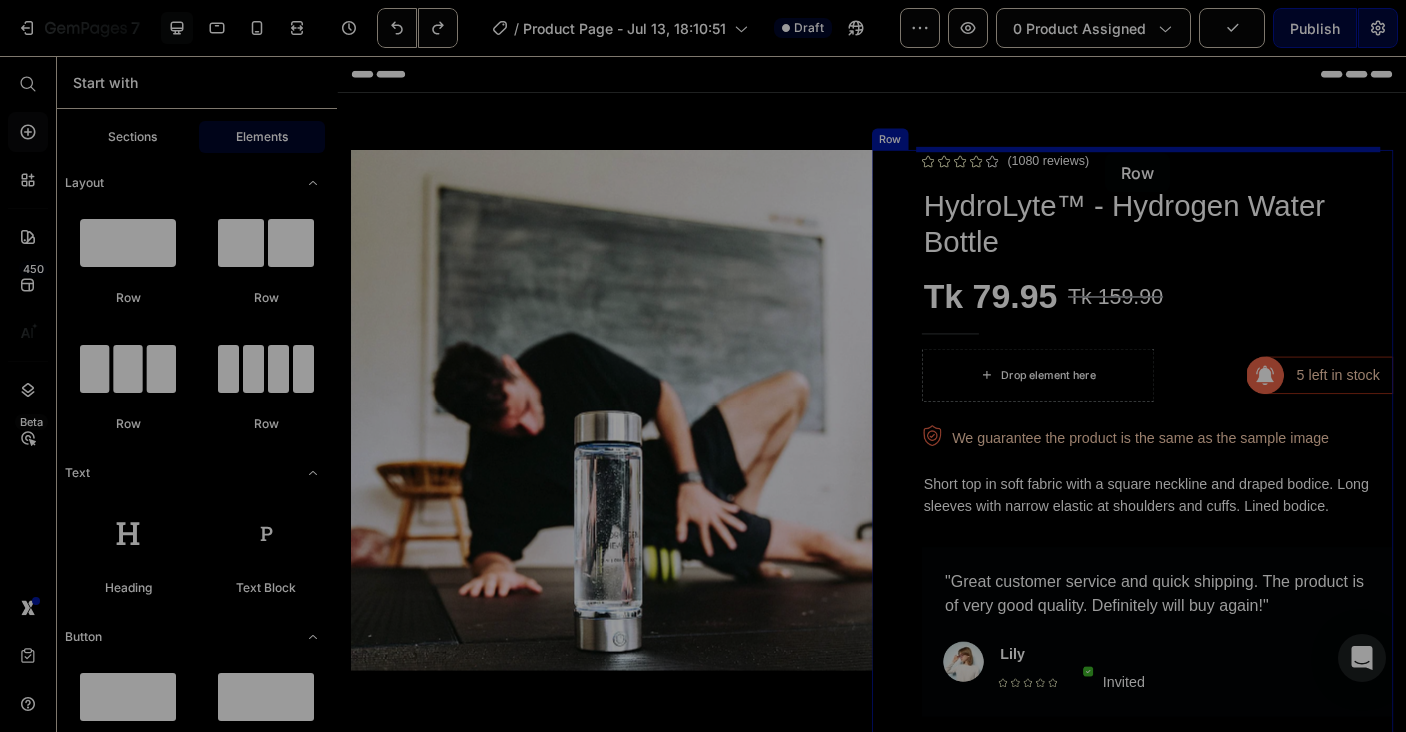 drag, startPoint x: 572, startPoint y: 314, endPoint x: 1199, endPoint y: 165, distance: 644.461 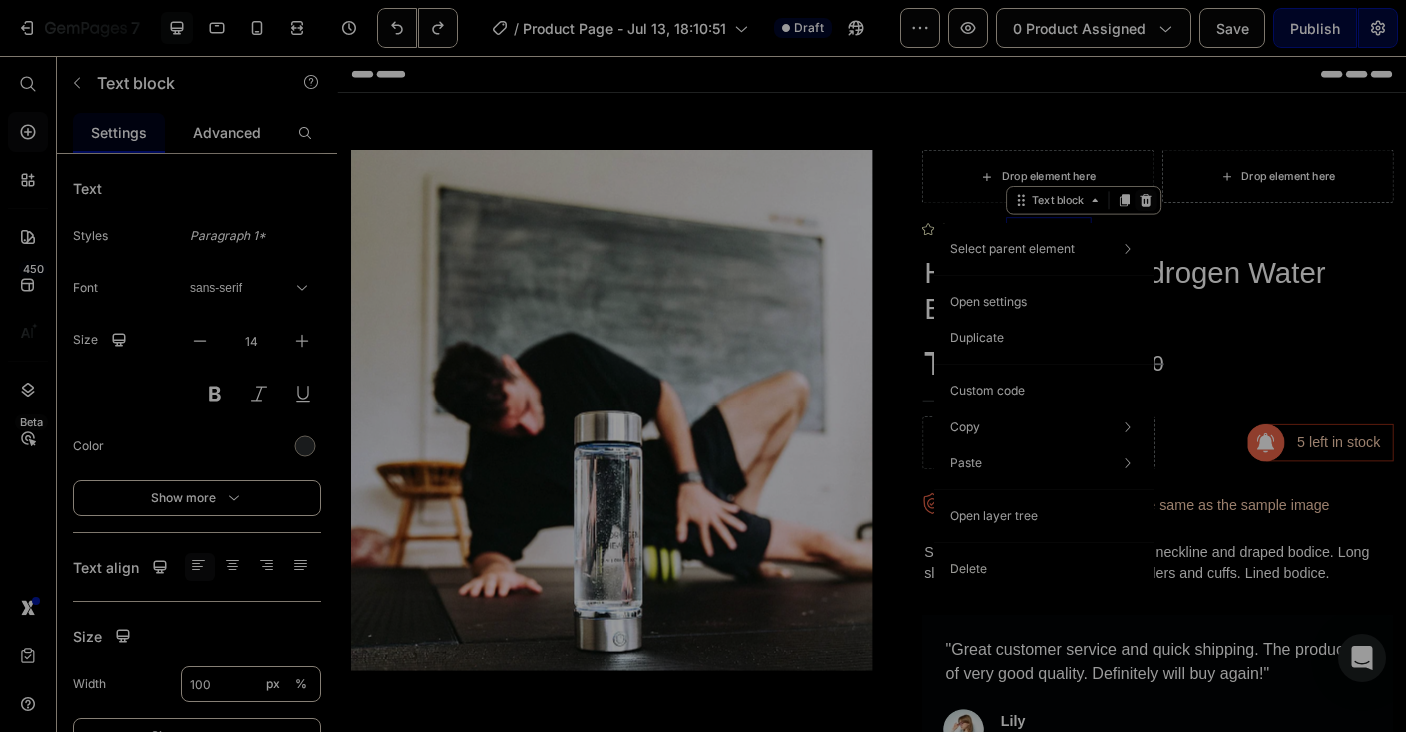 click 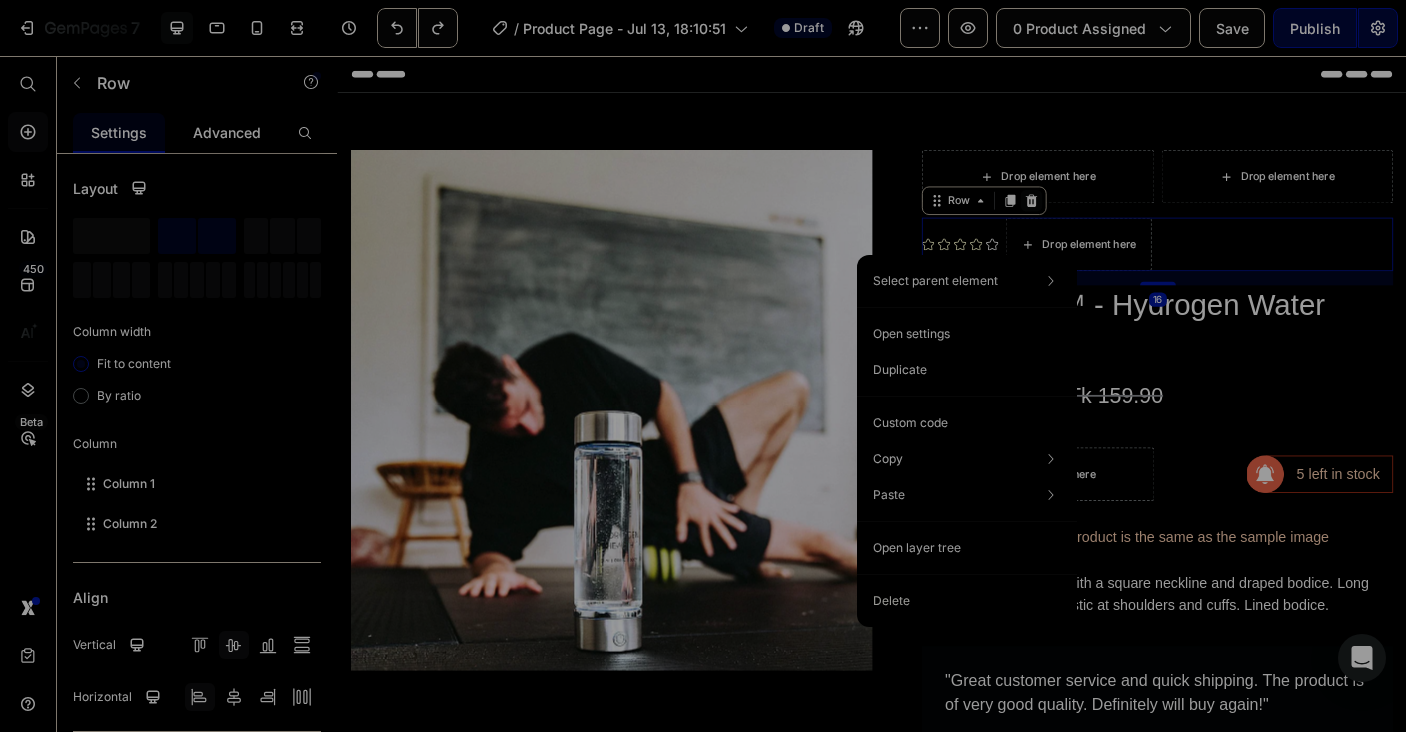 click 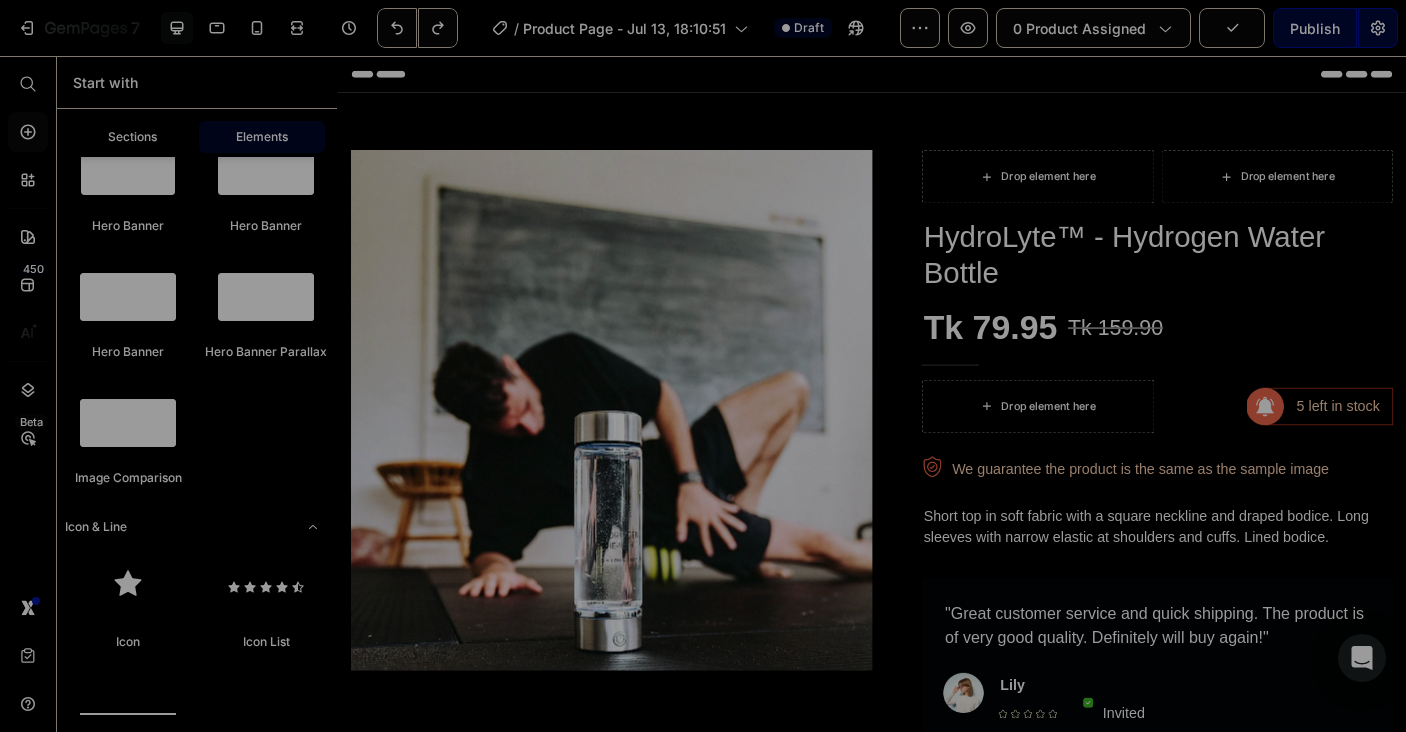 scroll, scrollTop: 801, scrollLeft: 0, axis: vertical 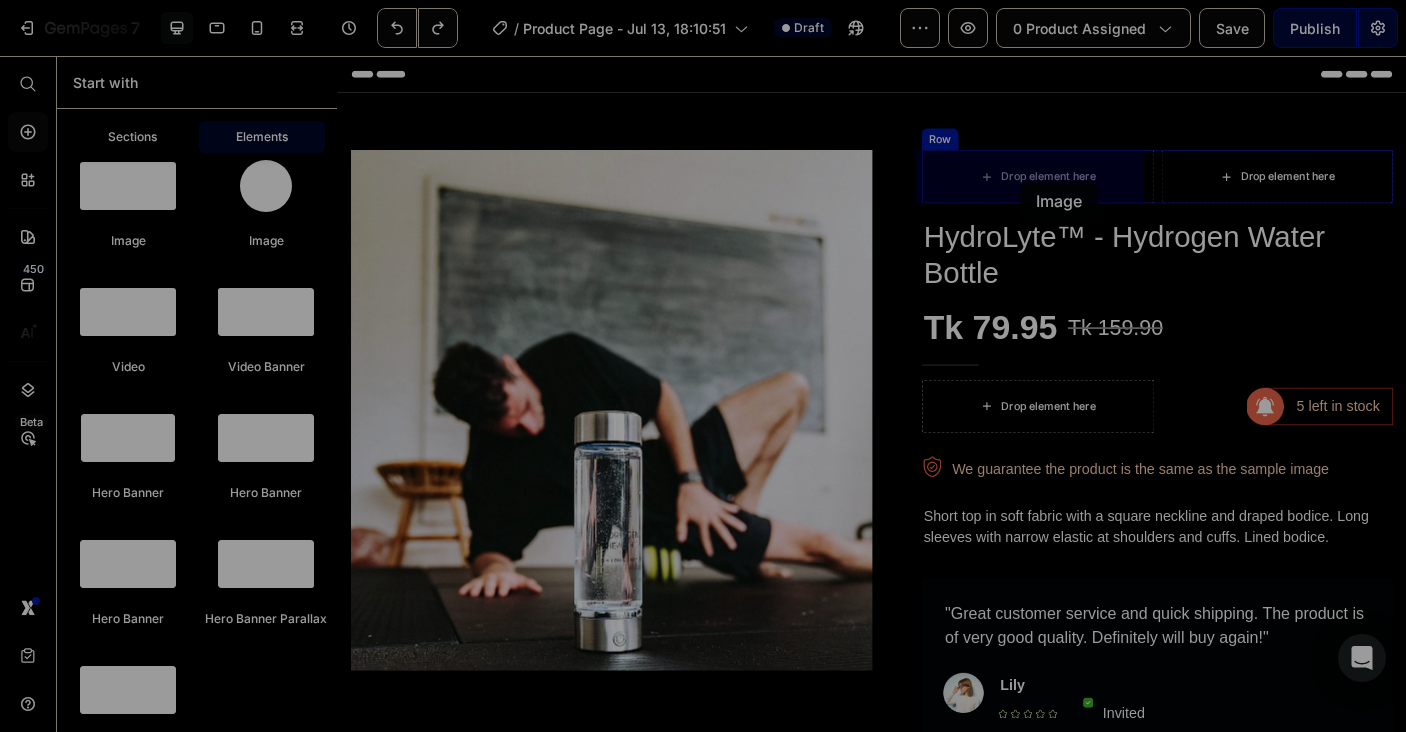 drag, startPoint x: 660, startPoint y: 263, endPoint x: 1104, endPoint y: 197, distance: 448.8786 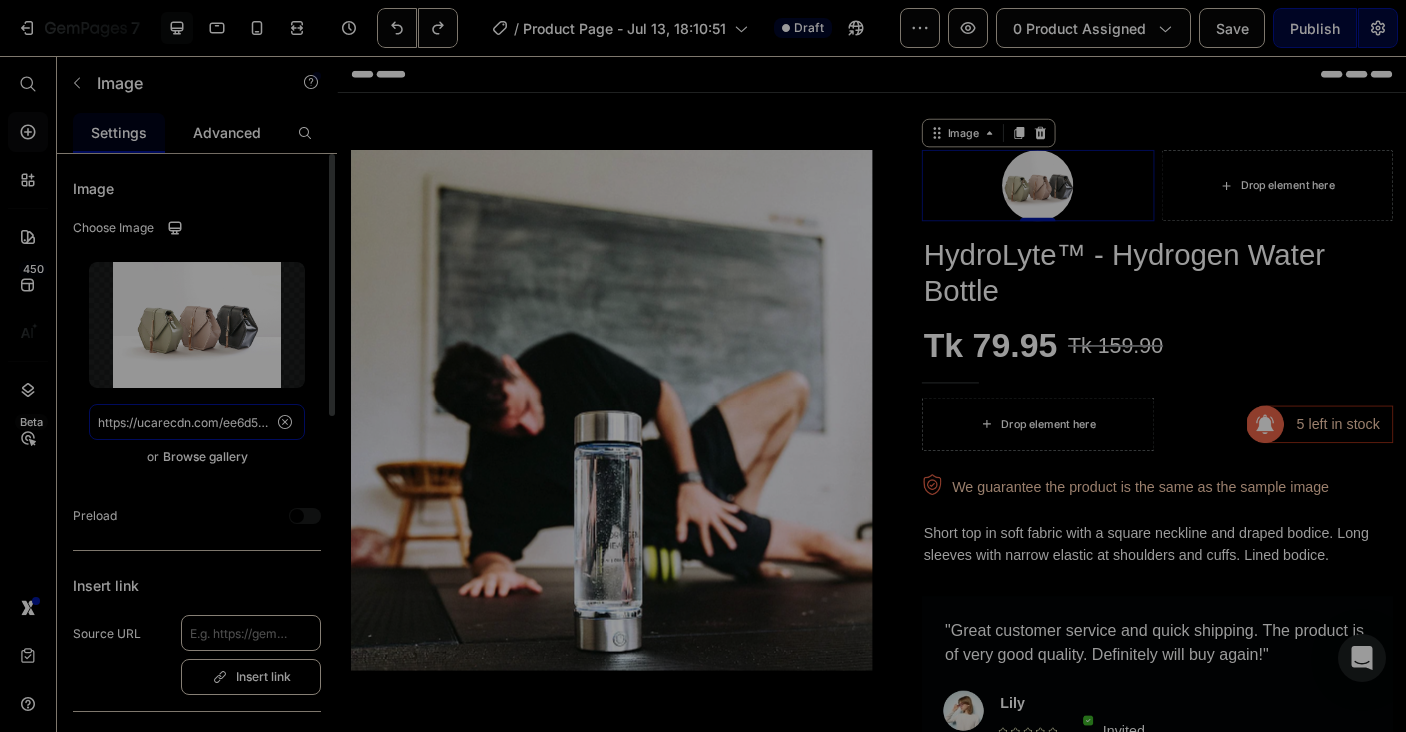 drag, startPoint x: 217, startPoint y: 413, endPoint x: 217, endPoint y: 426, distance: 13 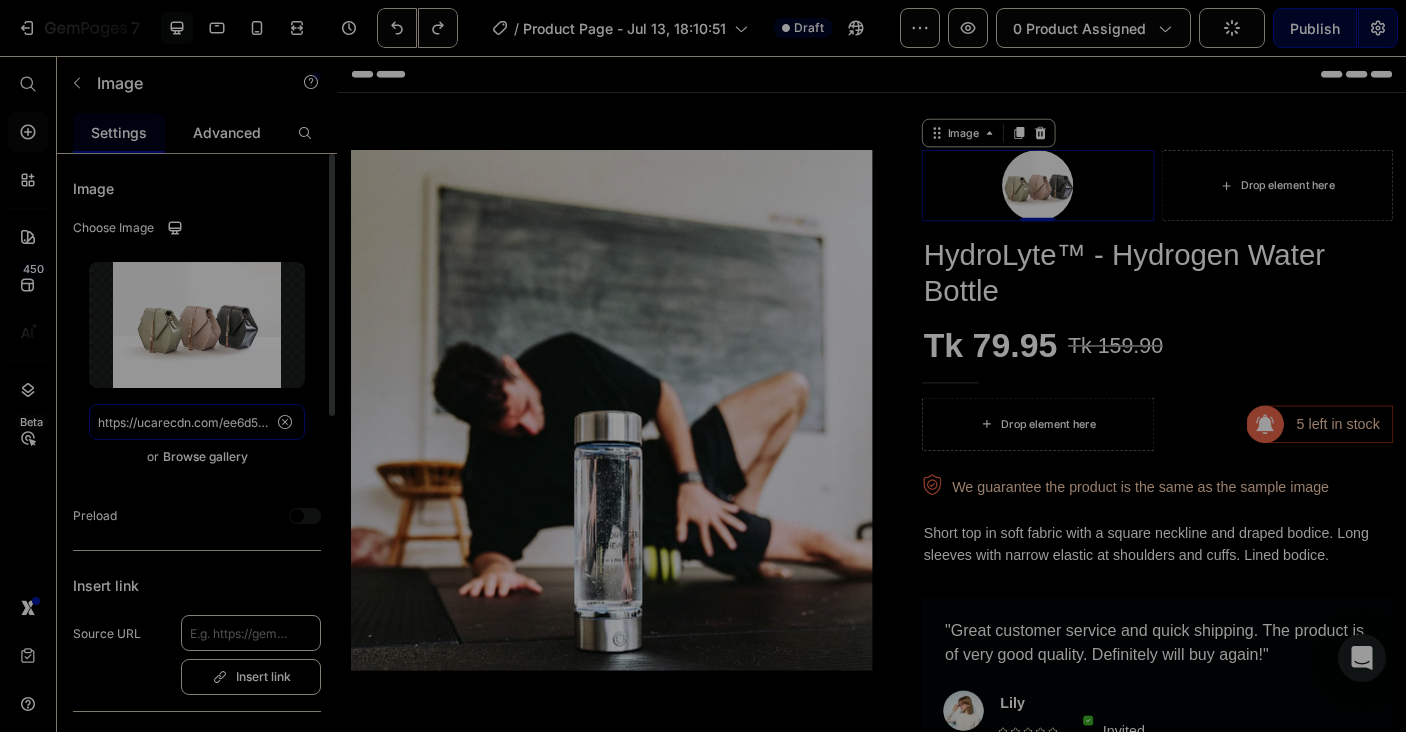 paste on "830464c0-172c-4e33-95ae-3b98acf364d3/-/format/auto/-/preview/3000x3000/-/quality/lighter/5-1681319976459_1_.jpg" 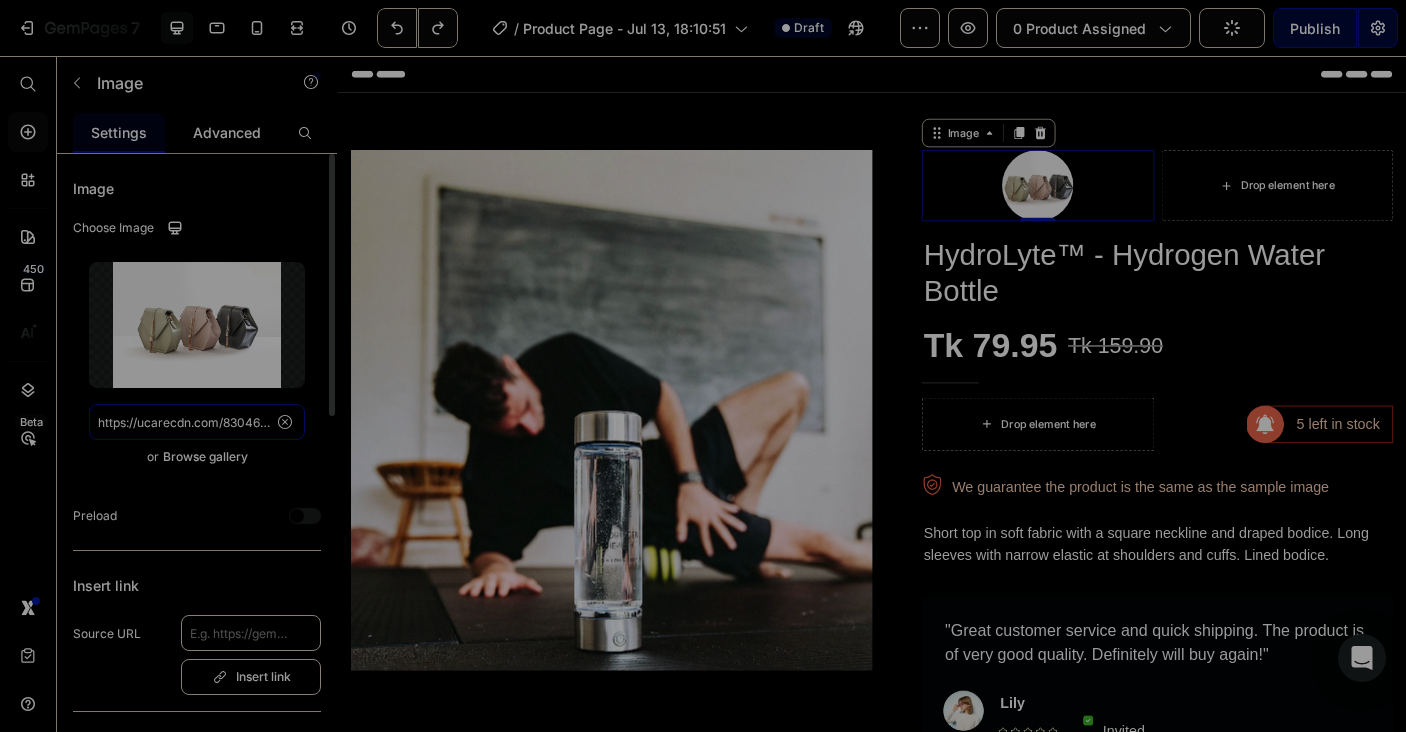 scroll, scrollTop: 0, scrollLeft: 642, axis: horizontal 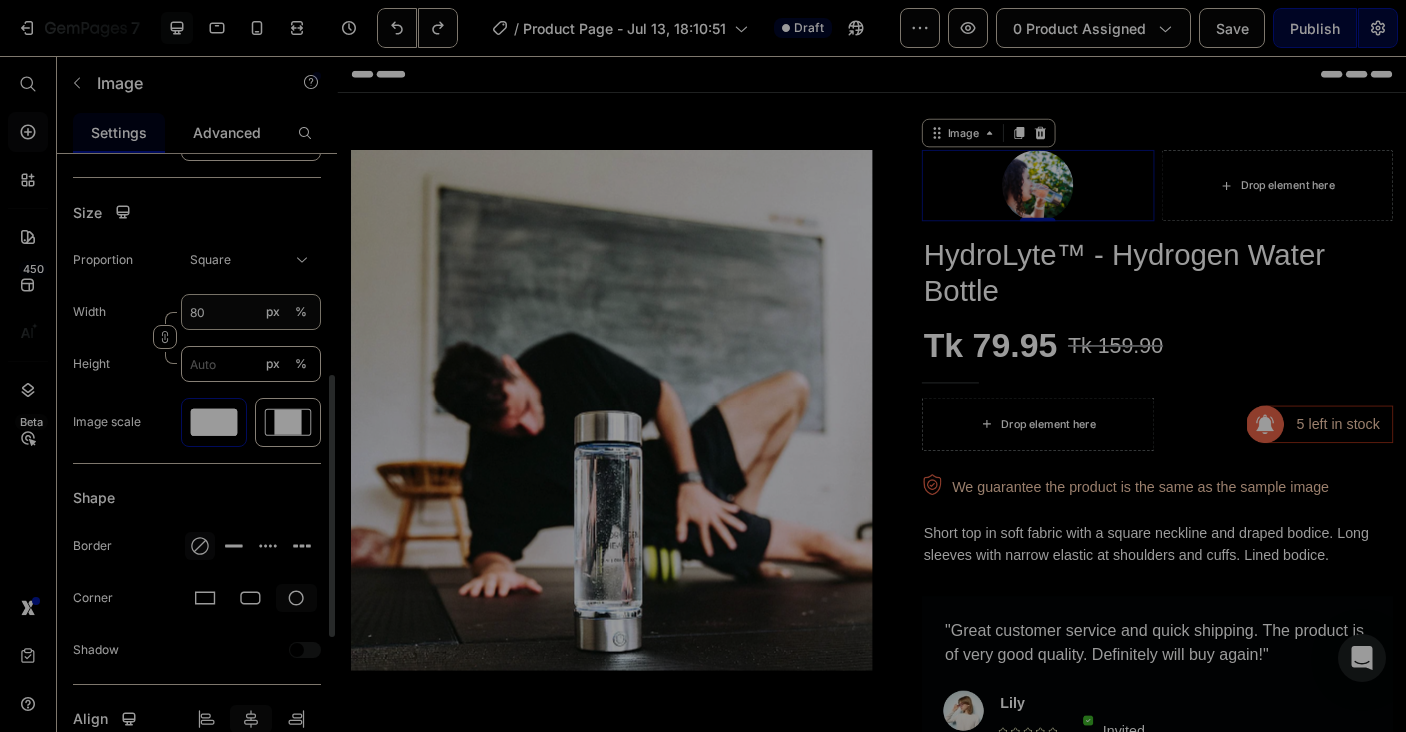 type on "https://ucarecdn.com/830464c0-172c-4e33-95ae-3b98acf364d3/-/format/auto/-/preview/3000x3000/-/quality/lighter/5-1681319976459_1_.jpg" 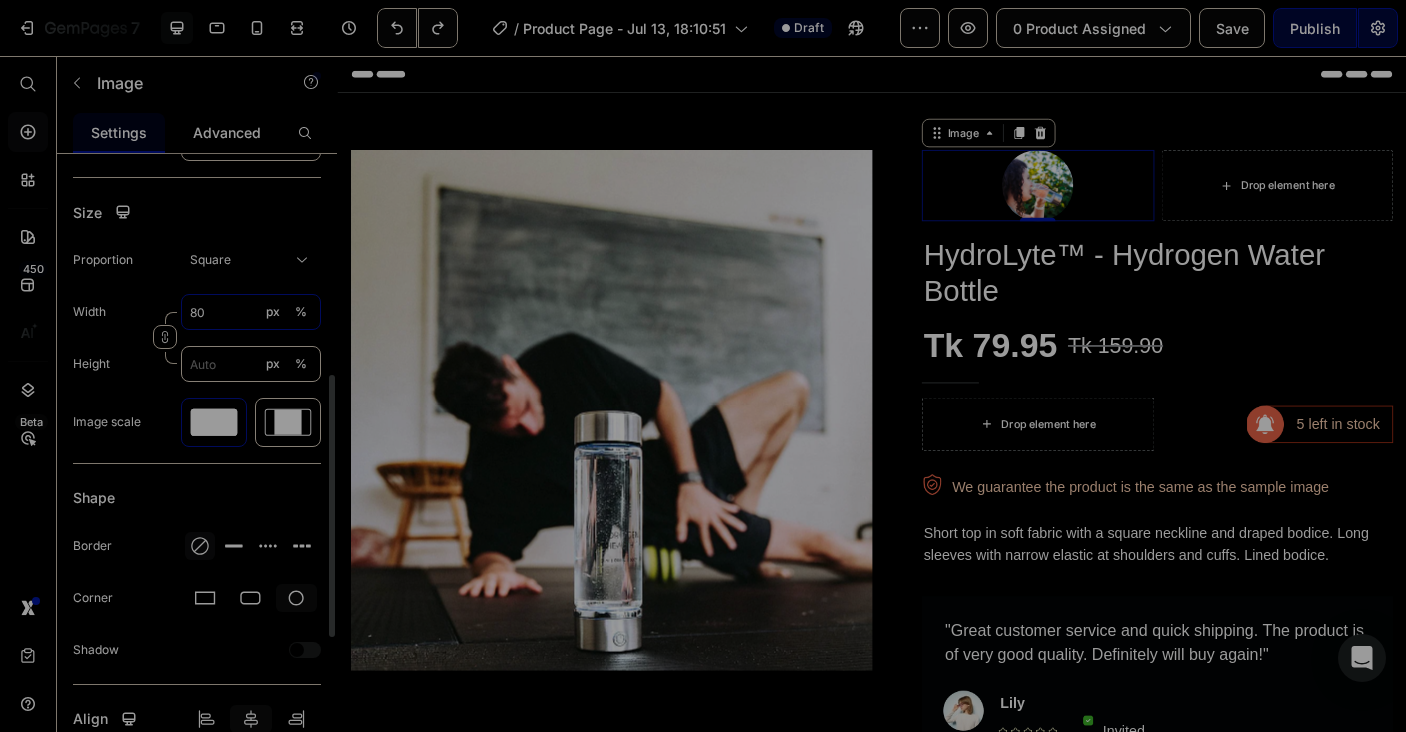 scroll, scrollTop: 0, scrollLeft: 0, axis: both 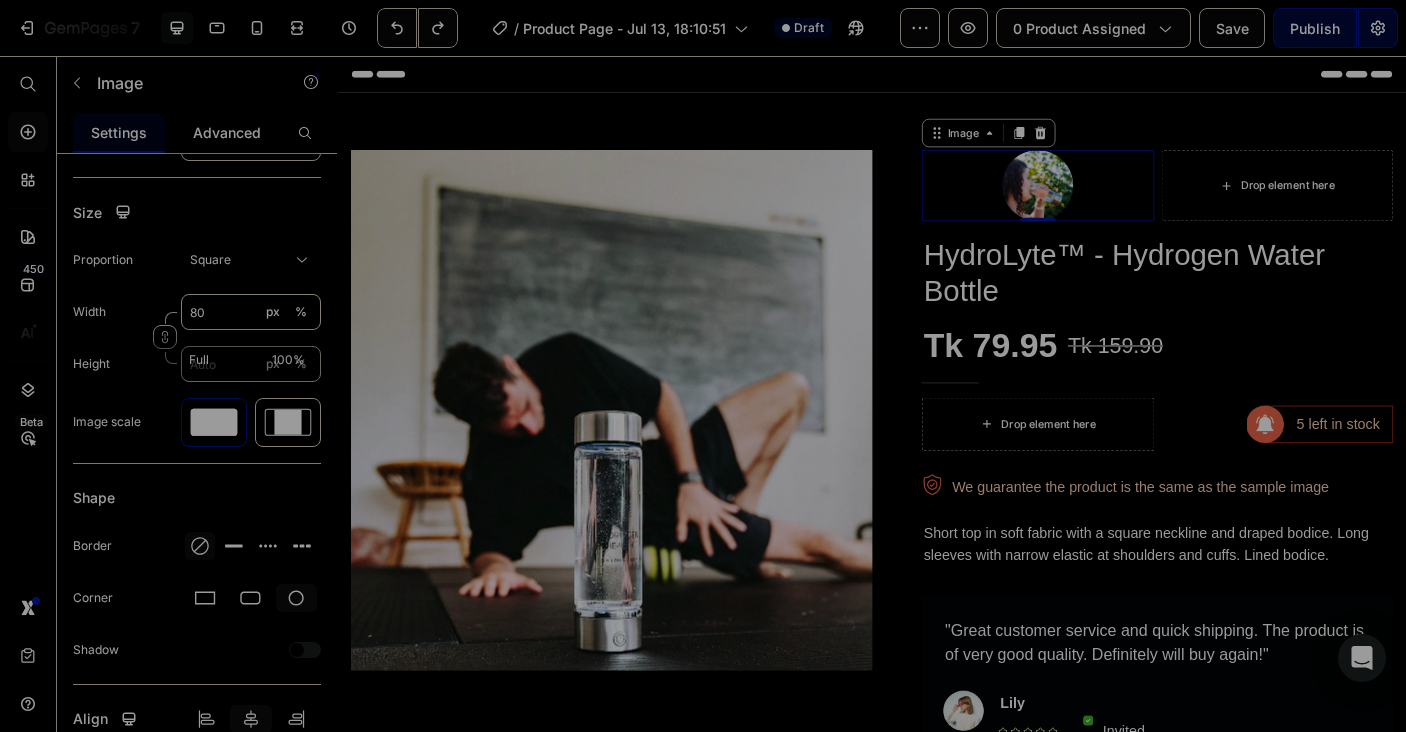 type on "80" 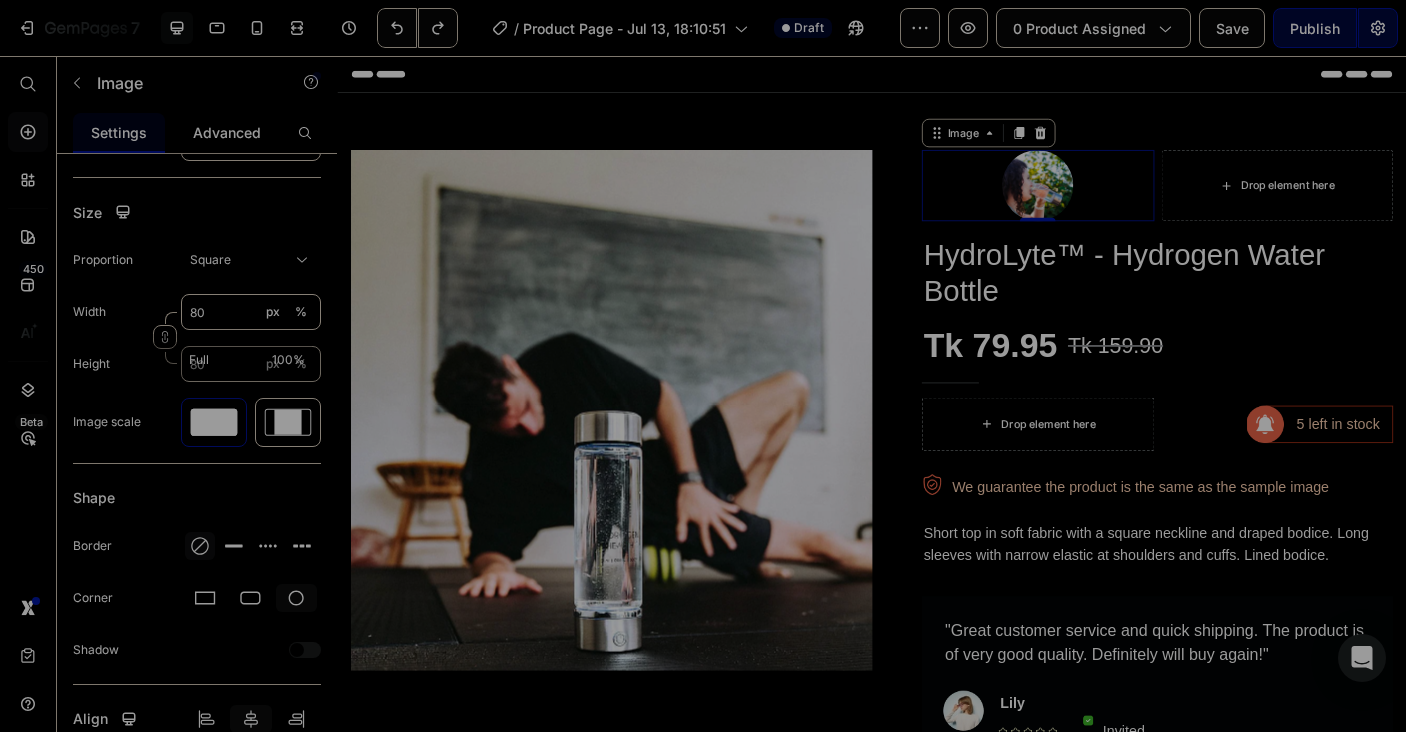 click on "Full 100%" at bounding box center (247, 360) 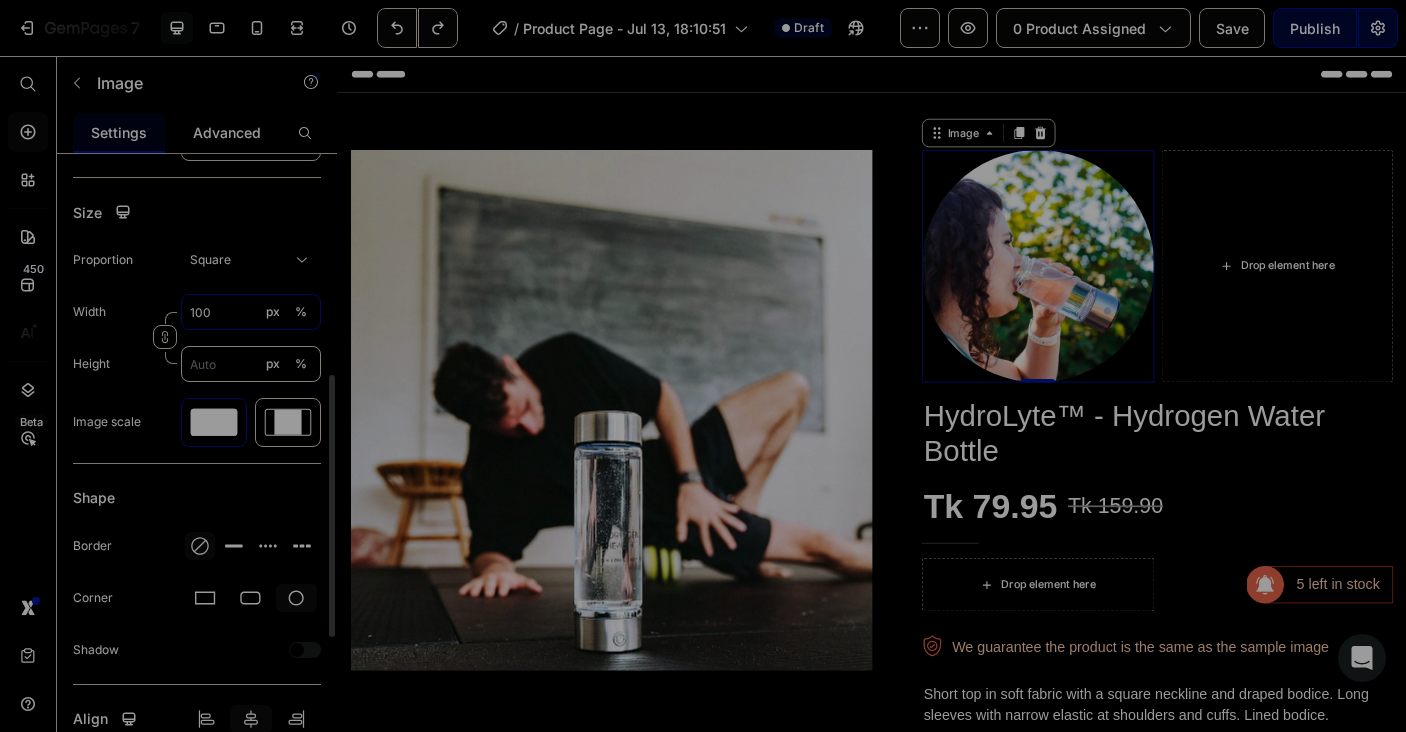 click on "100" at bounding box center (251, 312) 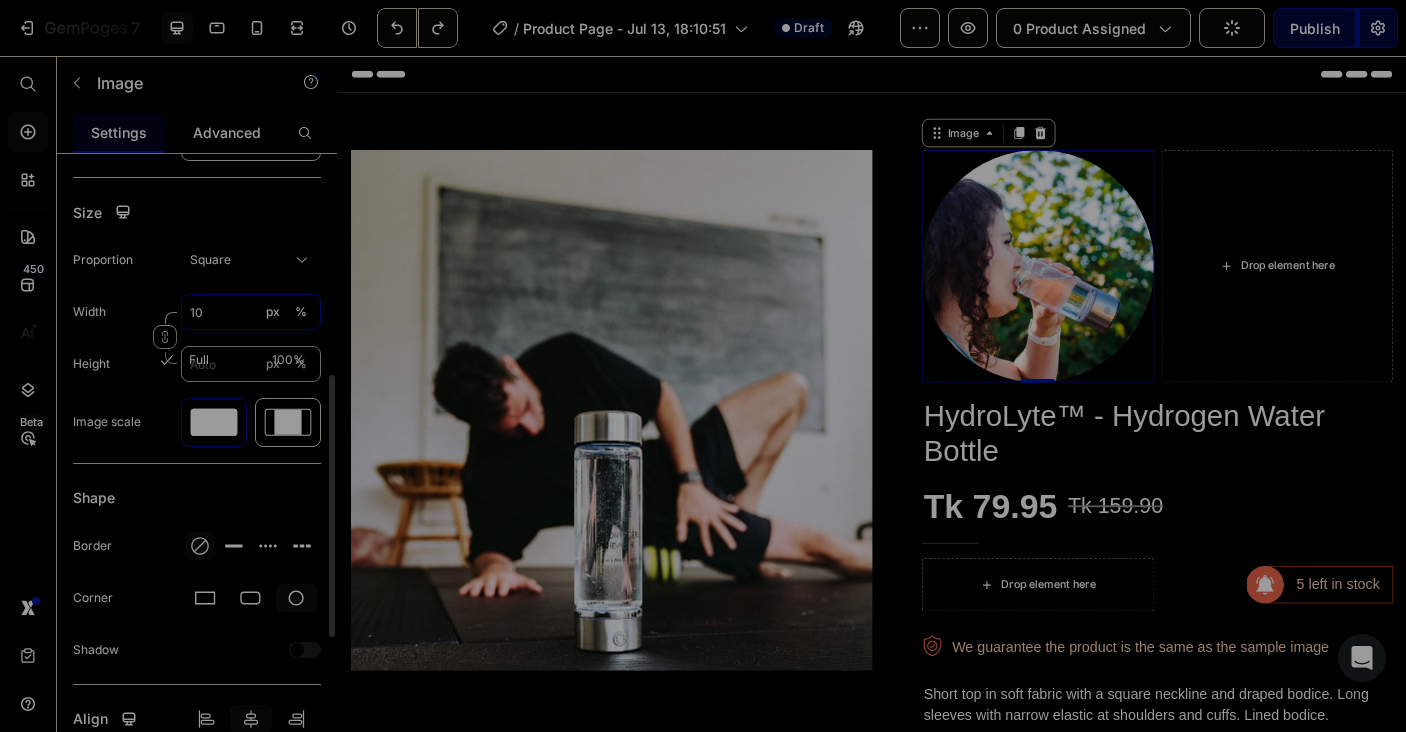 type on "1" 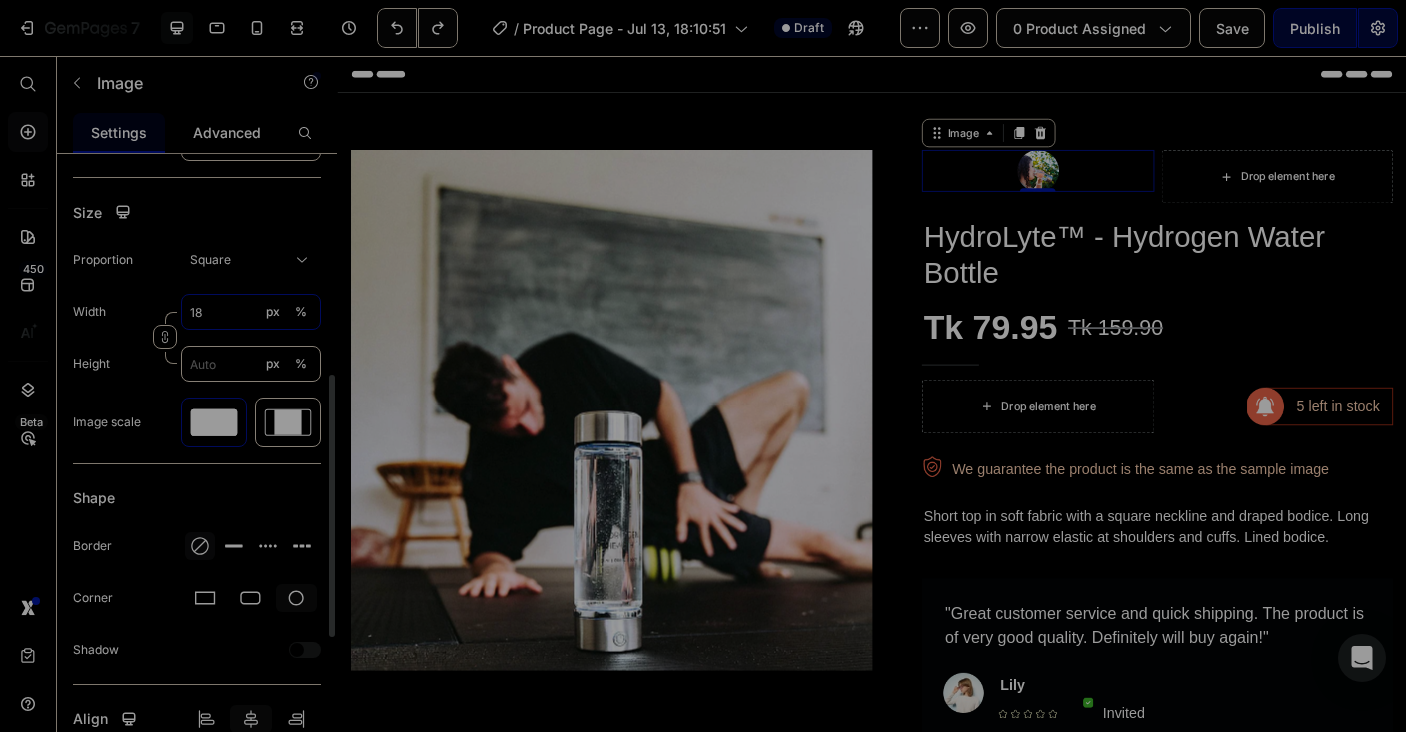 type on "1" 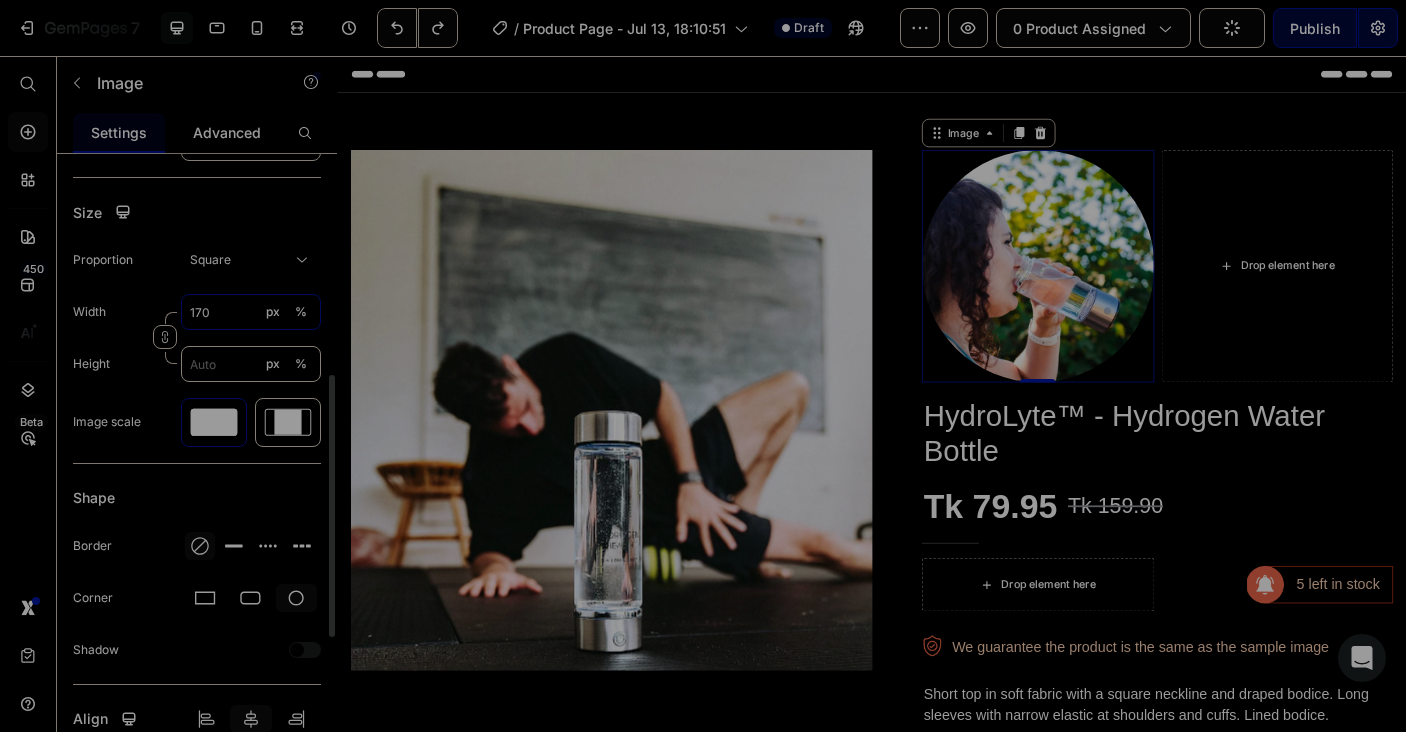 click on "170" at bounding box center [251, 312] 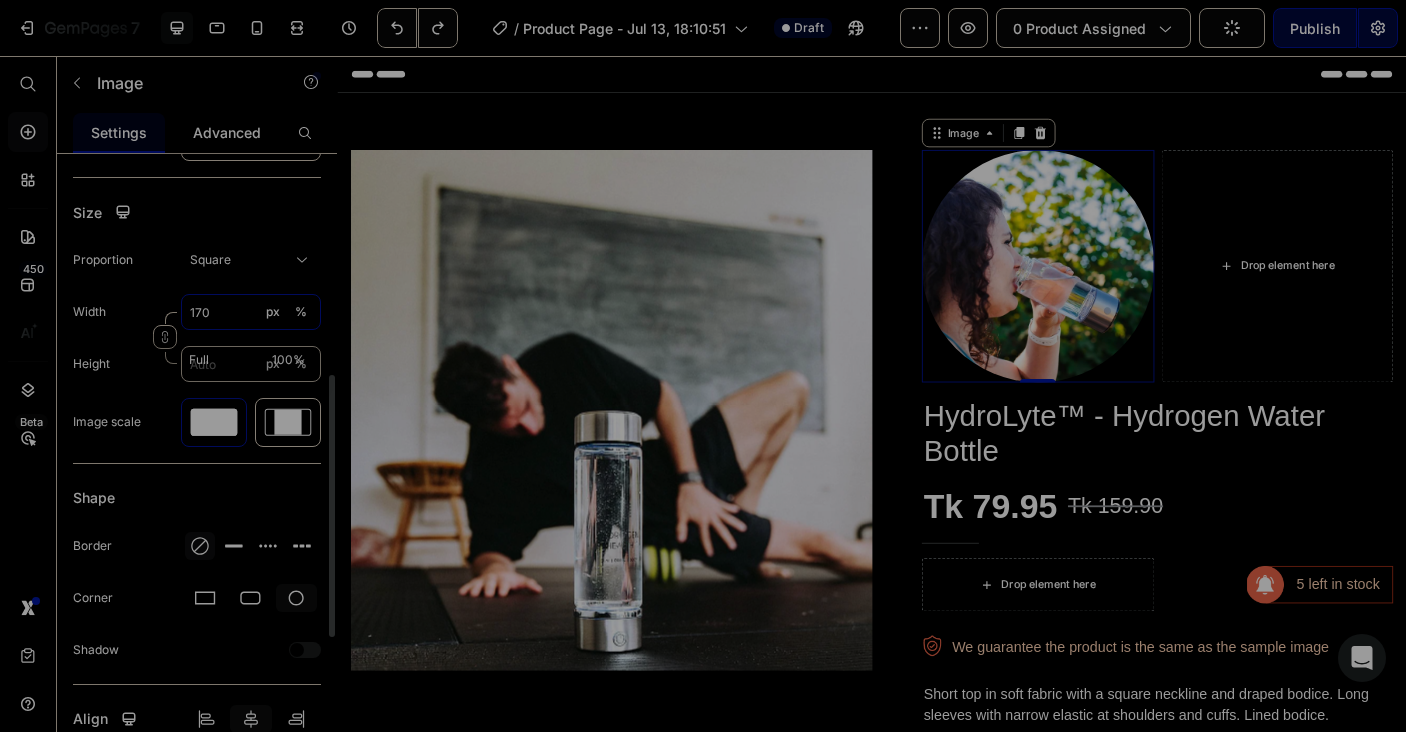 click on "170" at bounding box center [251, 312] 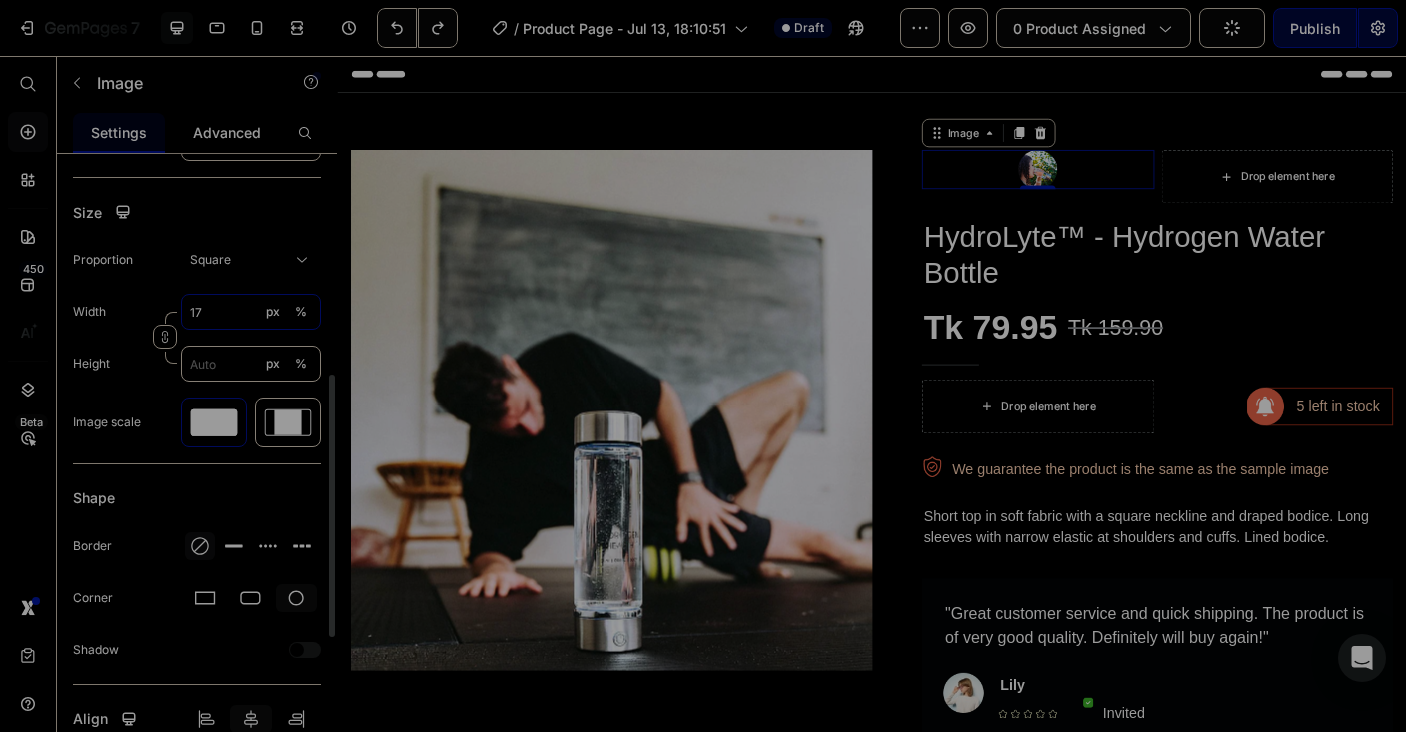 type on "1" 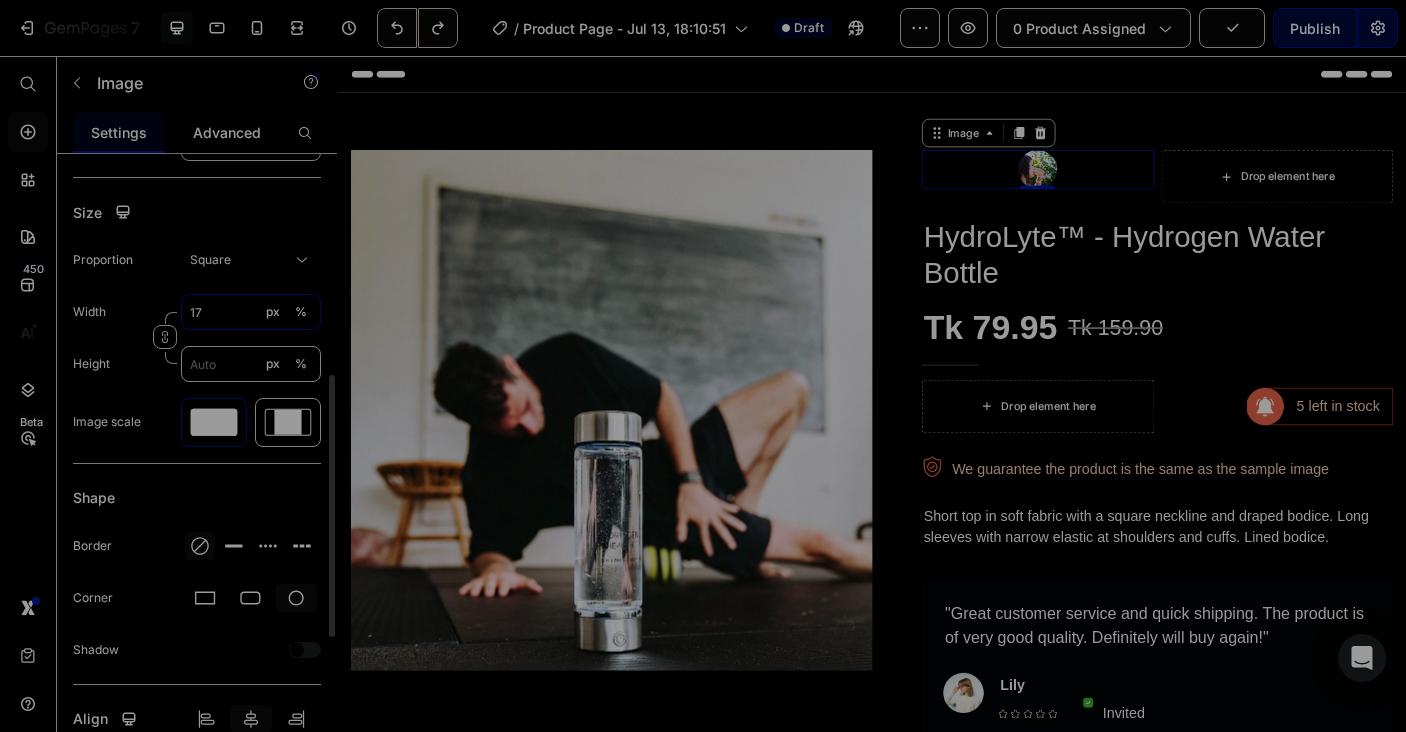 type on "1" 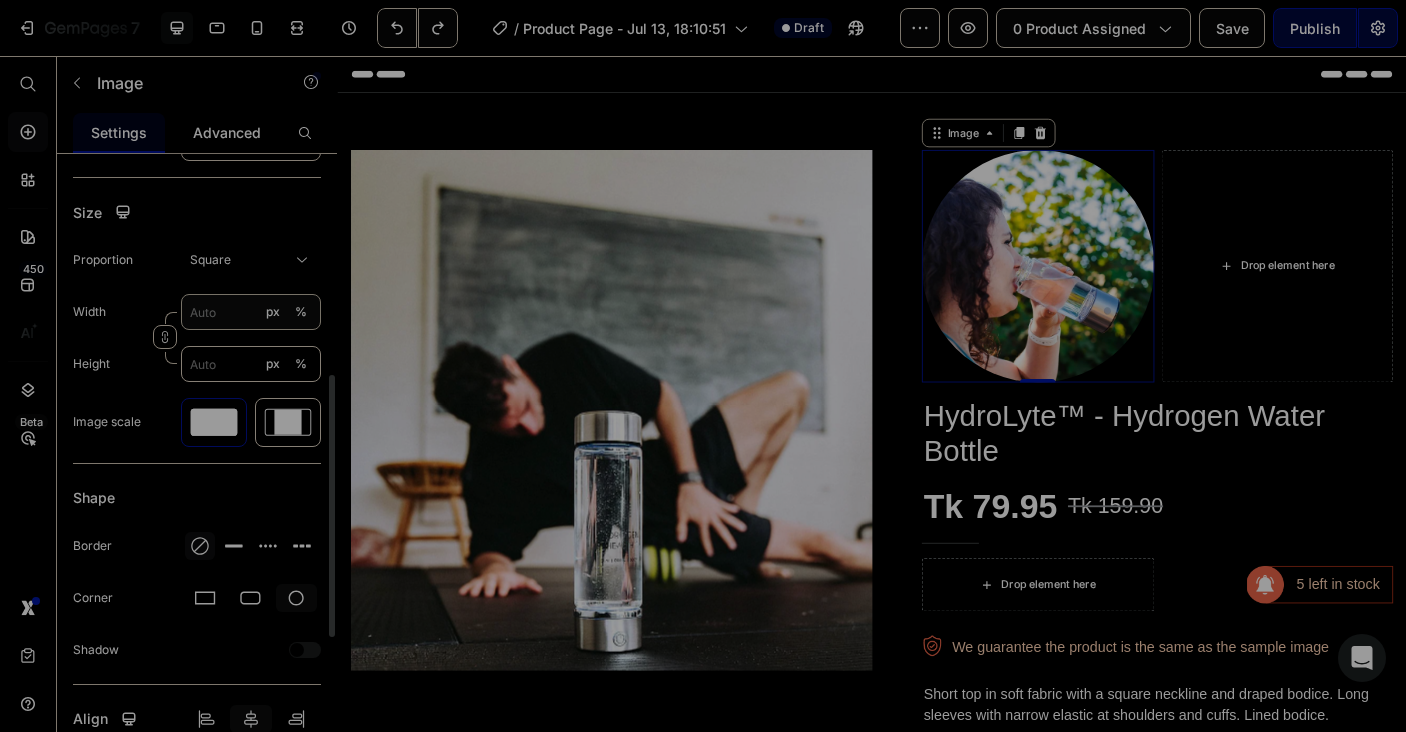 click on "px %" at bounding box center (287, 312) 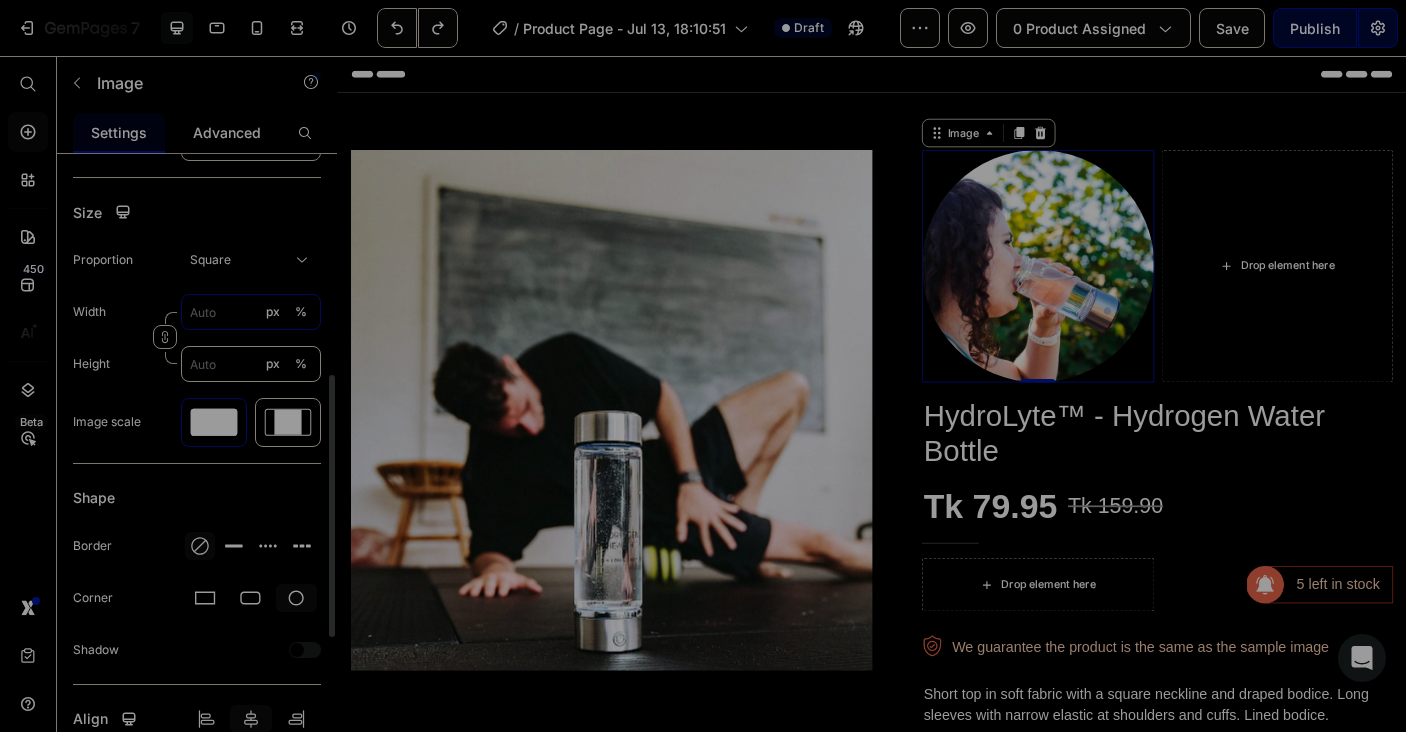 type on "7" 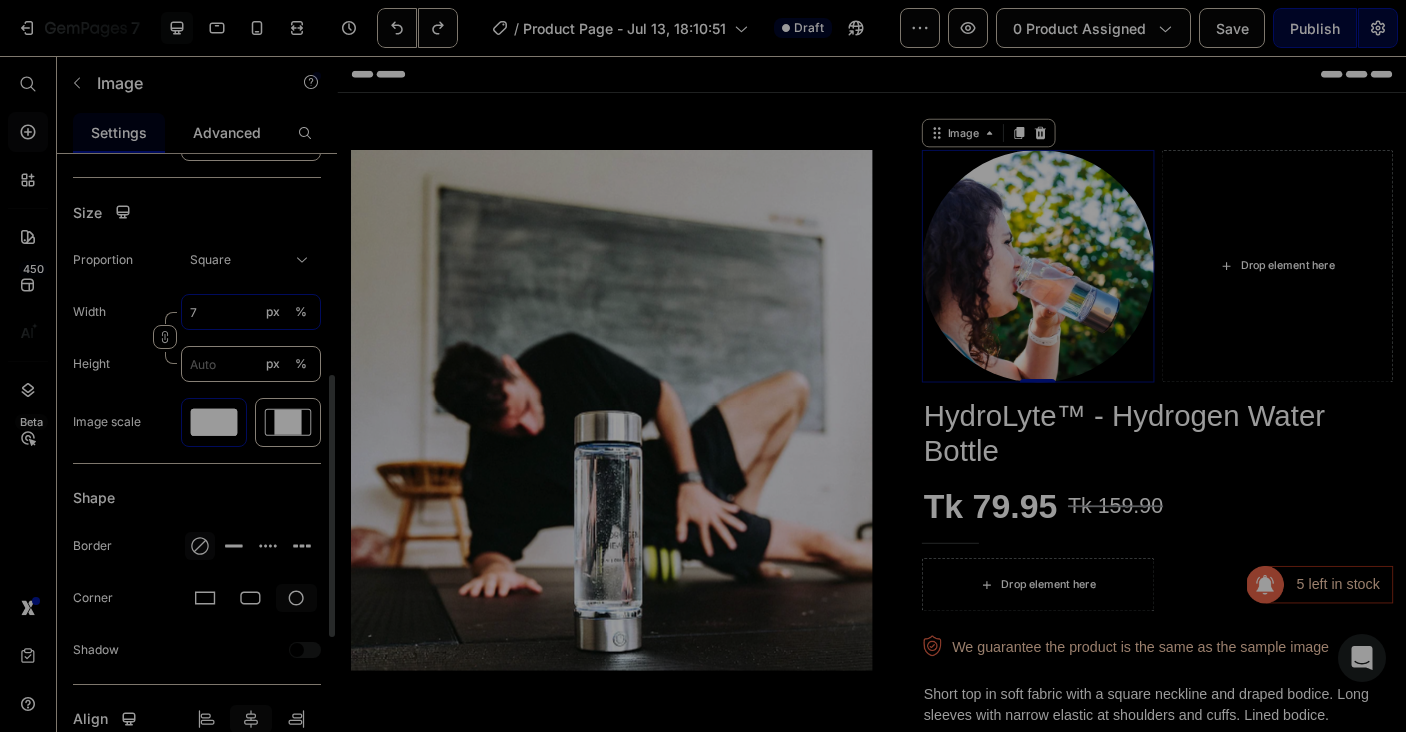 type on "7" 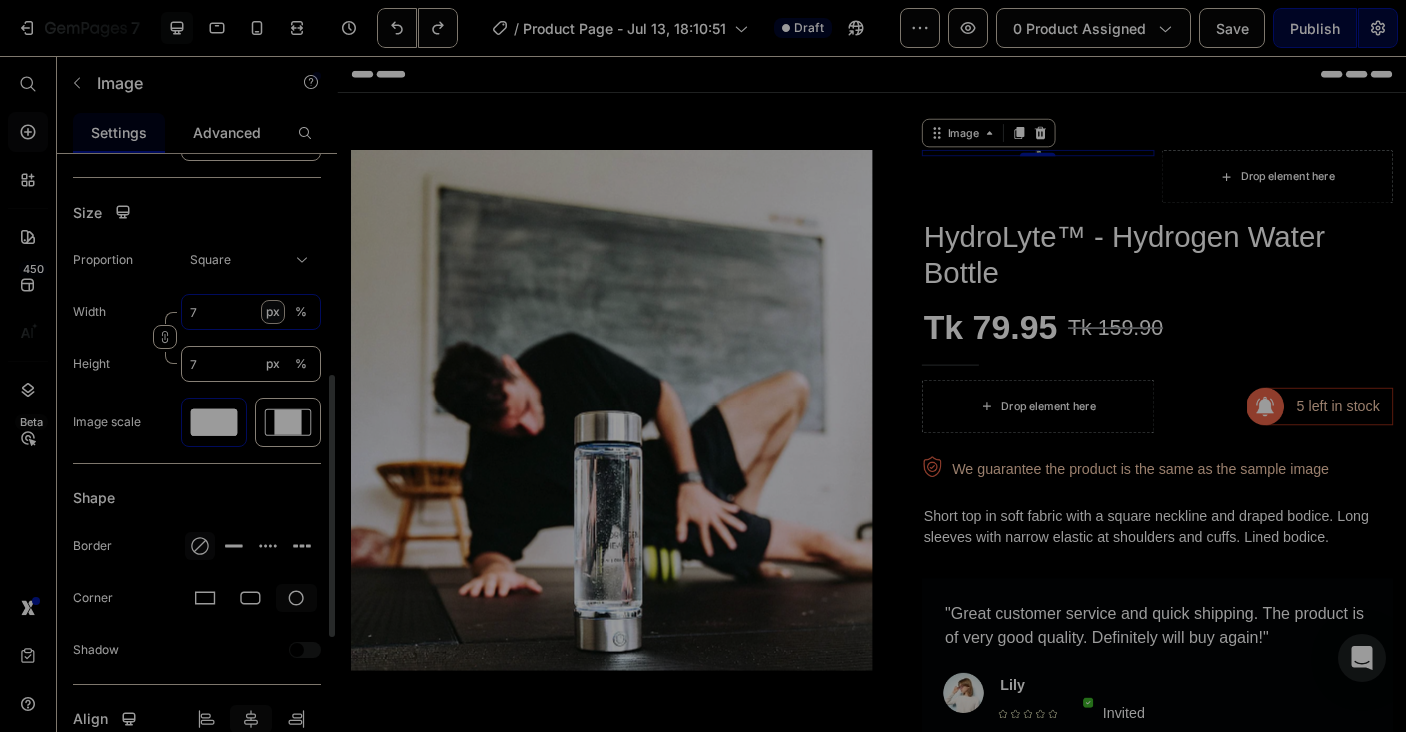 type on "70" 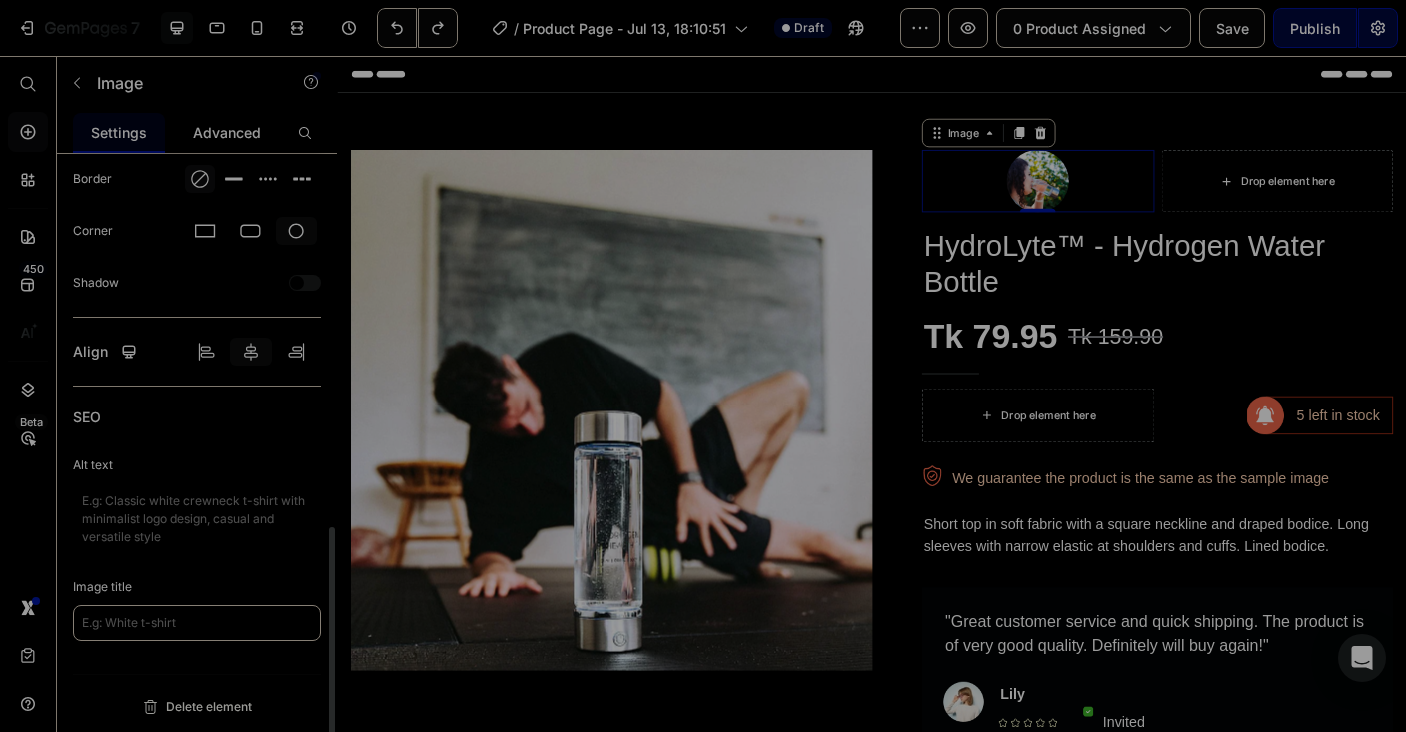 scroll, scrollTop: 100, scrollLeft: 0, axis: vertical 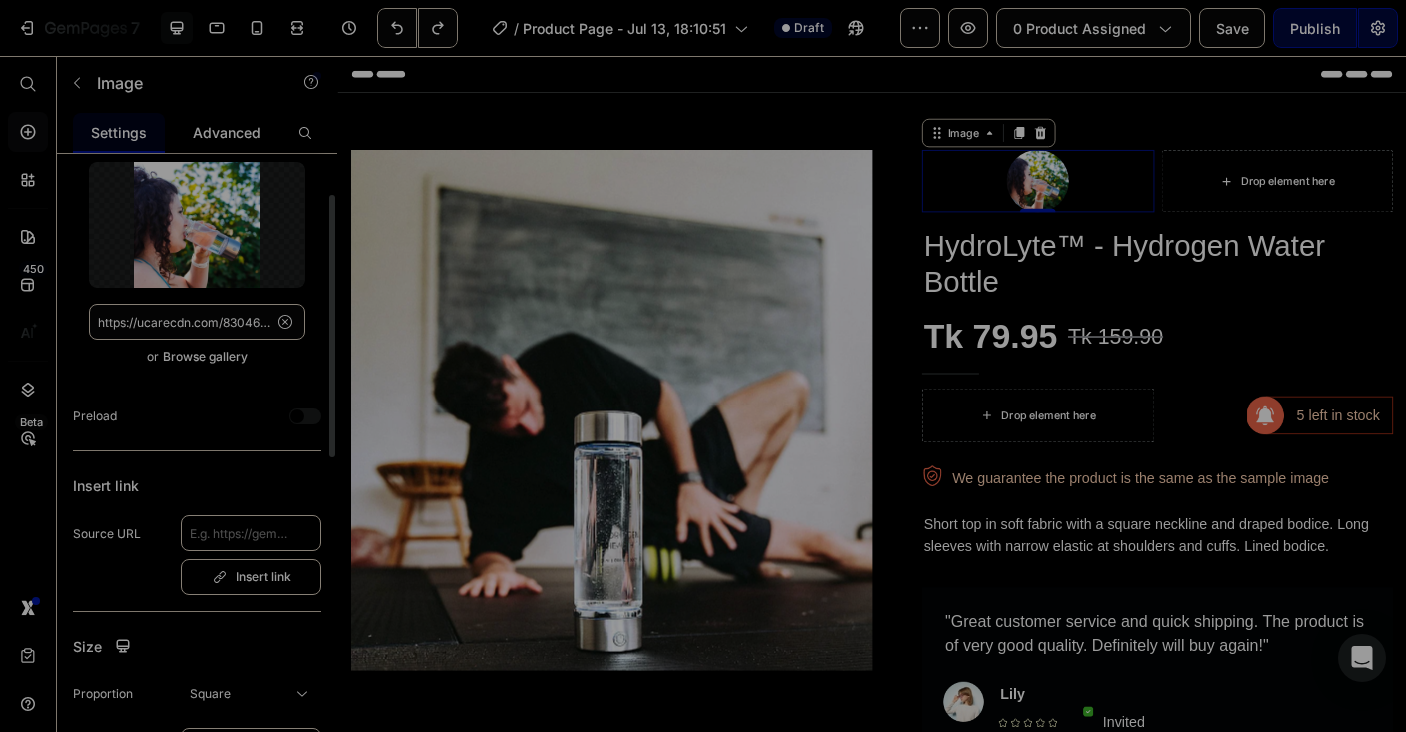 click on "Advanced" at bounding box center (227, 132) 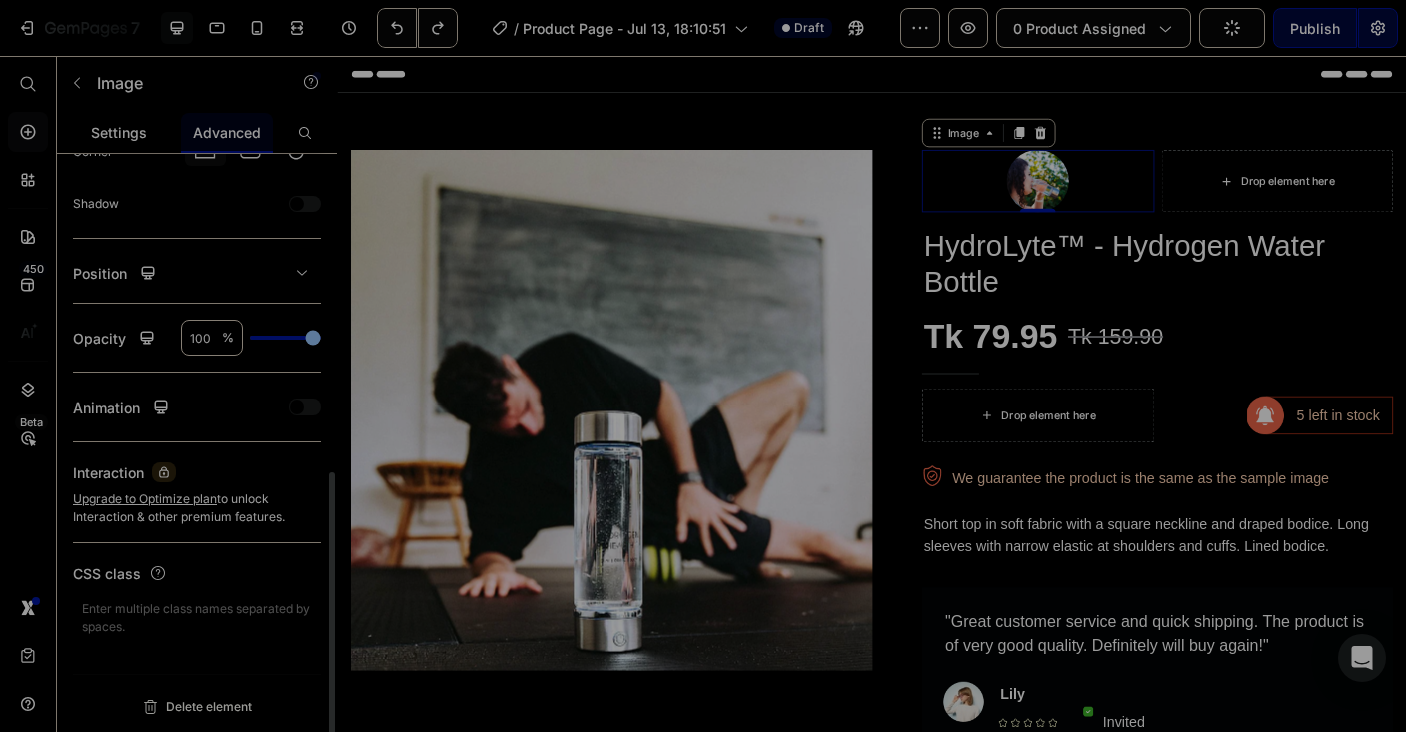 scroll, scrollTop: 0, scrollLeft: 0, axis: both 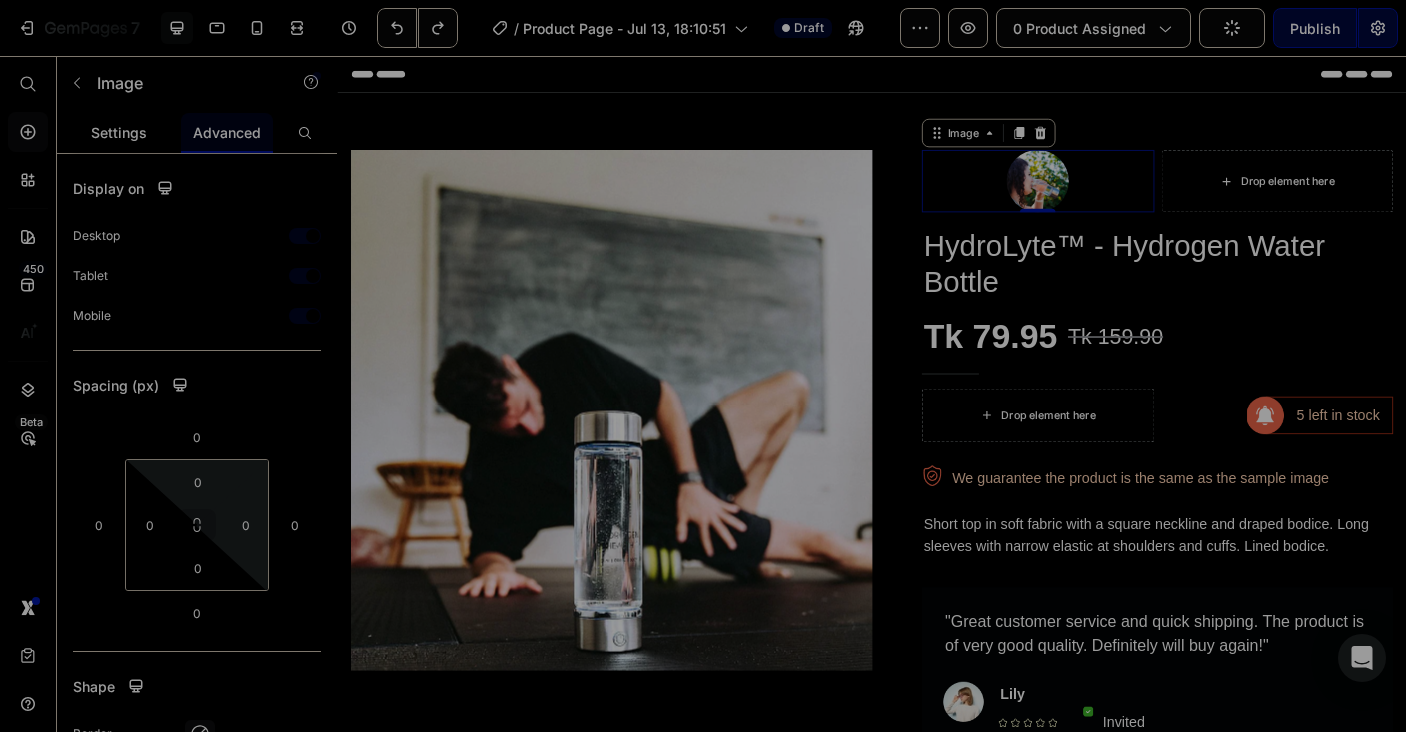 click on "Settings" at bounding box center (119, 132) 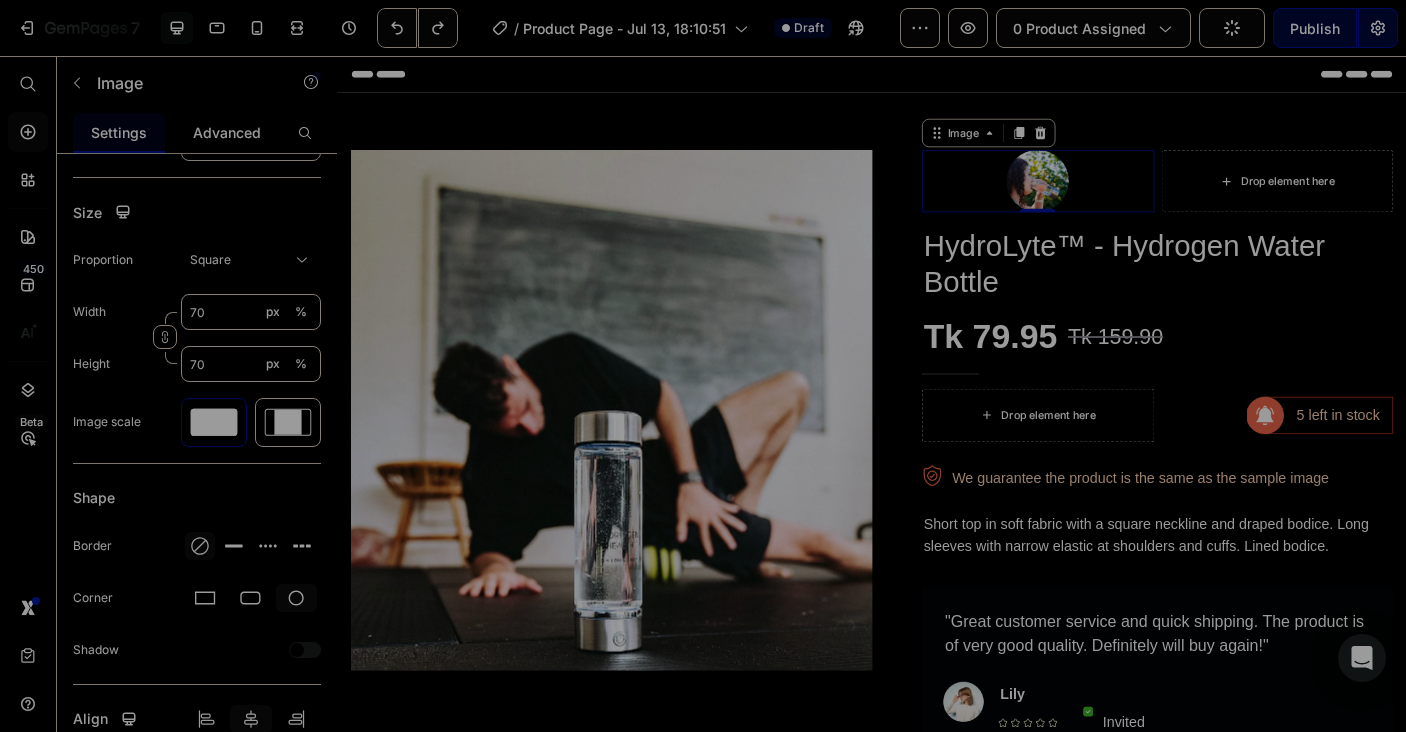 scroll, scrollTop: 801, scrollLeft: 0, axis: vertical 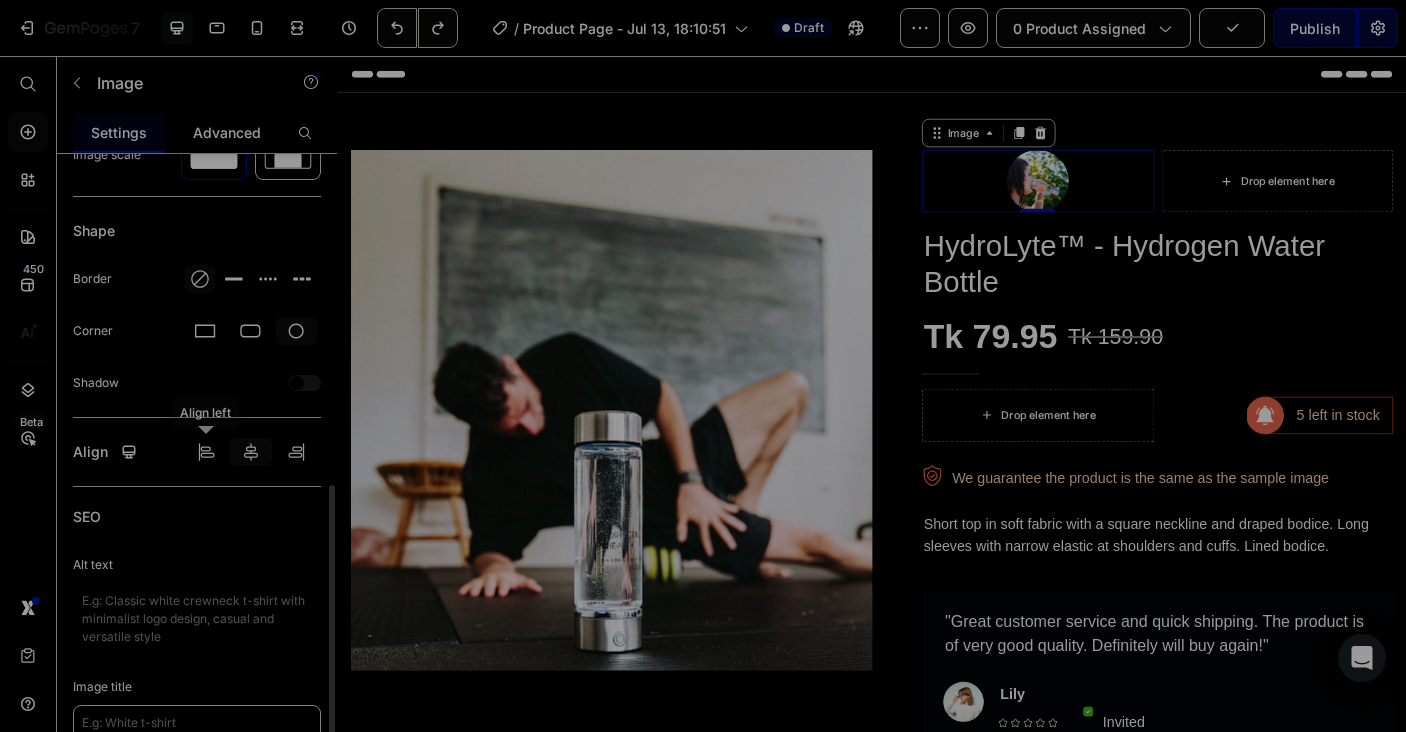 click 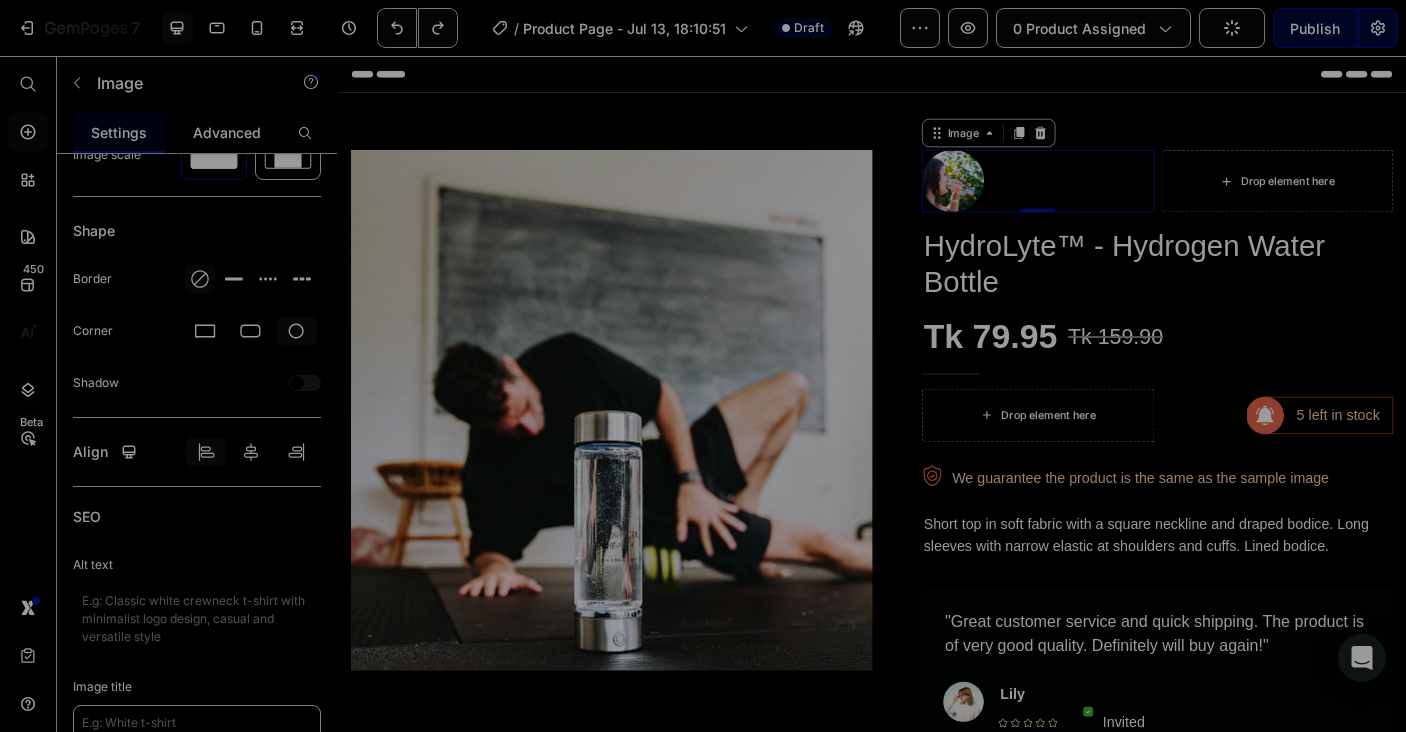 click 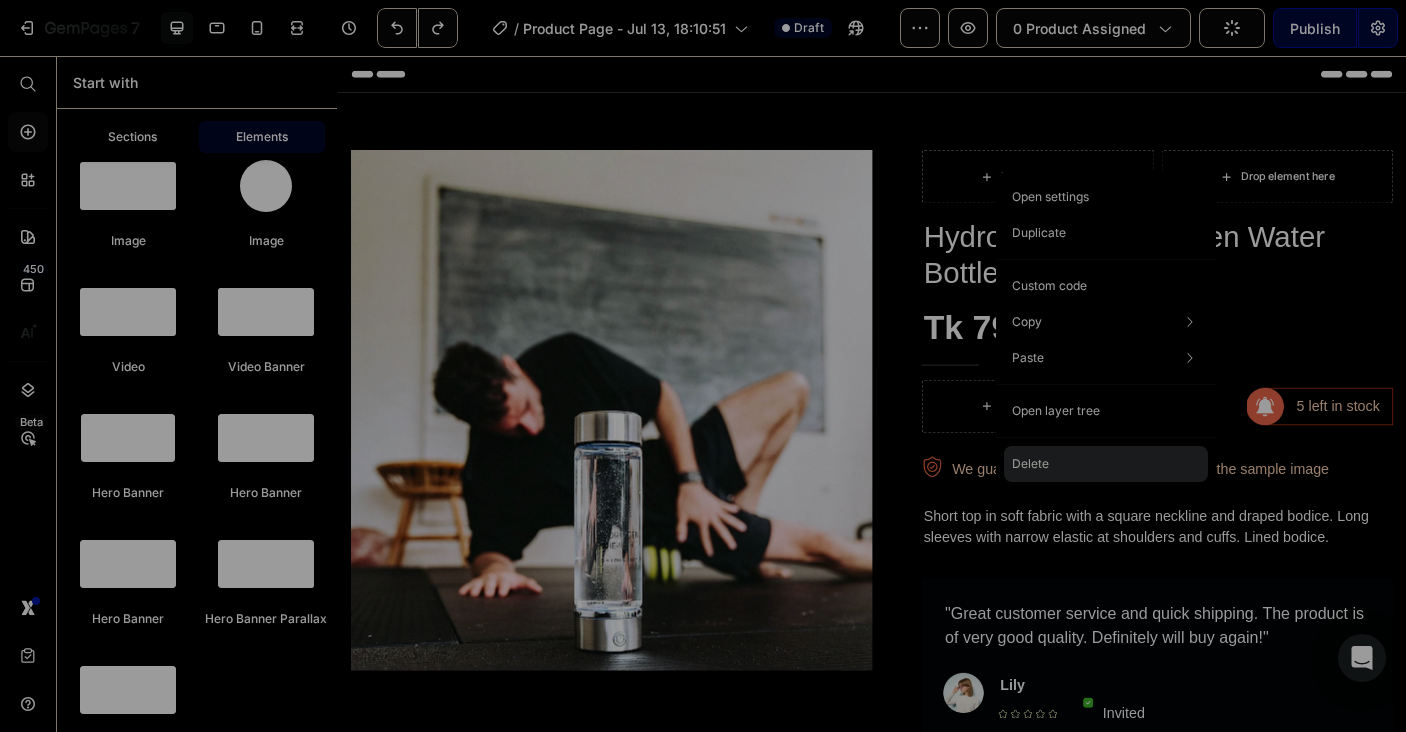 click on "Delete" 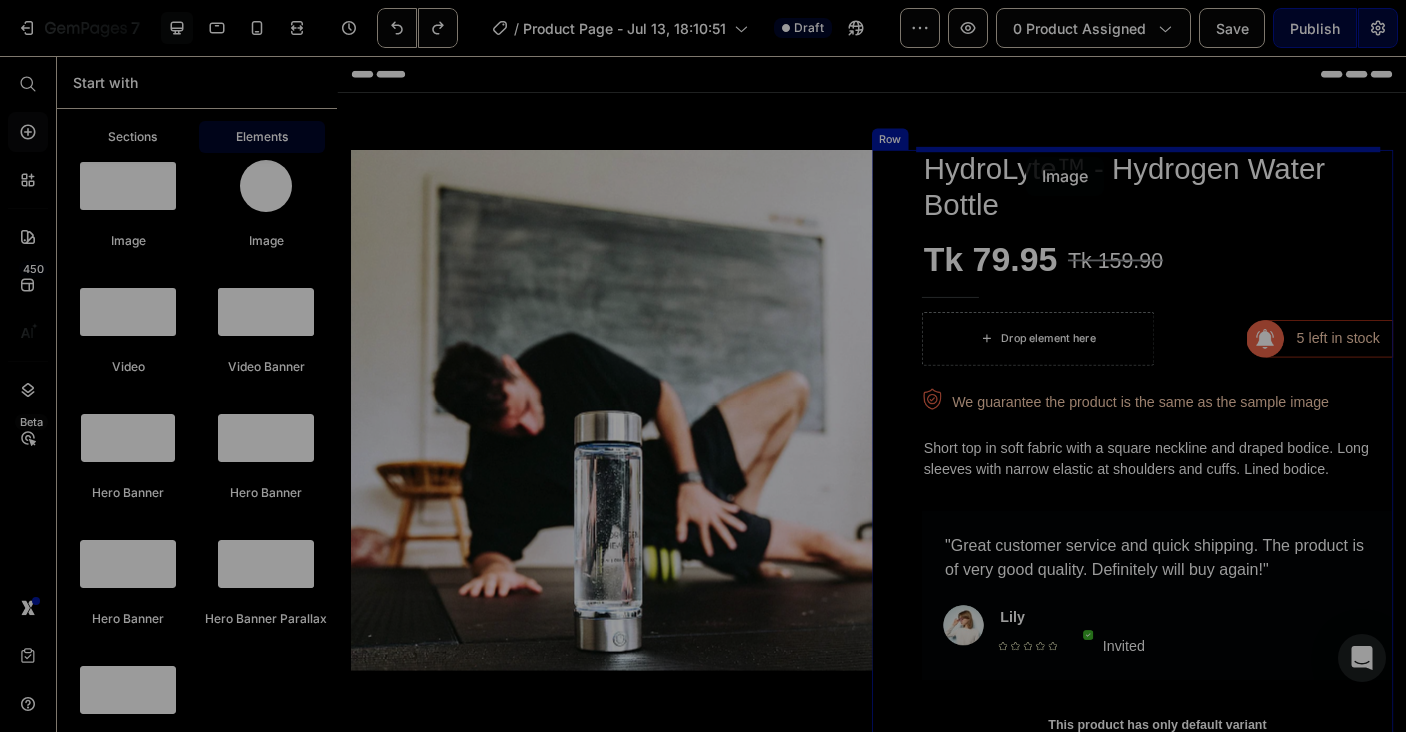 drag, startPoint x: 449, startPoint y: 233, endPoint x: 1110, endPoint y: 169, distance: 664.0911 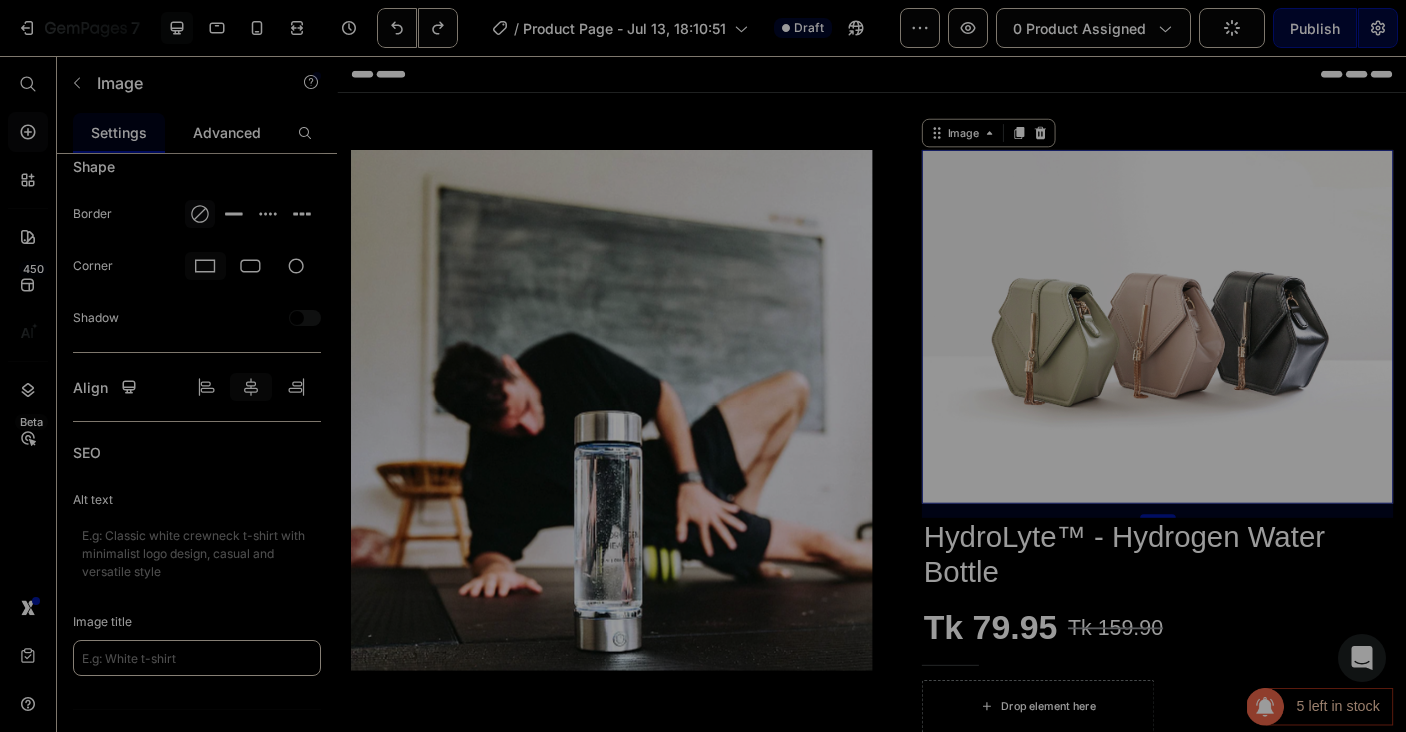 drag, startPoint x: 1126, startPoint y: 144, endPoint x: 1059, endPoint y: 148, distance: 67.11929 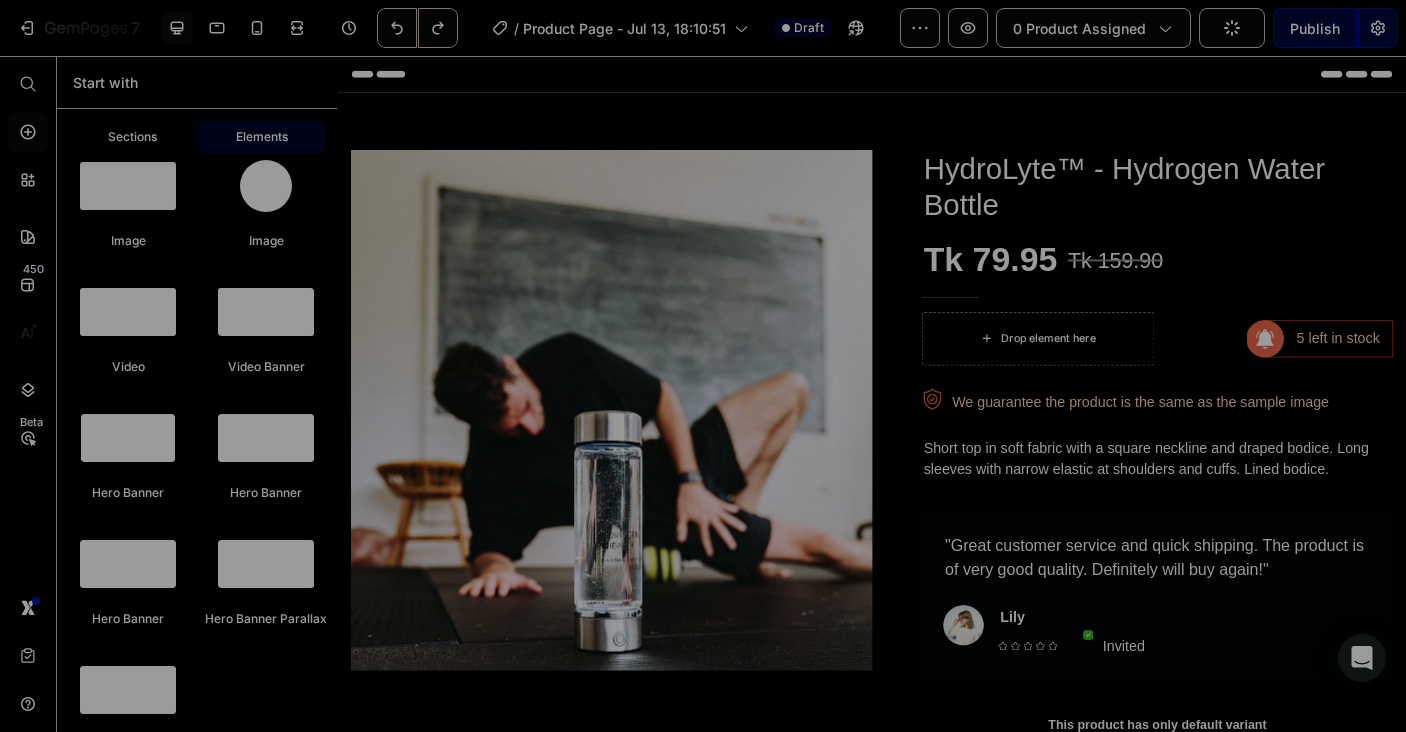 scroll, scrollTop: 0, scrollLeft: 0, axis: both 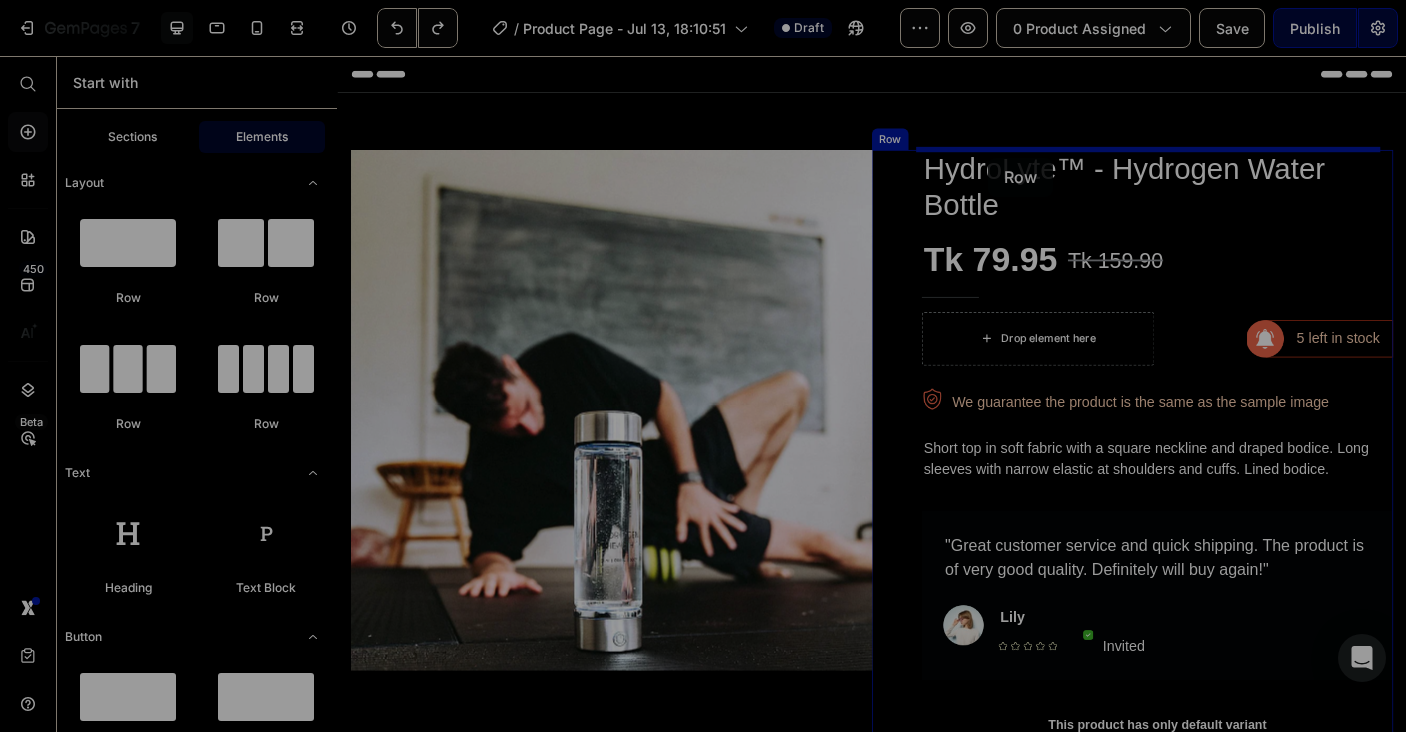 drag, startPoint x: 481, startPoint y: 309, endPoint x: 1068, endPoint y: 170, distance: 603.233 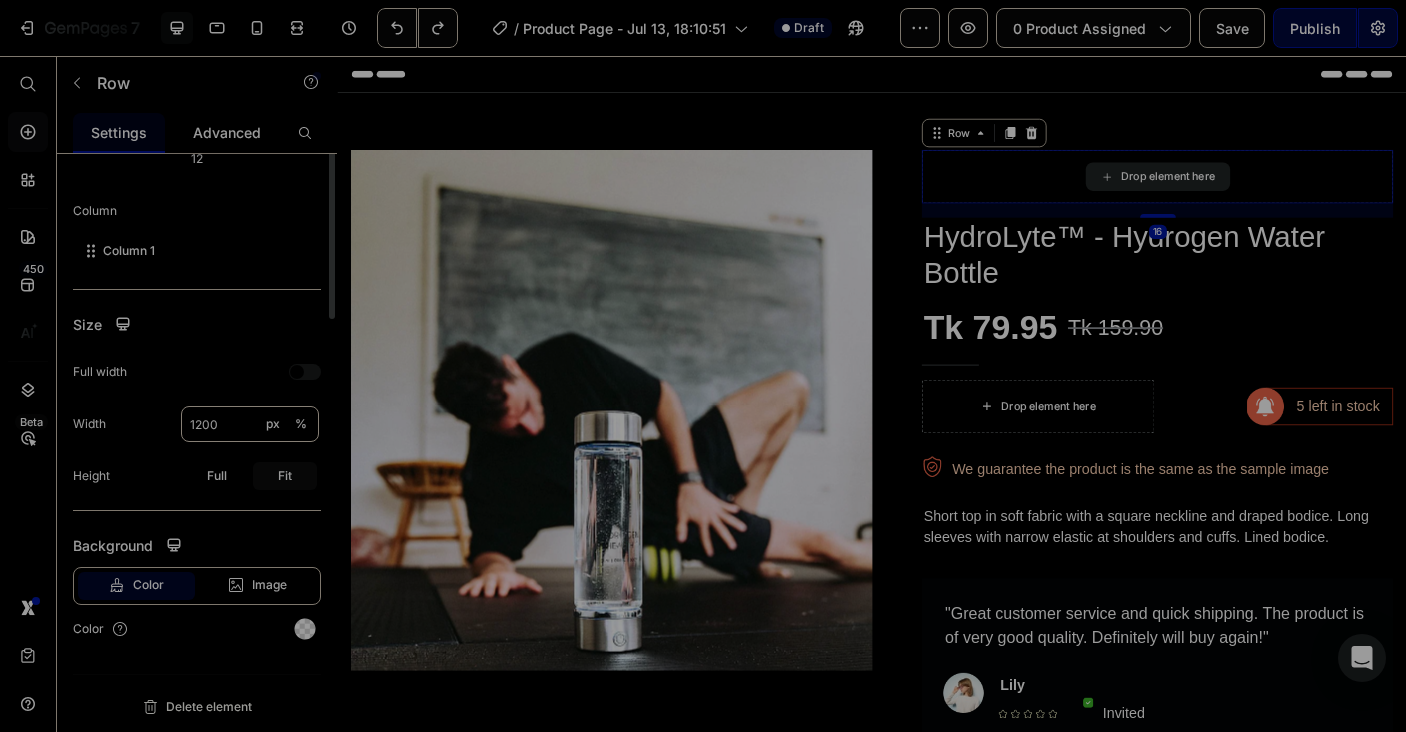 scroll, scrollTop: 0, scrollLeft: 0, axis: both 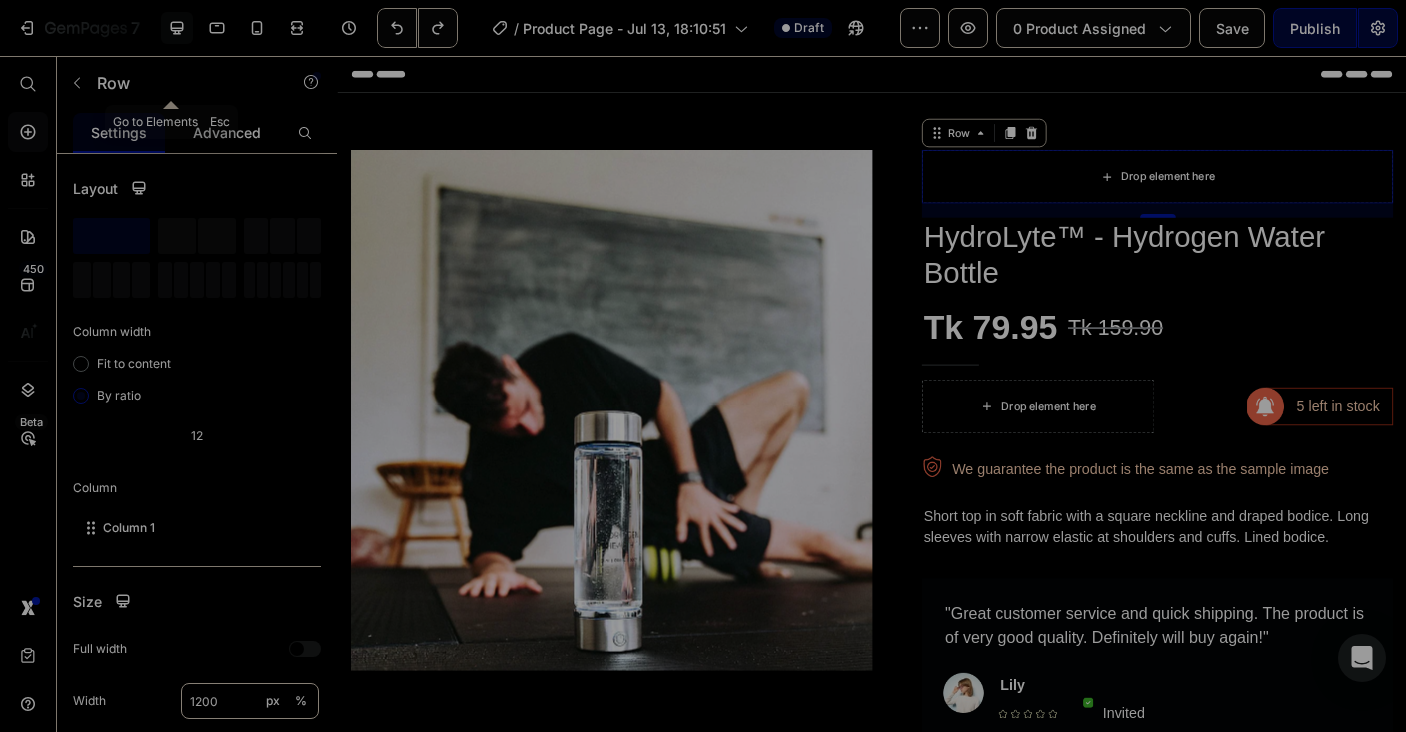 click 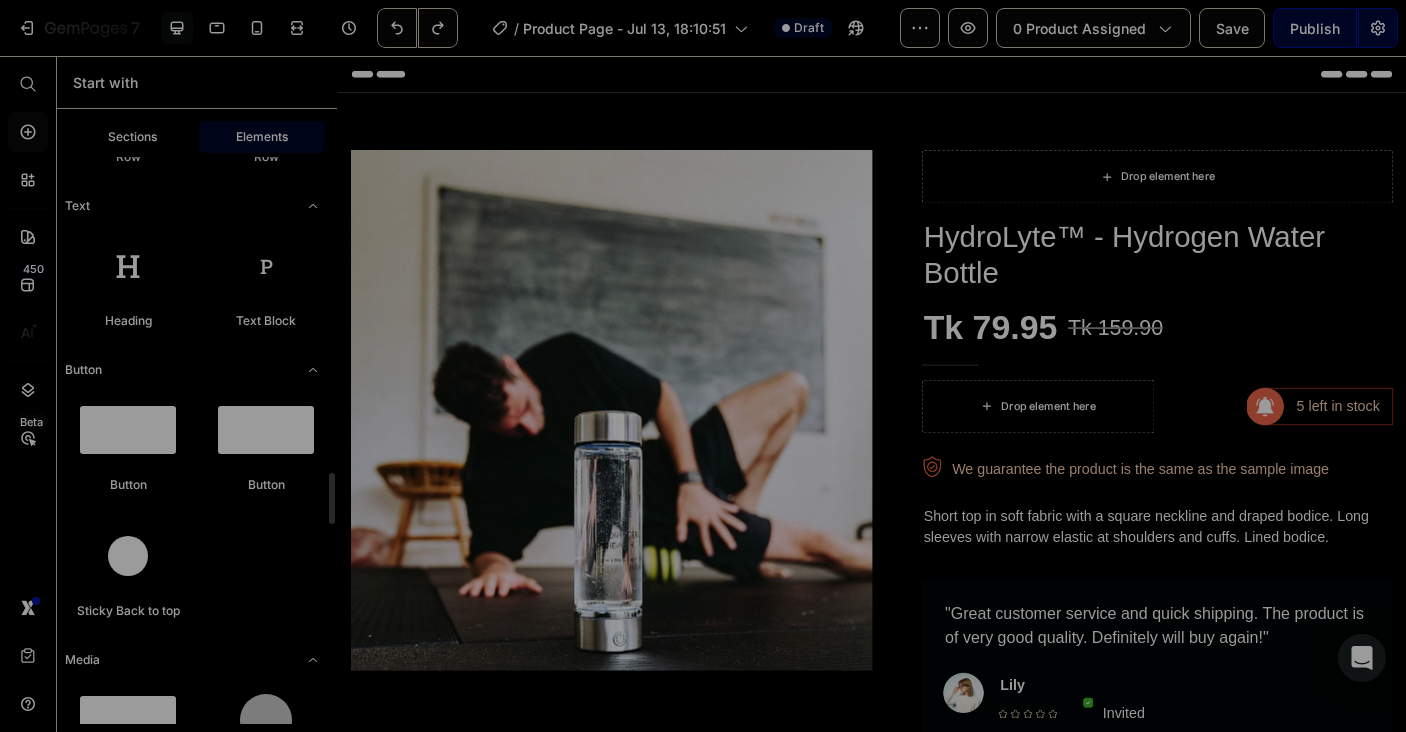 scroll, scrollTop: 534, scrollLeft: 0, axis: vertical 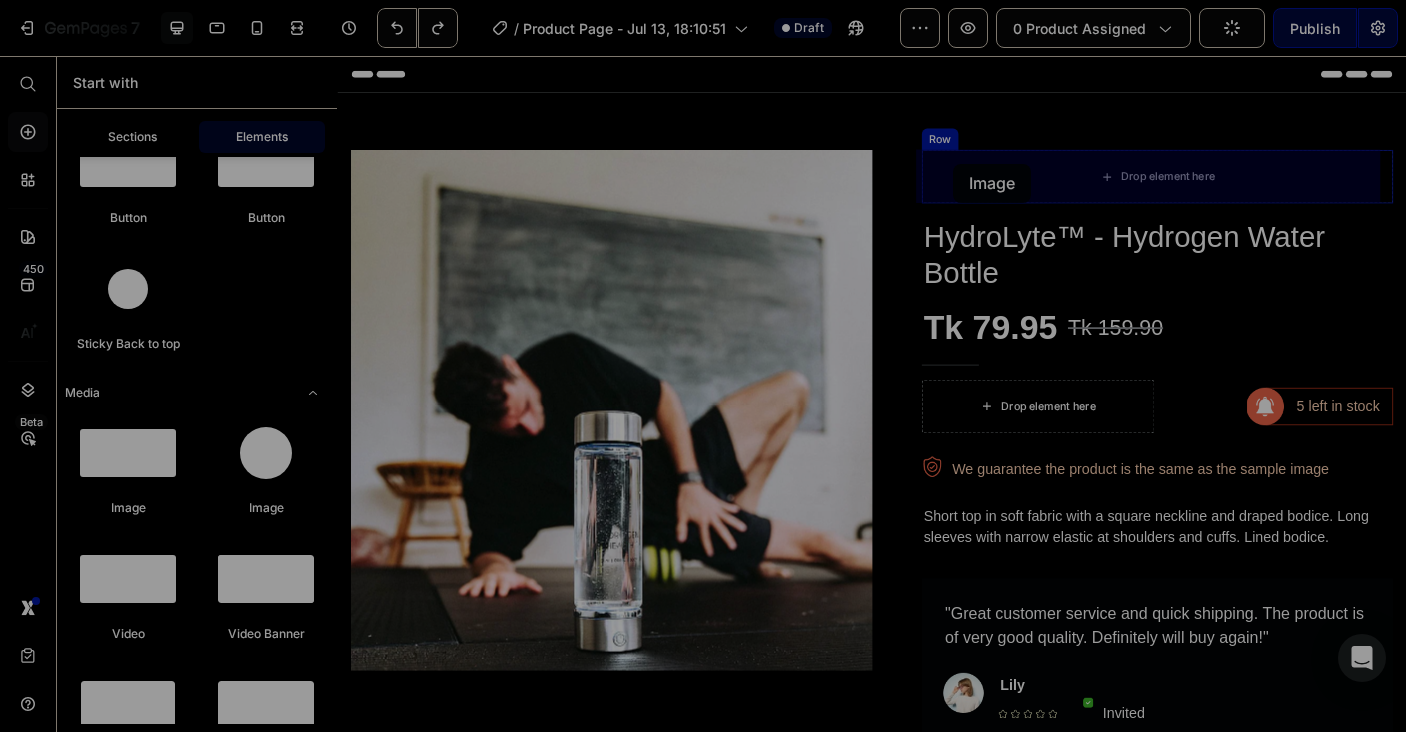 drag, startPoint x: 606, startPoint y: 528, endPoint x: 1028, endPoint y: 177, distance: 548.89435 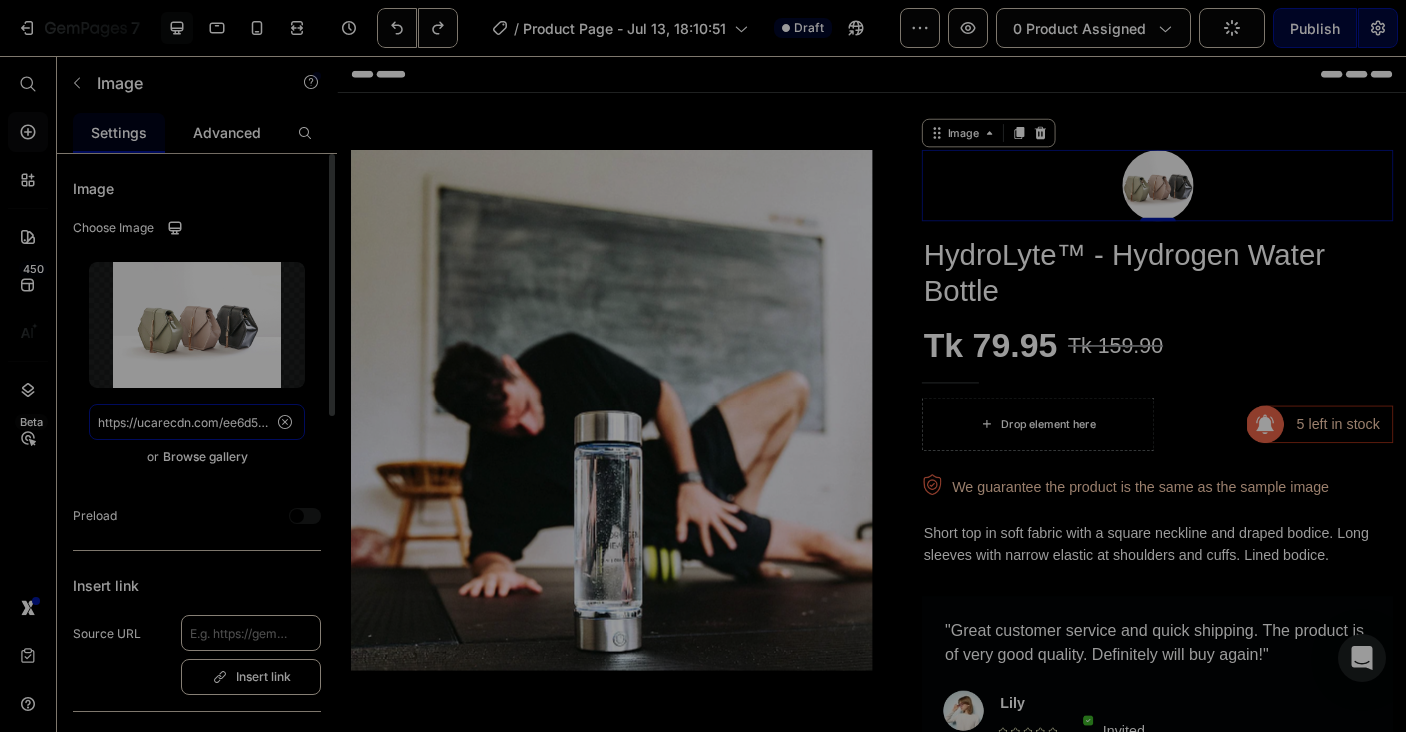click on "https://ucarecdn.com/ee6d5074-1640-4cc7-8933-47c8589c3dee/-/format/auto/" 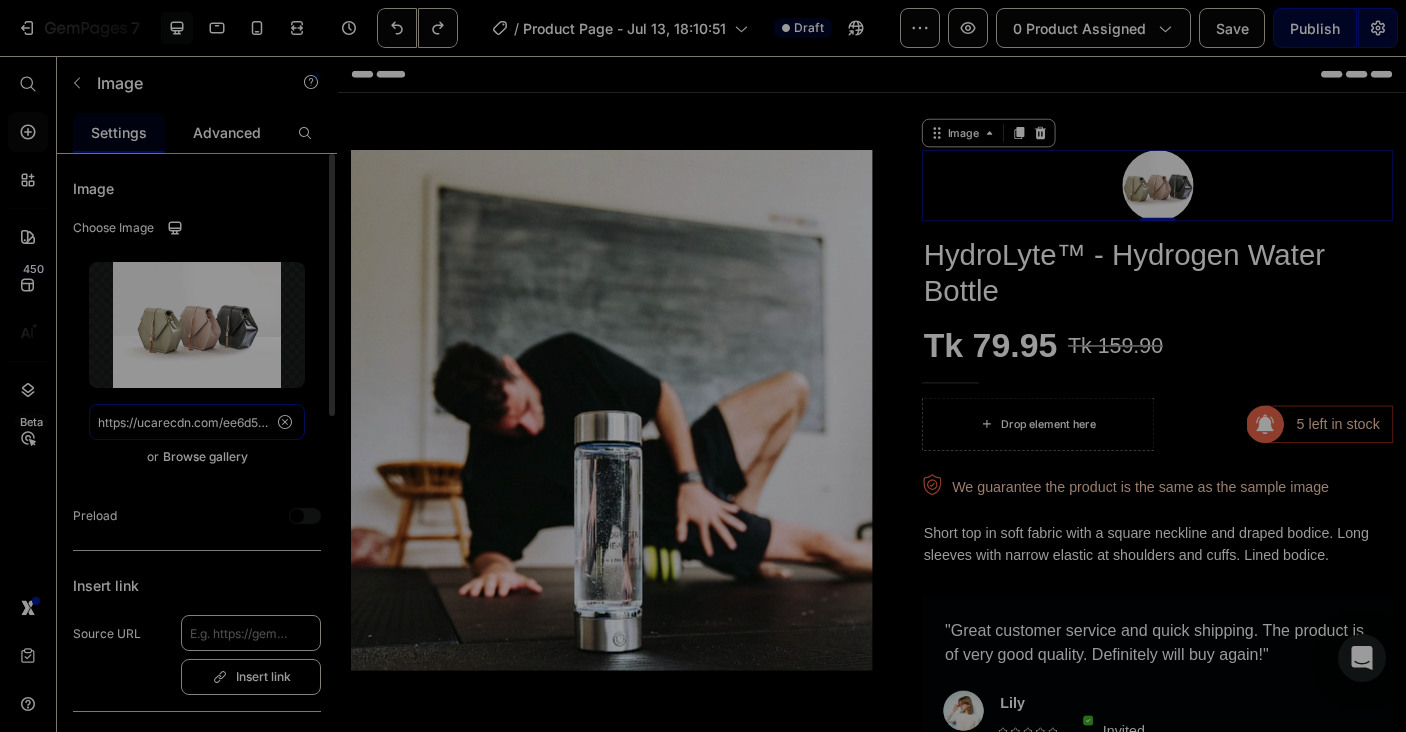 paste on "830464c0-172c-4e33-95ae-3b98acf364d3/-/format/auto/-/preview/3000x3000/-/quality/lighter/5-1681319976459_1_.jpg" 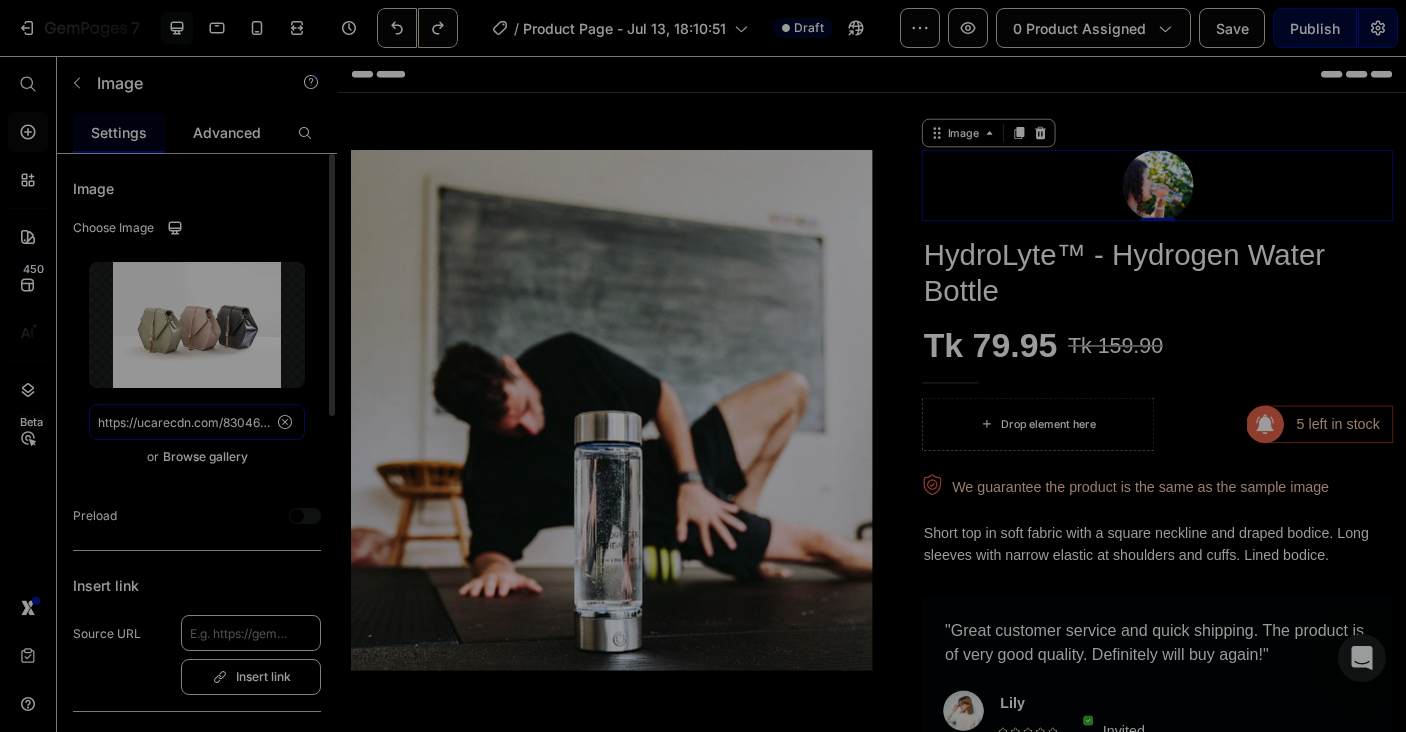 scroll, scrollTop: 0, scrollLeft: 642, axis: horizontal 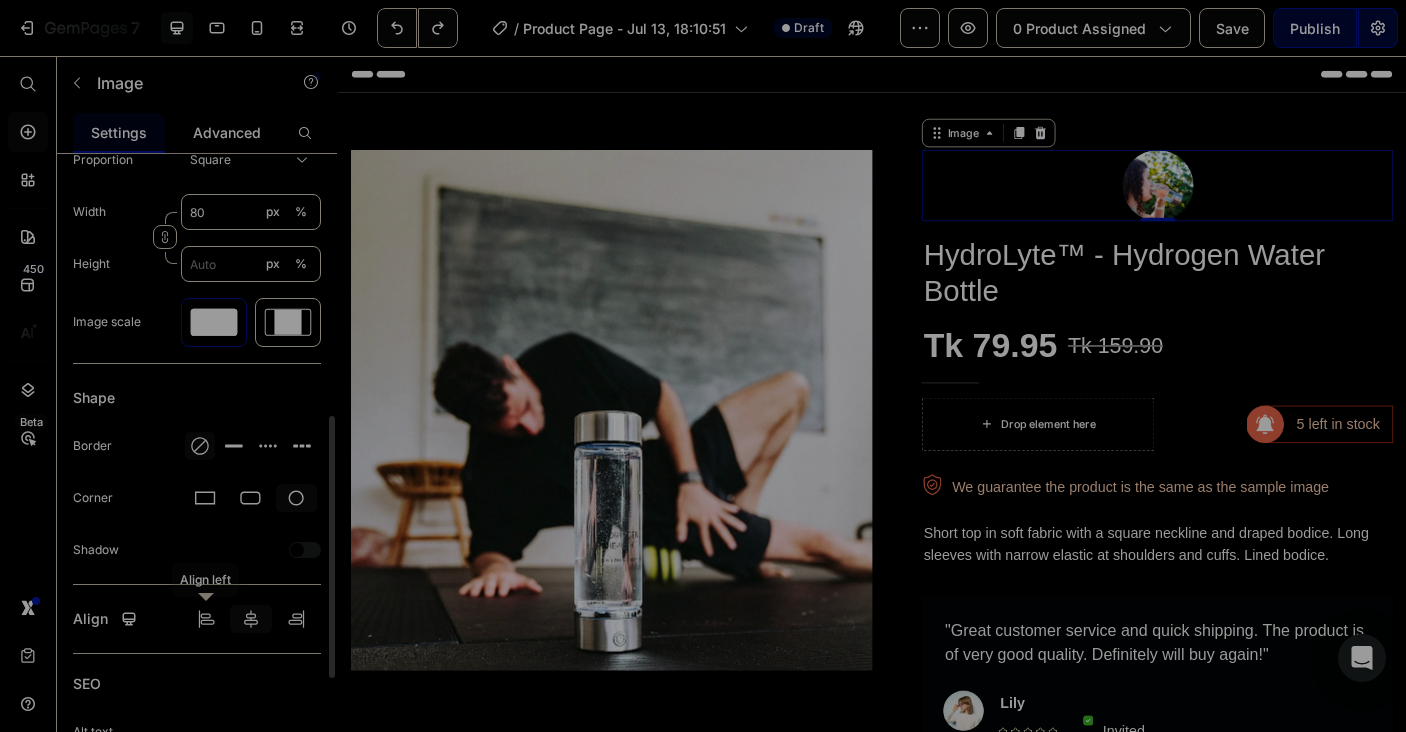type on "https://ucarecdn.com/830464c0-172c-4e33-95ae-3b98acf364d3/-/format/auto/-/preview/3000x3000/-/quality/lighter/5-1681319976459_1_.jpg" 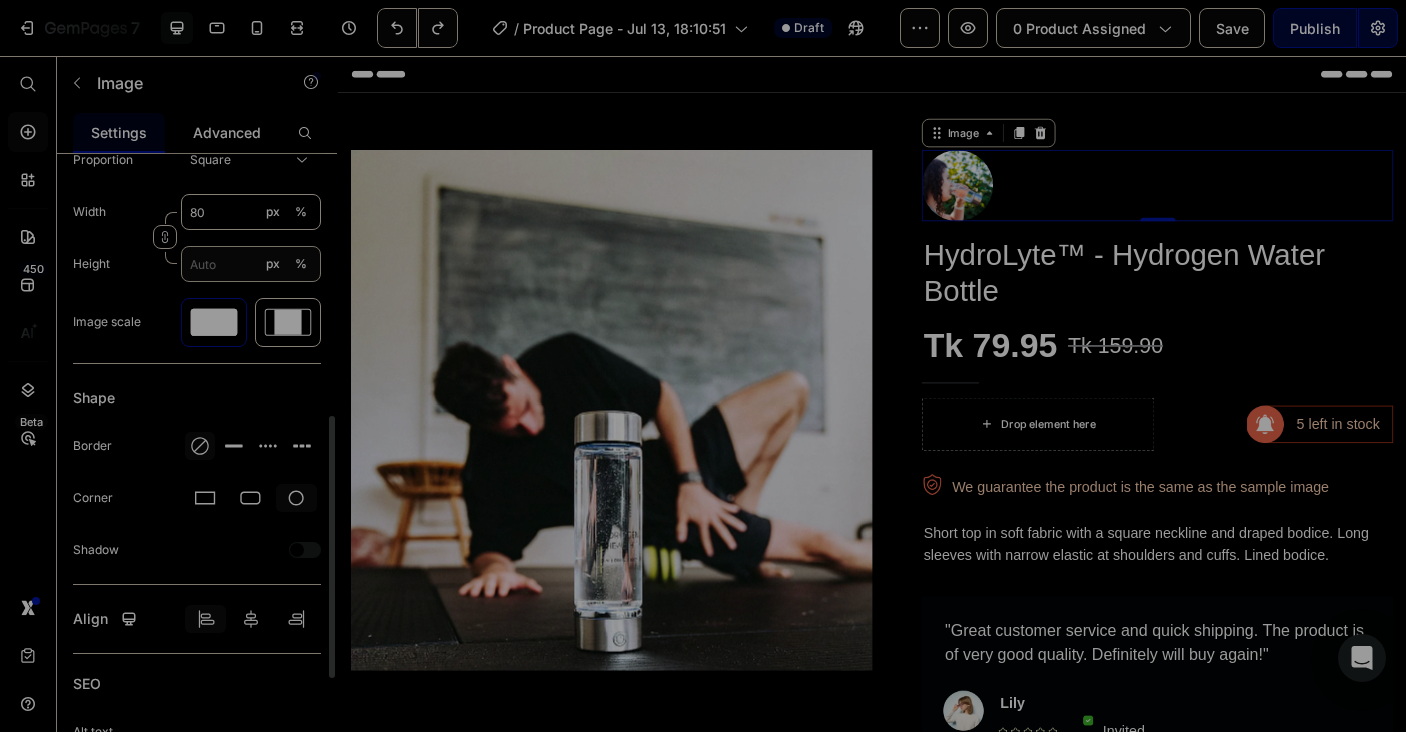 scroll, scrollTop: 0, scrollLeft: 0, axis: both 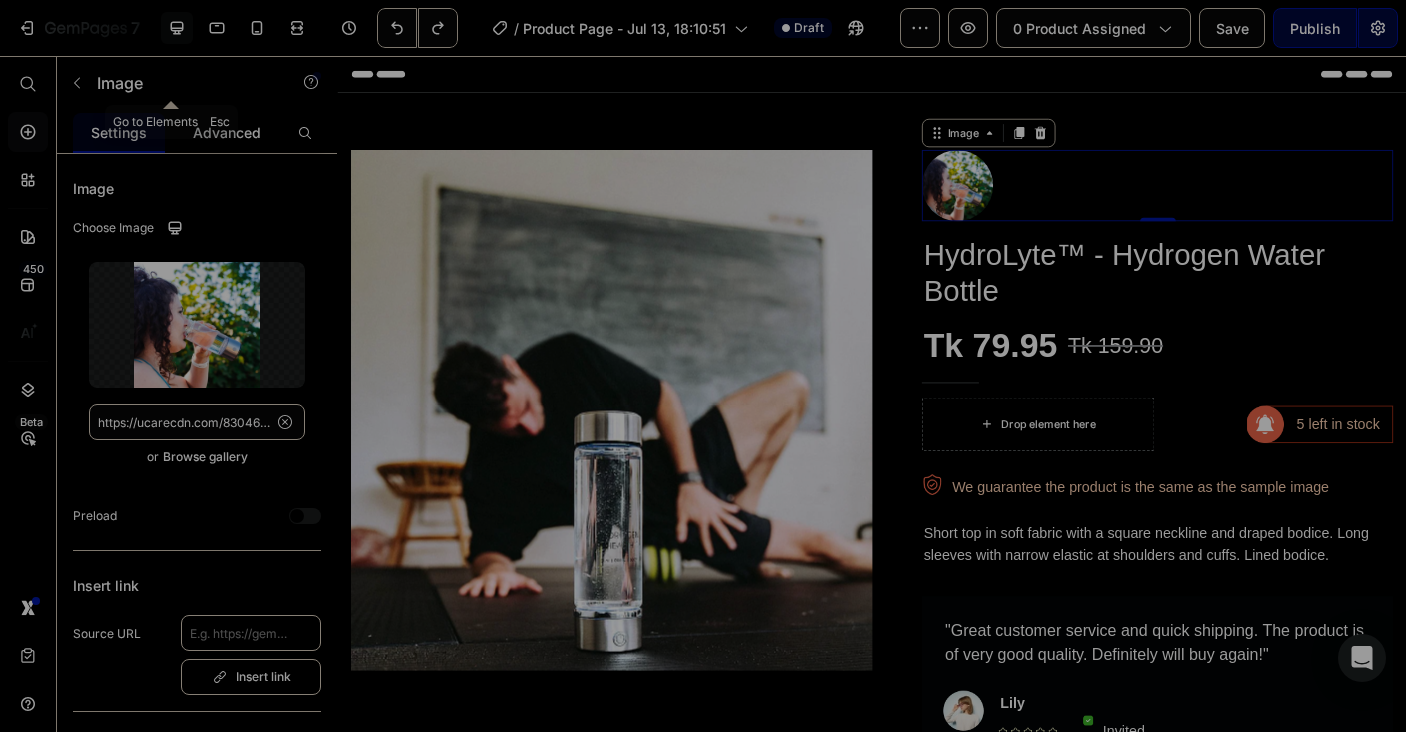 click 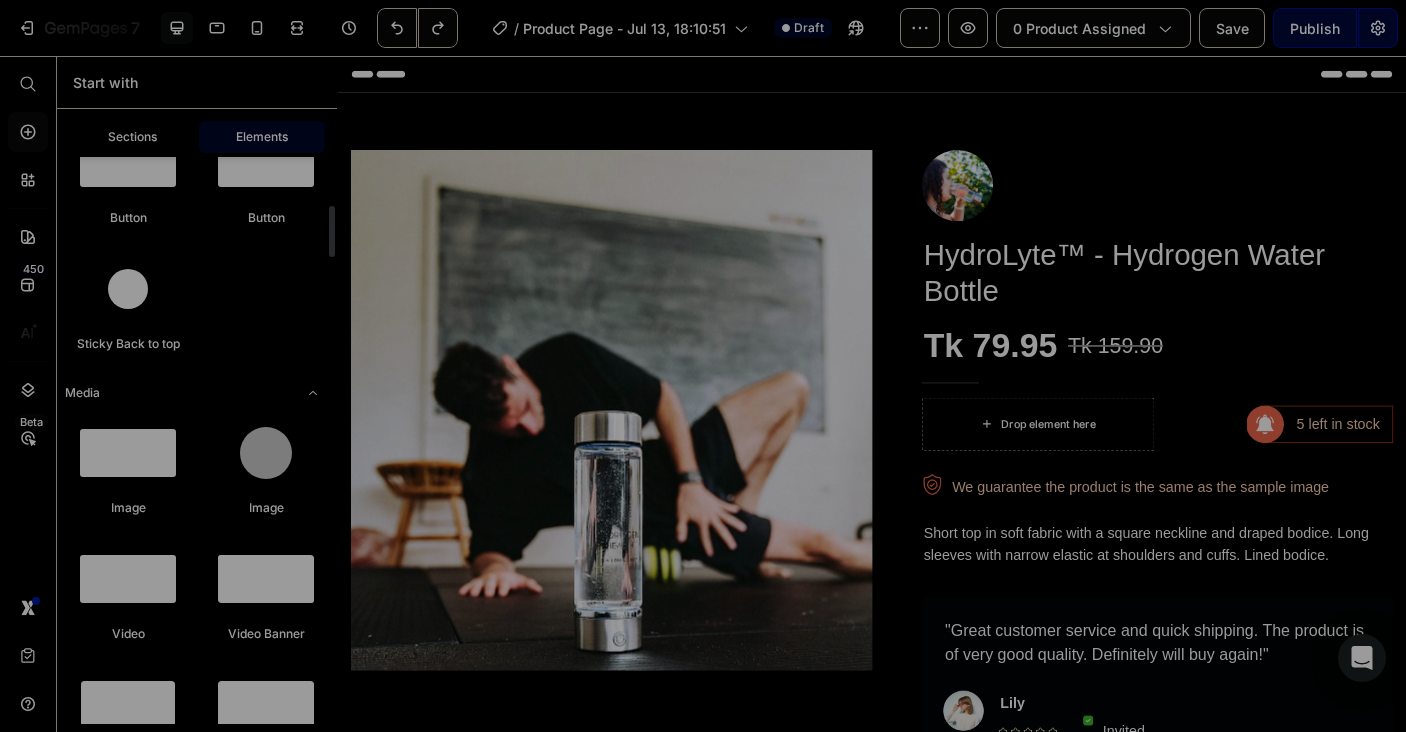 scroll, scrollTop: 0, scrollLeft: 0, axis: both 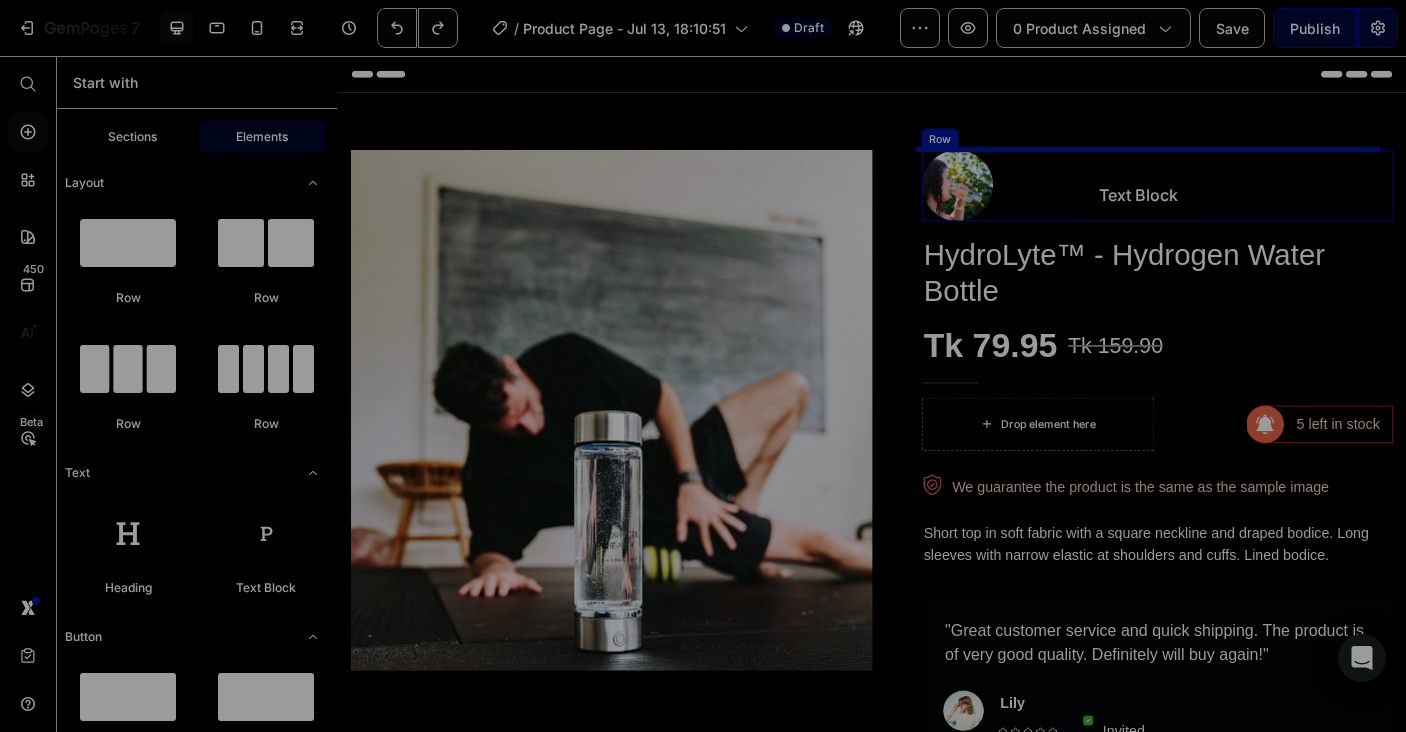 drag, startPoint x: 599, startPoint y: 625, endPoint x: 1174, endPoint y: 190, distance: 721.0062 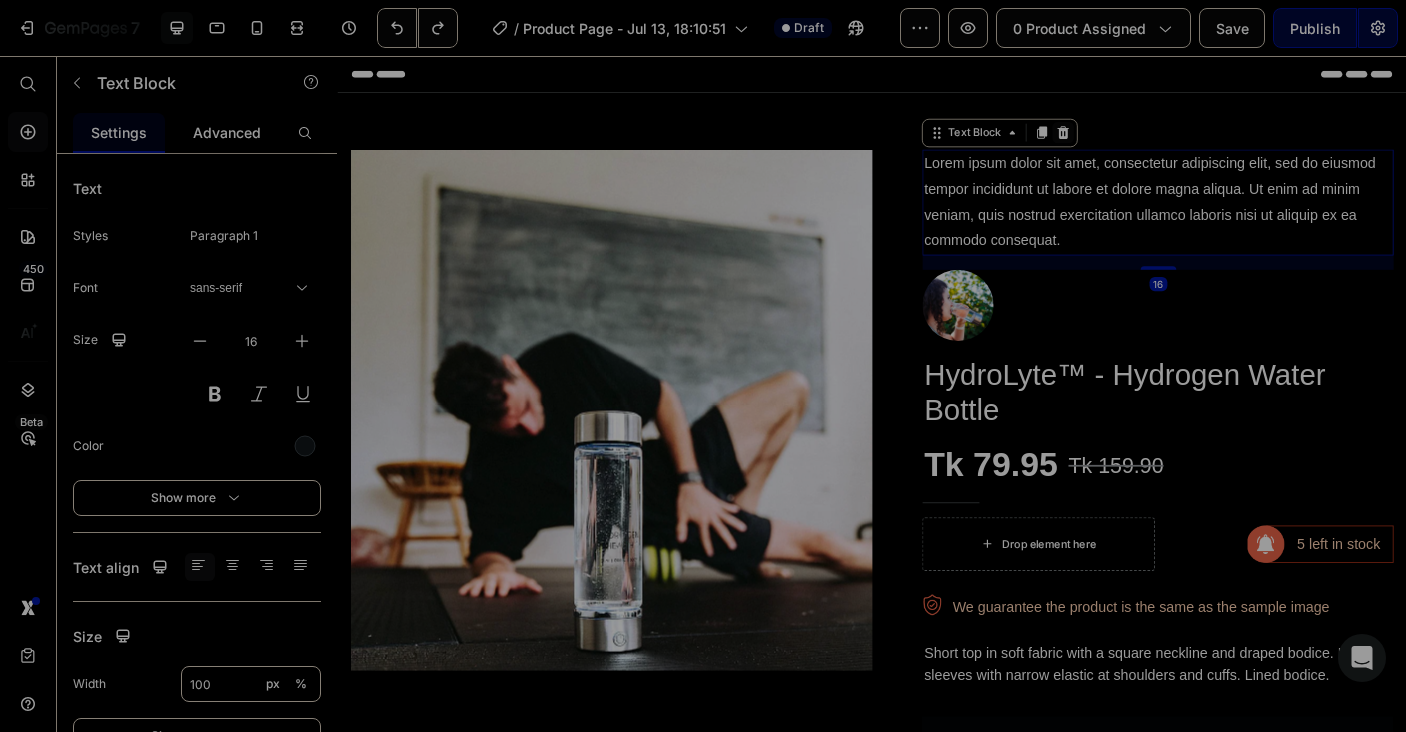 click 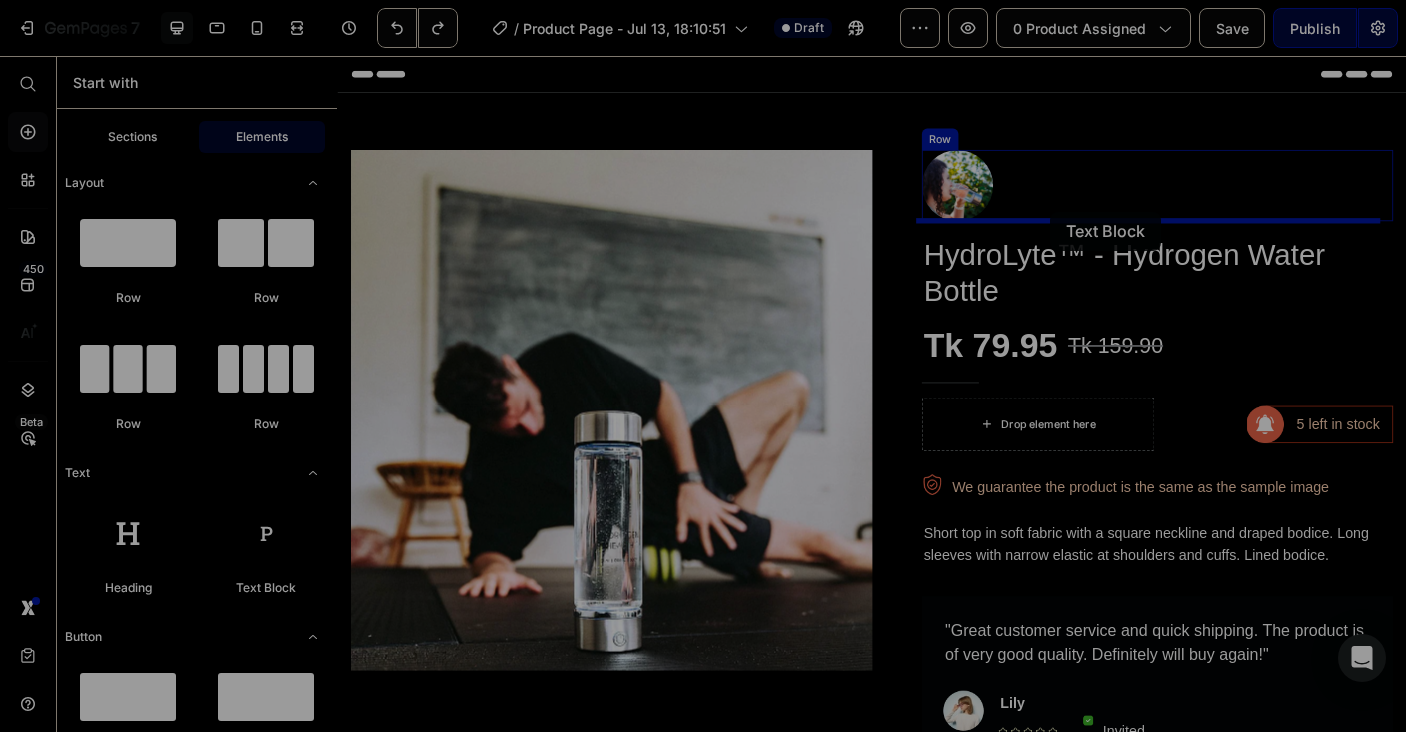 drag, startPoint x: 557, startPoint y: 617, endPoint x: 1137, endPoint y: 231, distance: 696.7037 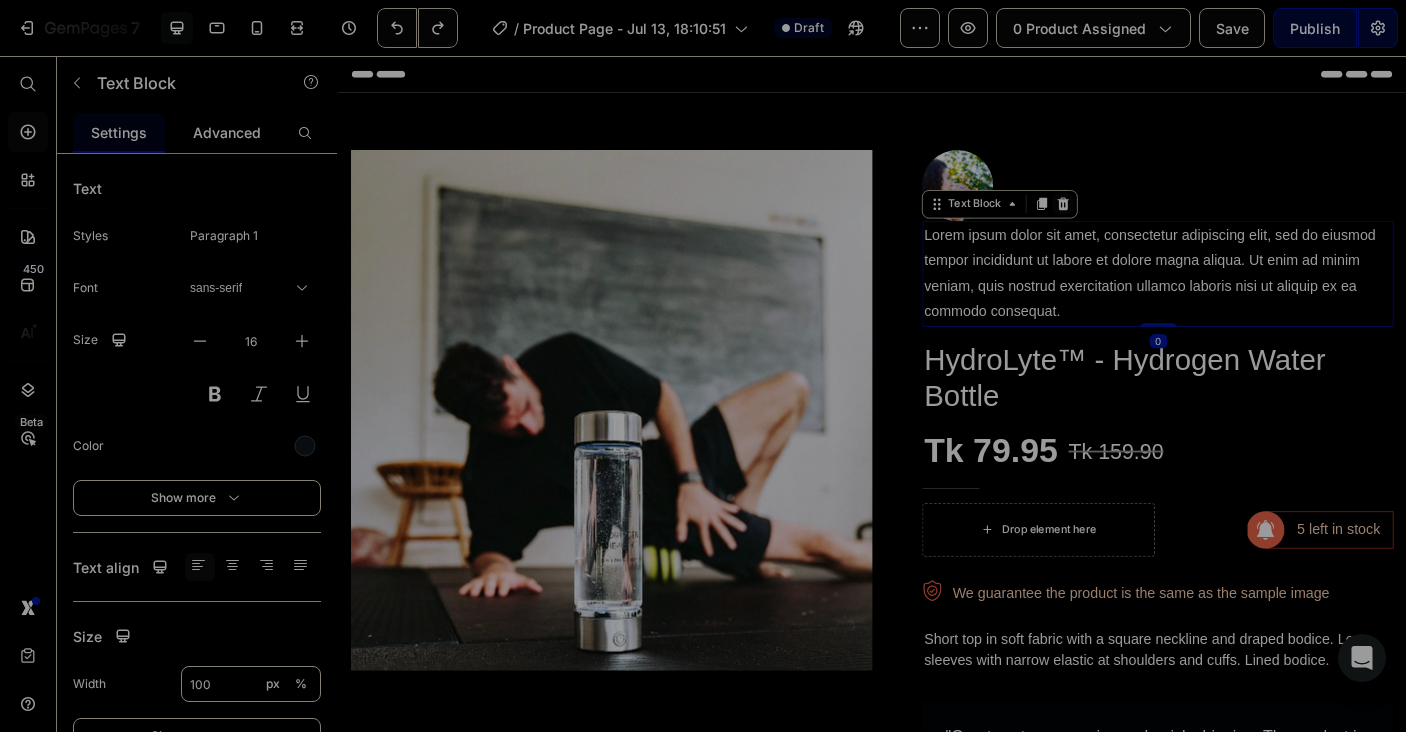 click 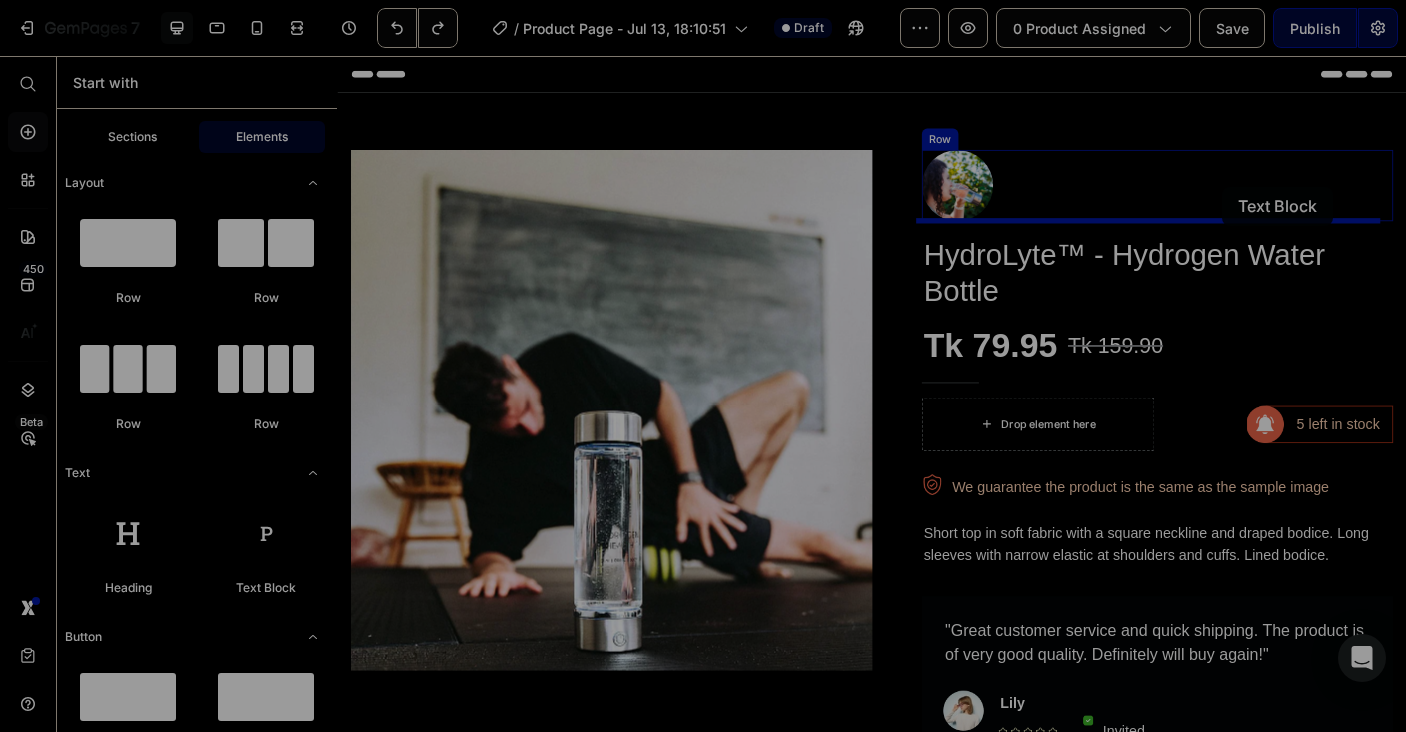 drag, startPoint x: 601, startPoint y: 611, endPoint x: 1331, endPoint y: 203, distance: 836.27985 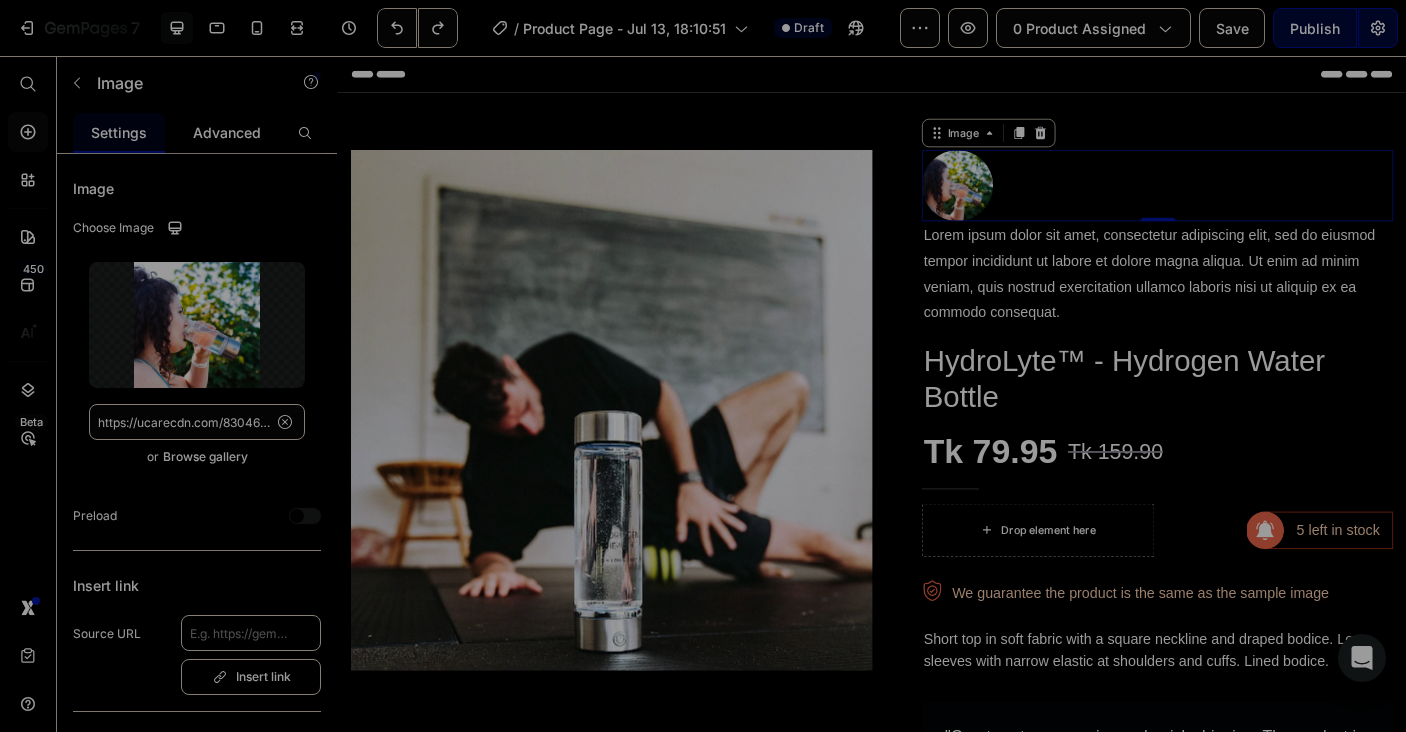 click at bounding box center [1257, 201] 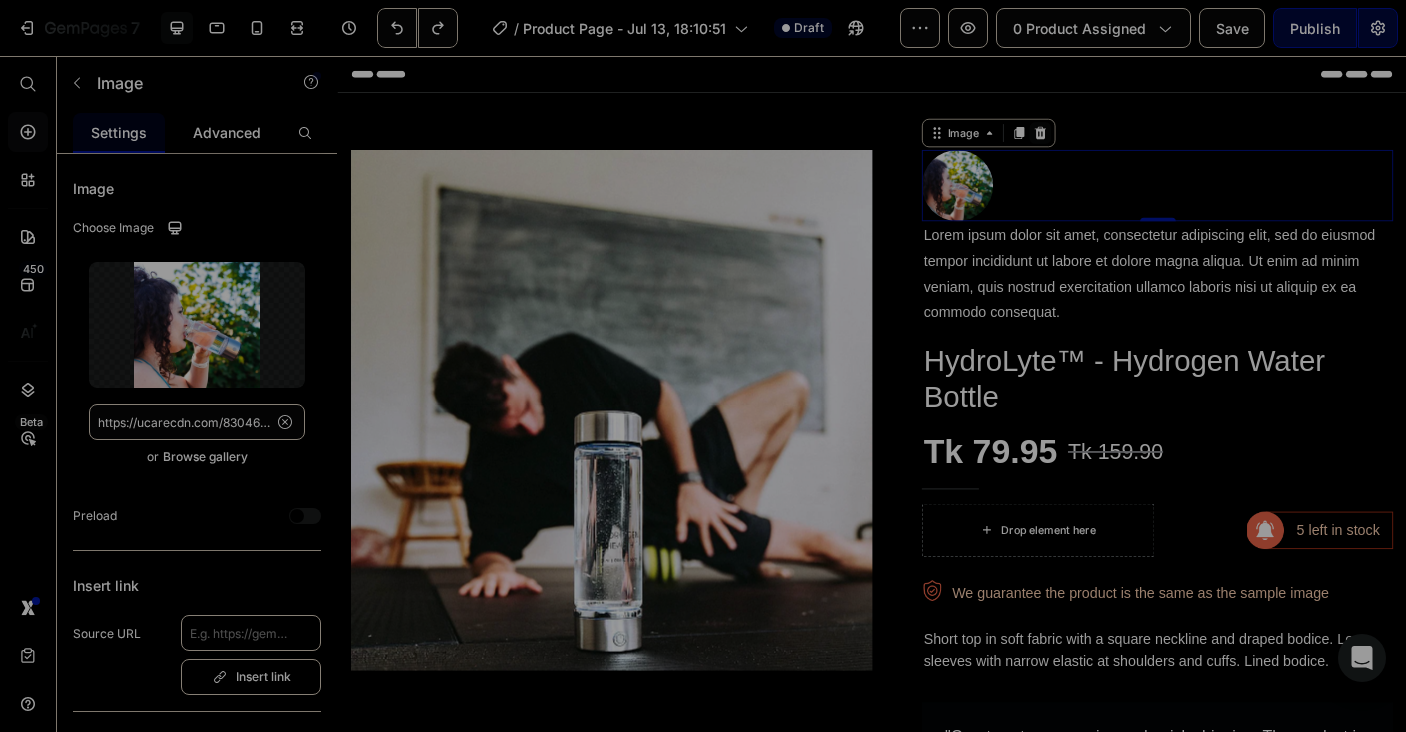 click 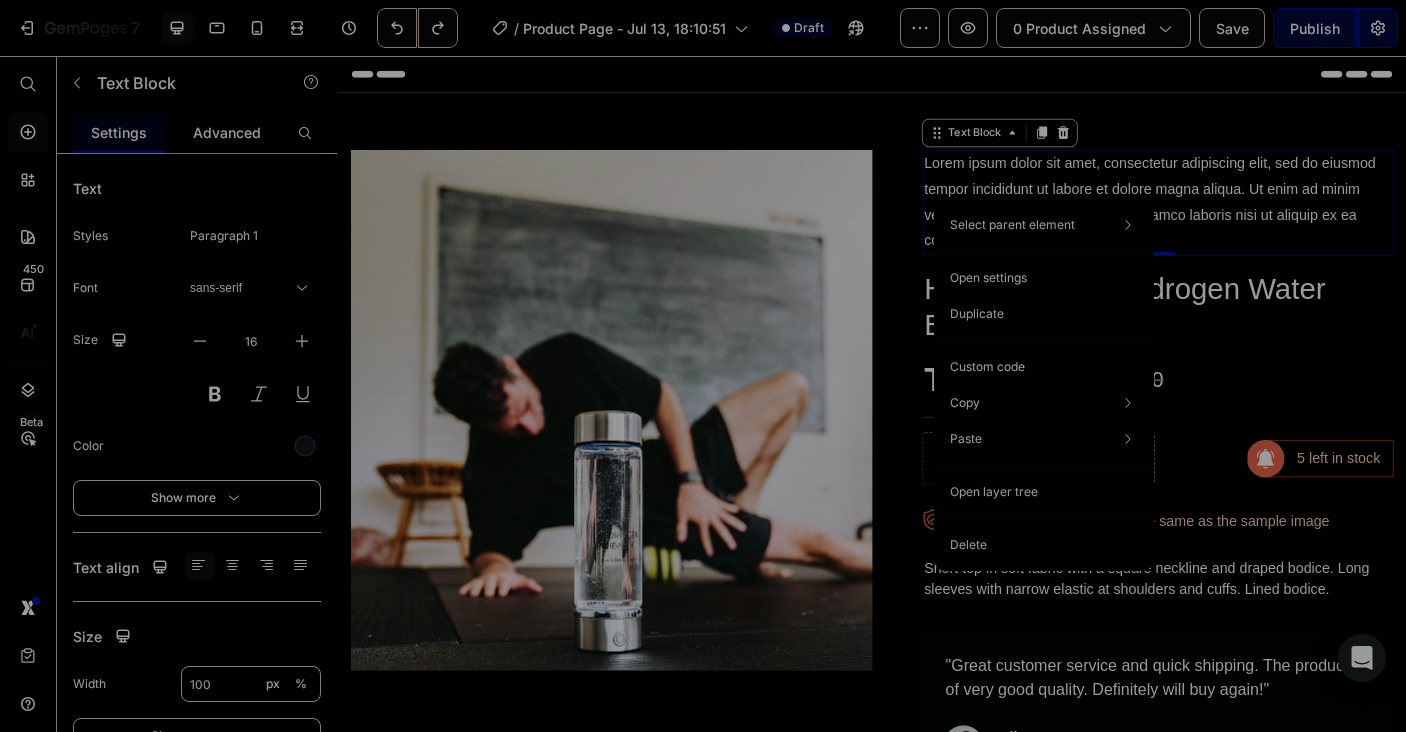 click 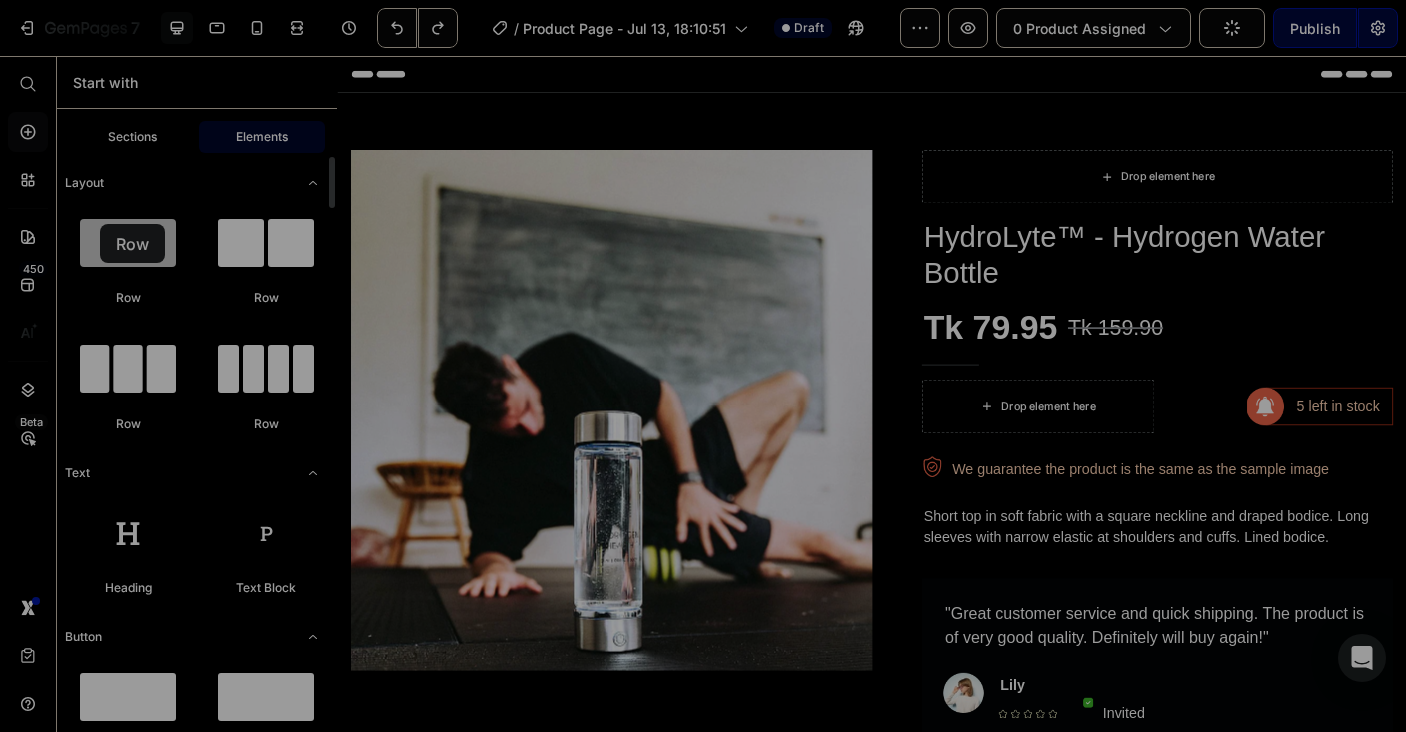 drag, startPoint x: 252, startPoint y: 260, endPoint x: 100, endPoint y: 224, distance: 156.20499 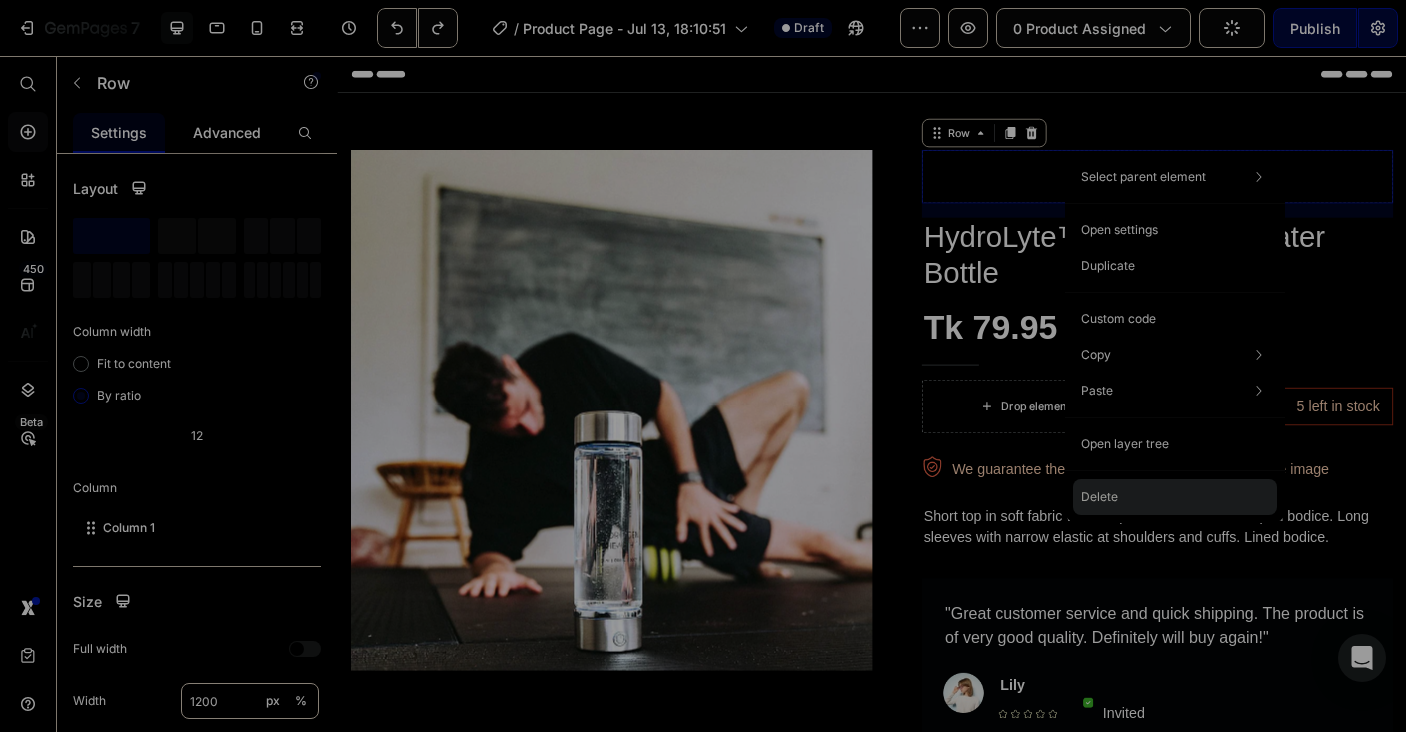 click on "Delete" 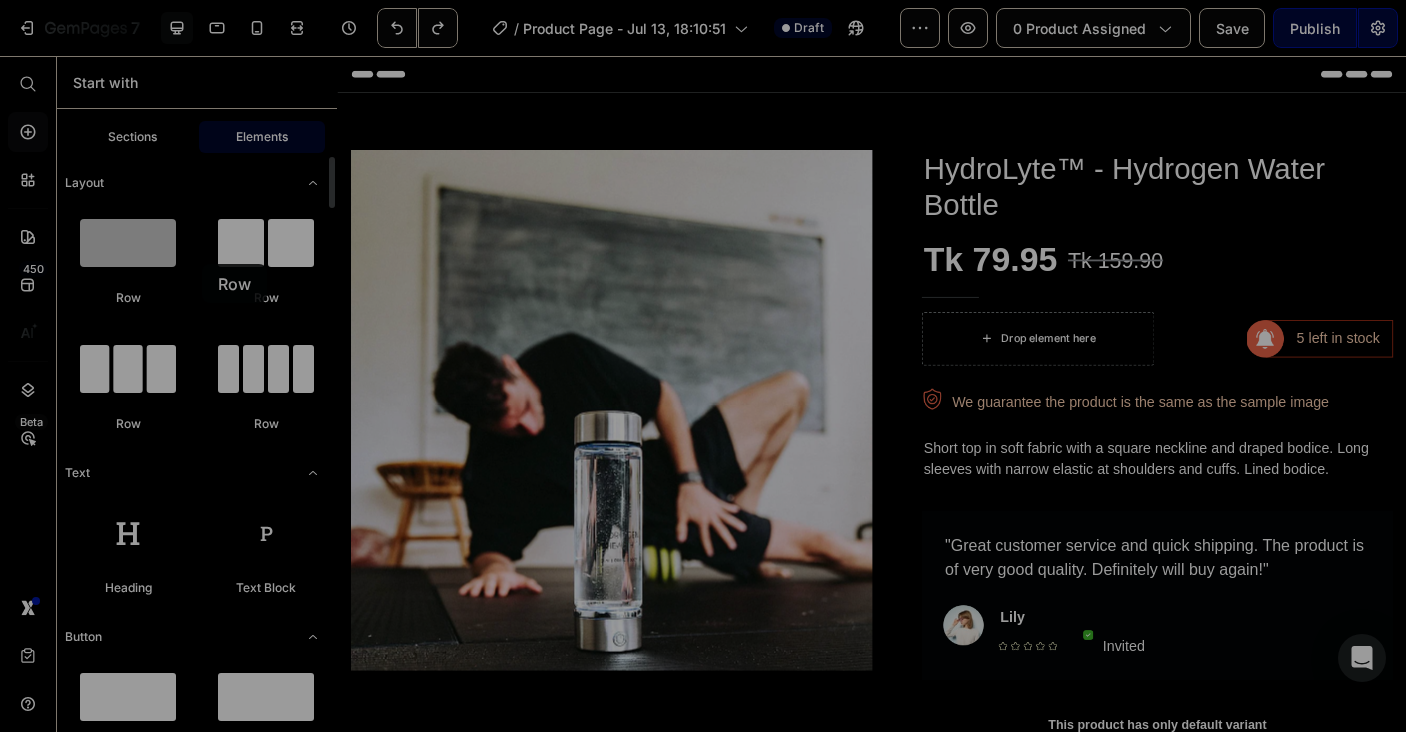 drag, startPoint x: 132, startPoint y: 264, endPoint x: 167, endPoint y: 262, distance: 35.057095 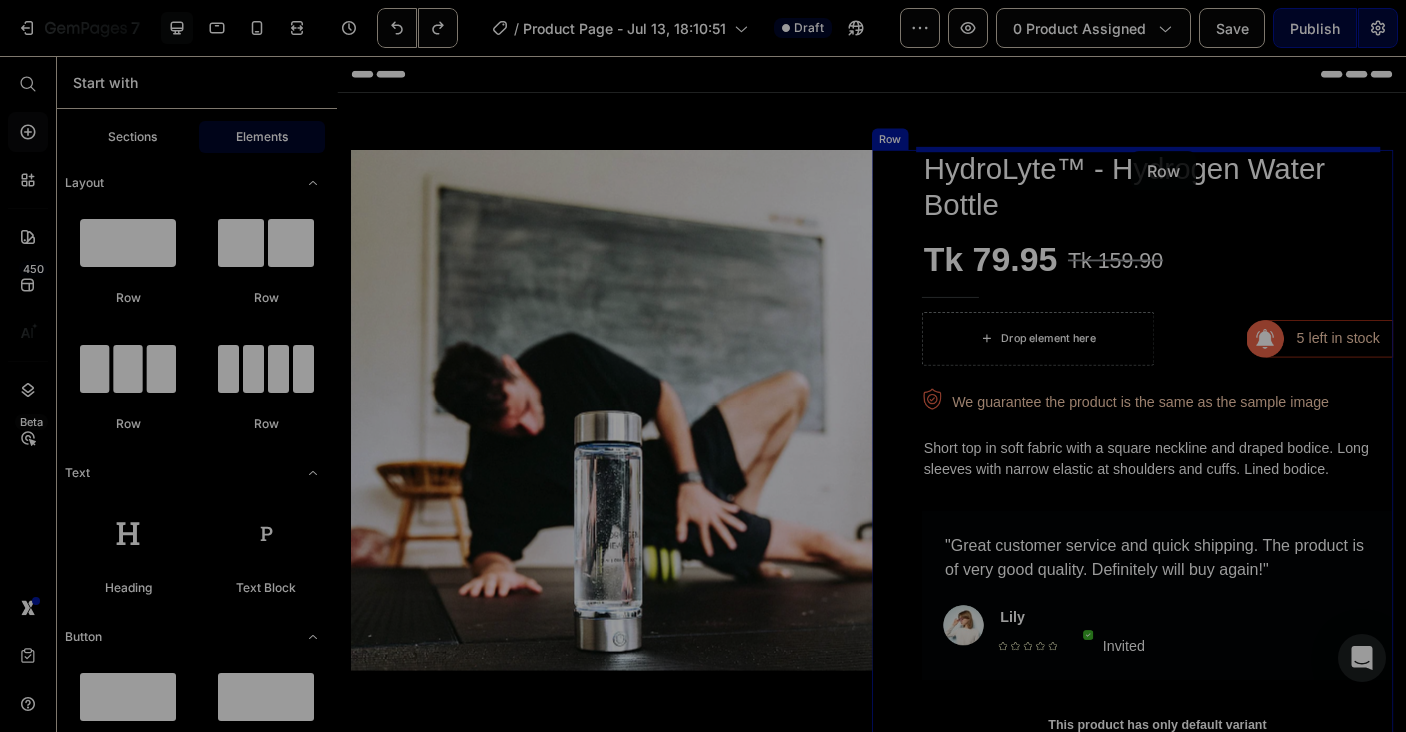 drag, startPoint x: 629, startPoint y: 317, endPoint x: 1228, endPoint y: 163, distance: 618.4796 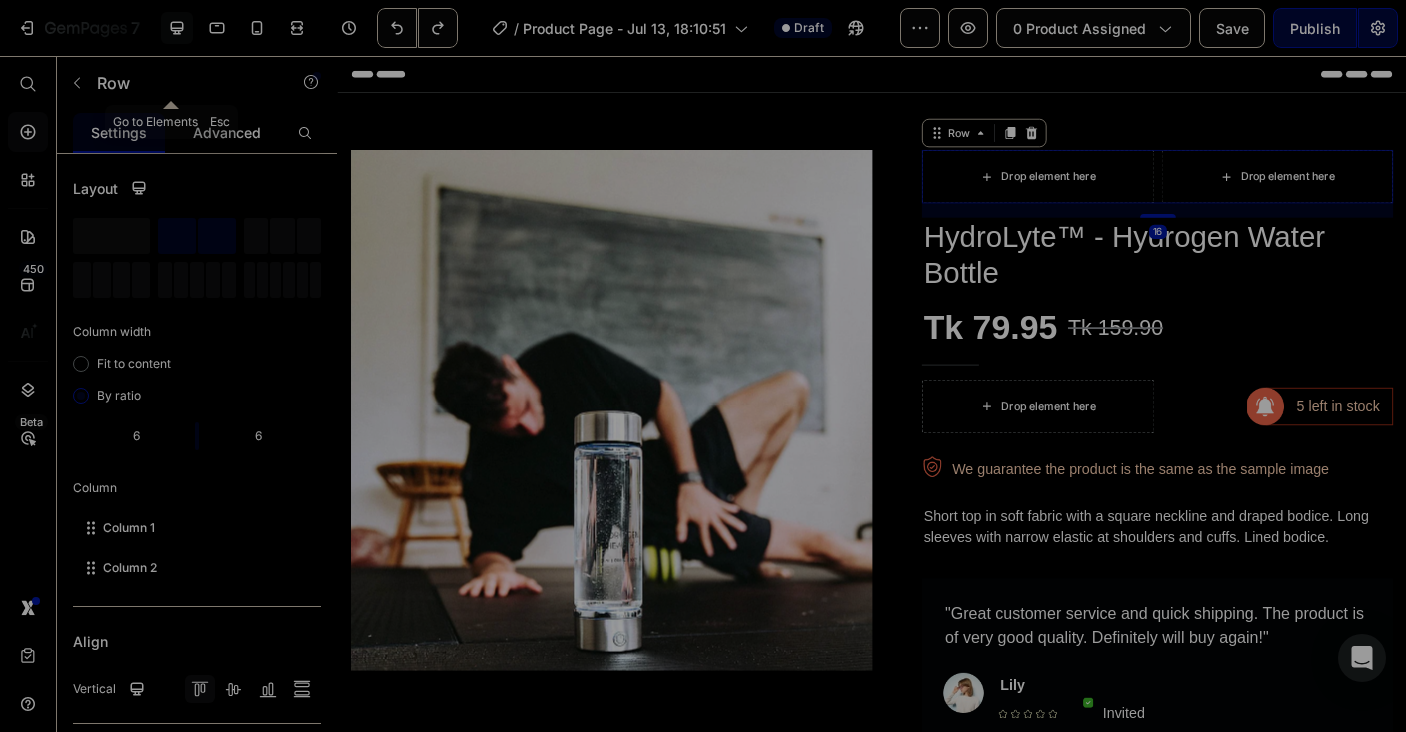 click 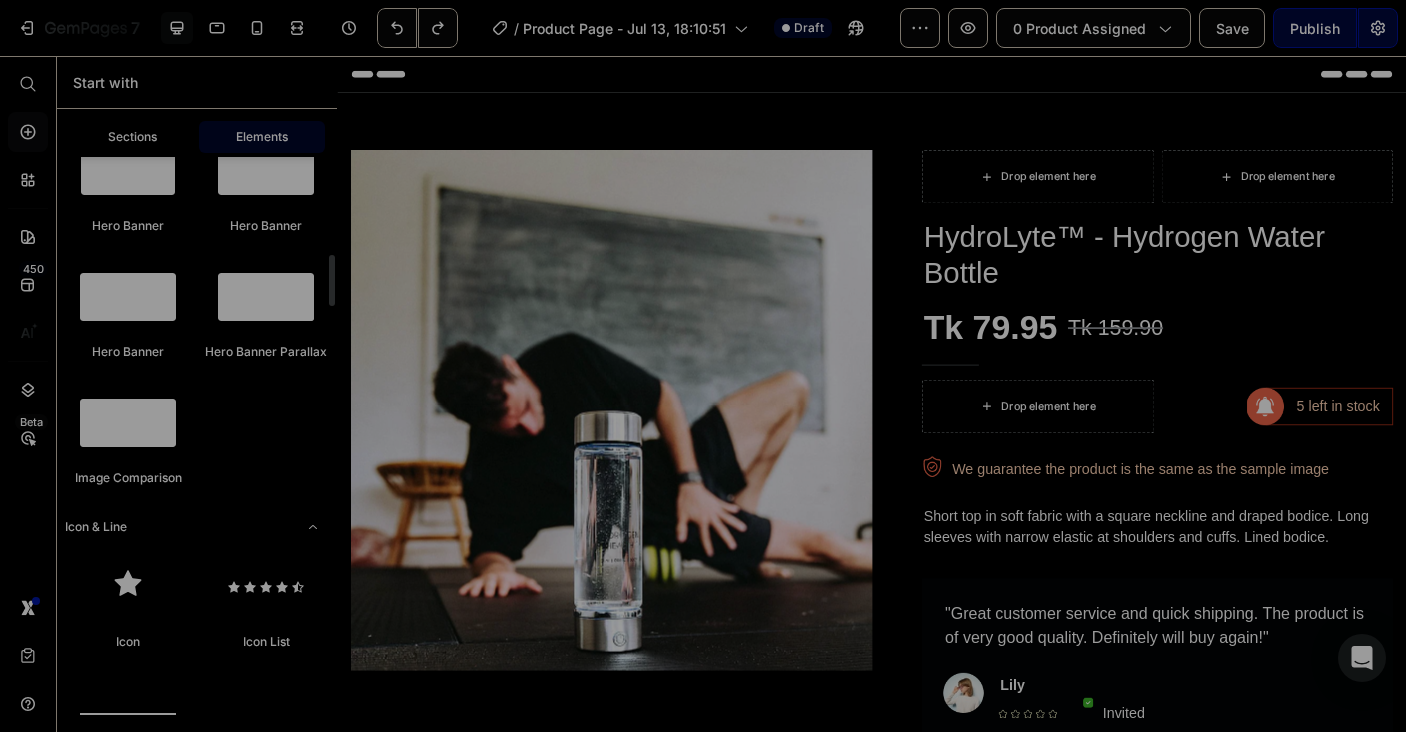 scroll, scrollTop: 801, scrollLeft: 0, axis: vertical 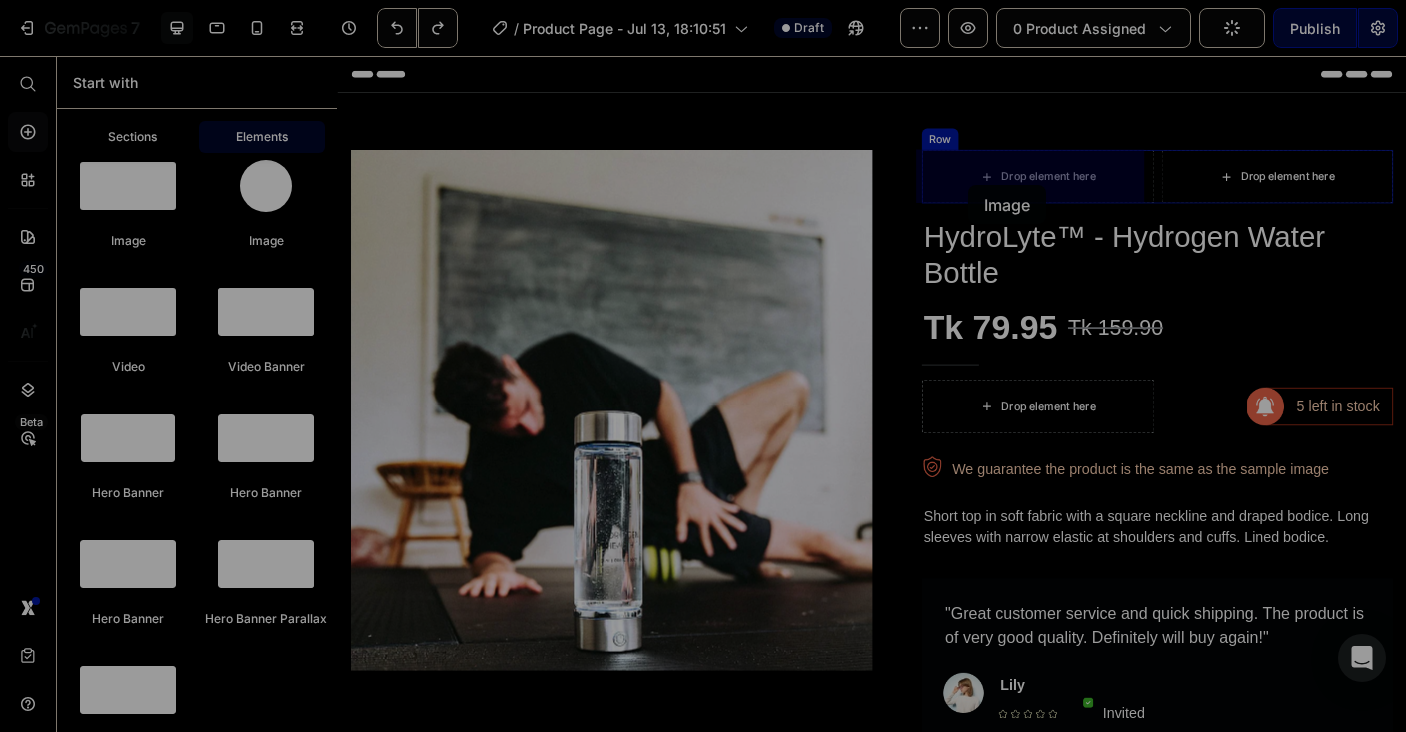 drag, startPoint x: 597, startPoint y: 262, endPoint x: 1045, endPoint y: 201, distance: 452.13382 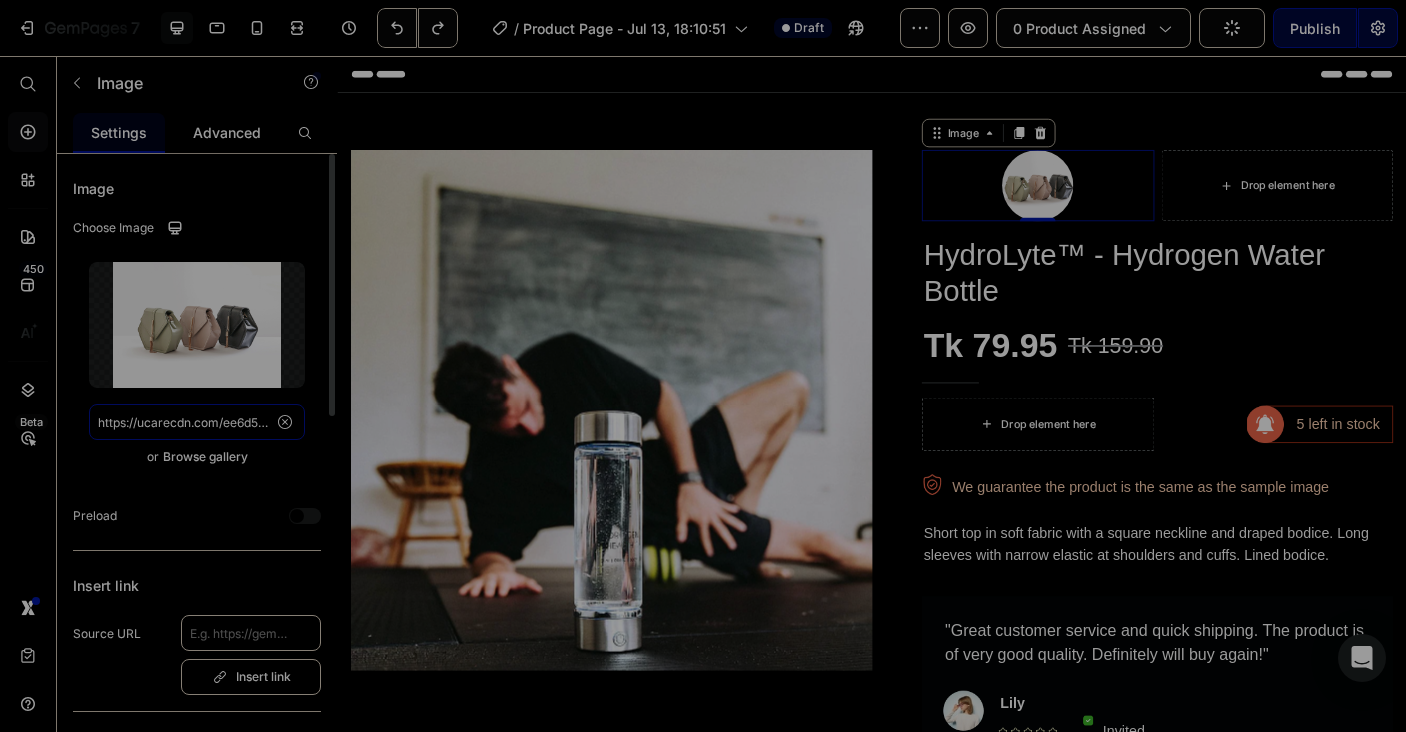 paste on ""Received the item last month and have tested it several times. The process is amazing, and the water turns out incredibly clear. When measured with an instrument, the pH is above 9."  -  [NAME] [LAST]  ⭐⭐⭐⭐⭐" 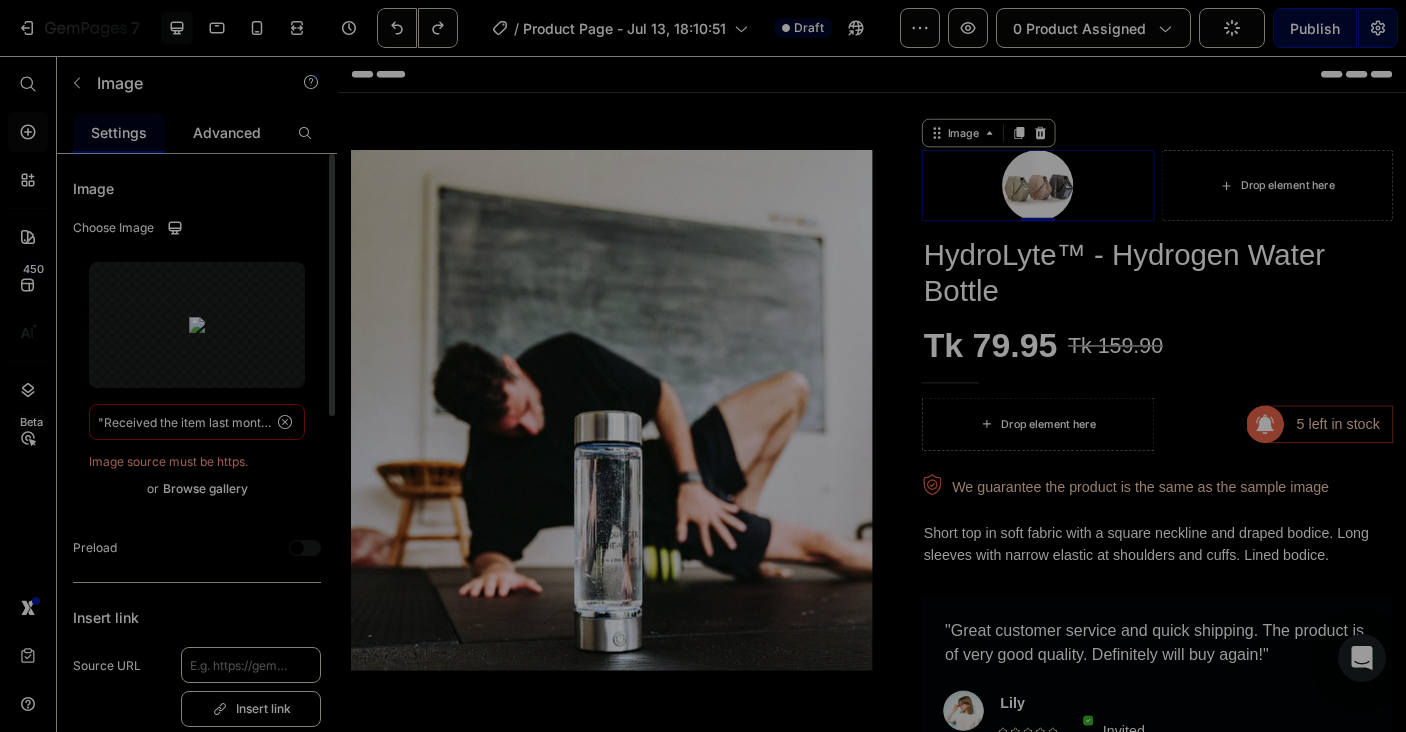 scroll, scrollTop: 0, scrollLeft: 1009, axis: horizontal 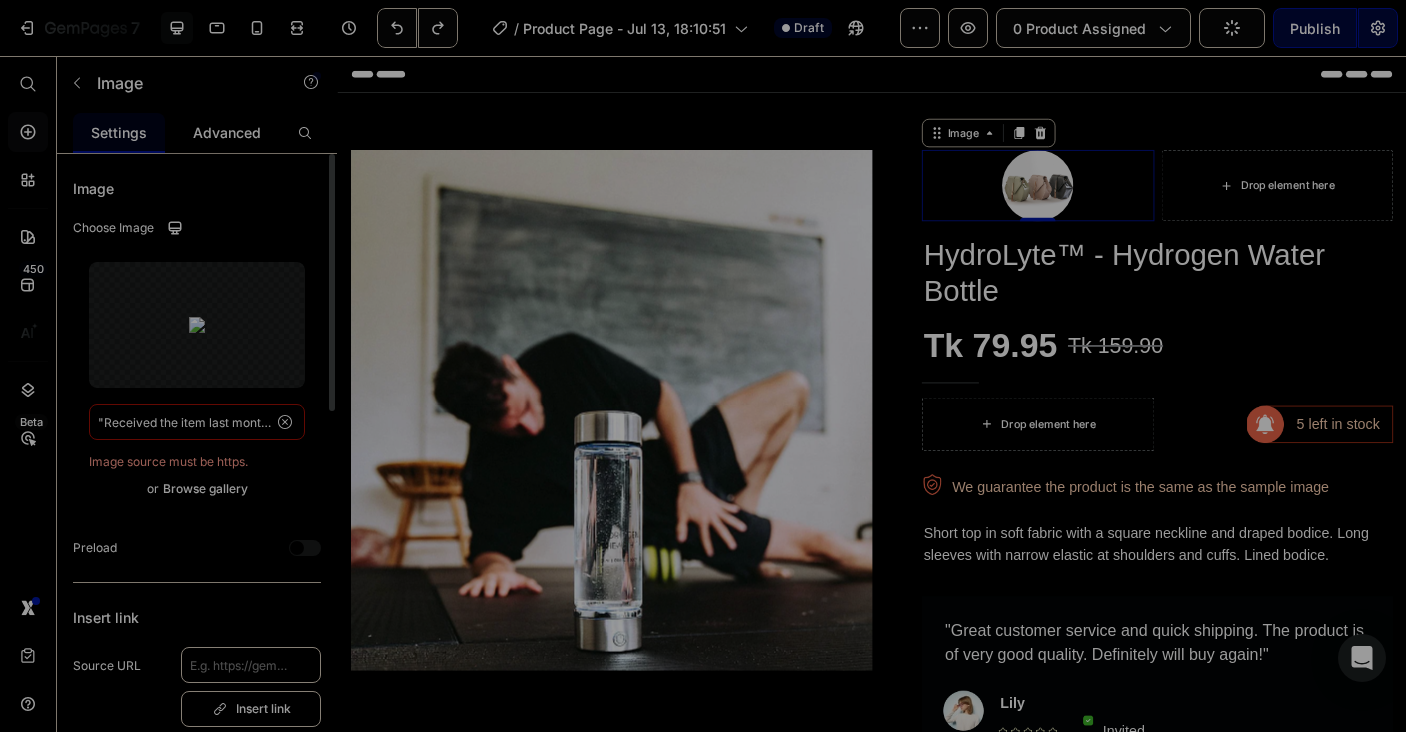 paste on "https://ucarecdn.com/830464c0-172c-4e33-95ae-3b98acf364d3/-/format/auto/-/preview/3000x3000/-/quality/lighter/5-1681319976459_1_.jpg" 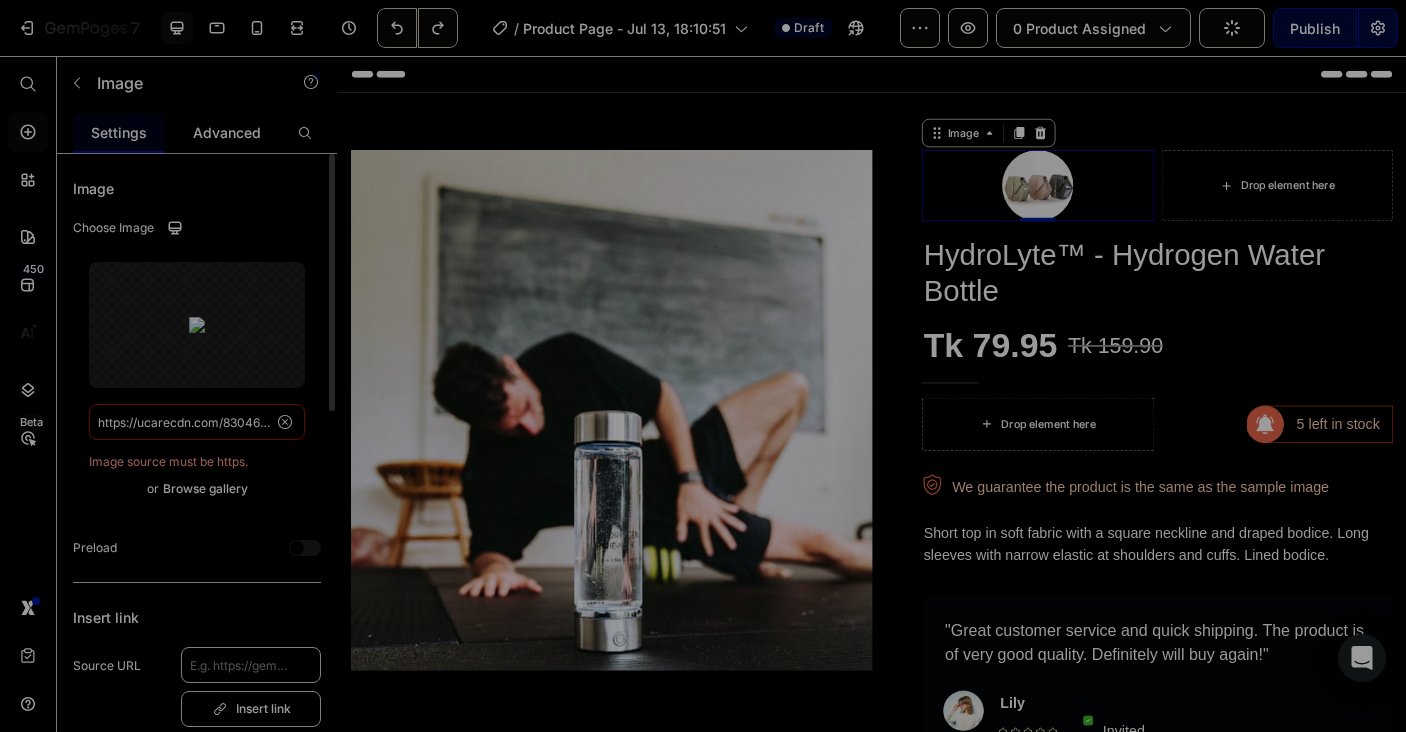 scroll, scrollTop: 0, scrollLeft: 642, axis: horizontal 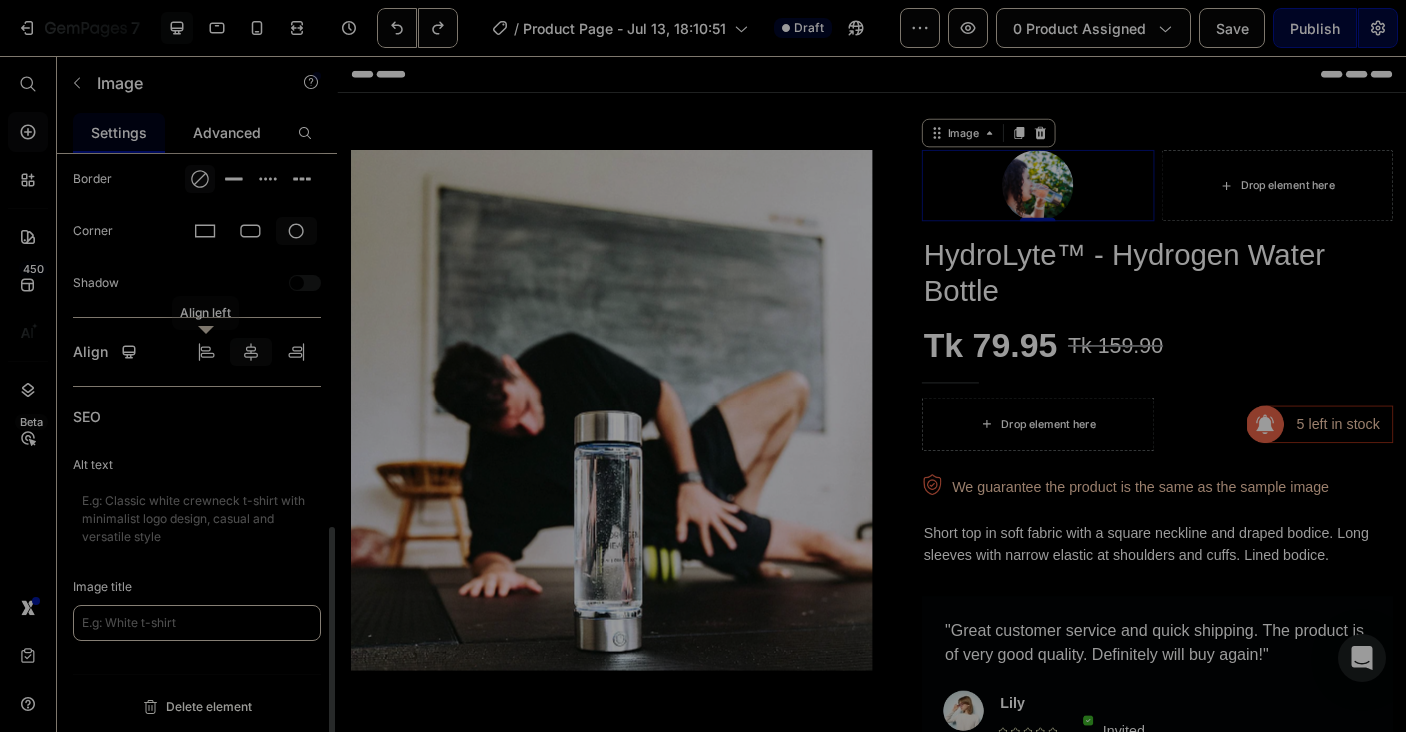 type on "https://ucarecdn.com/830464c0-172c-4e33-95ae-3b98acf364d3/-/format/auto/-/preview/3000x3000/-/quality/lighter/5-1681319976459_1_.jpg" 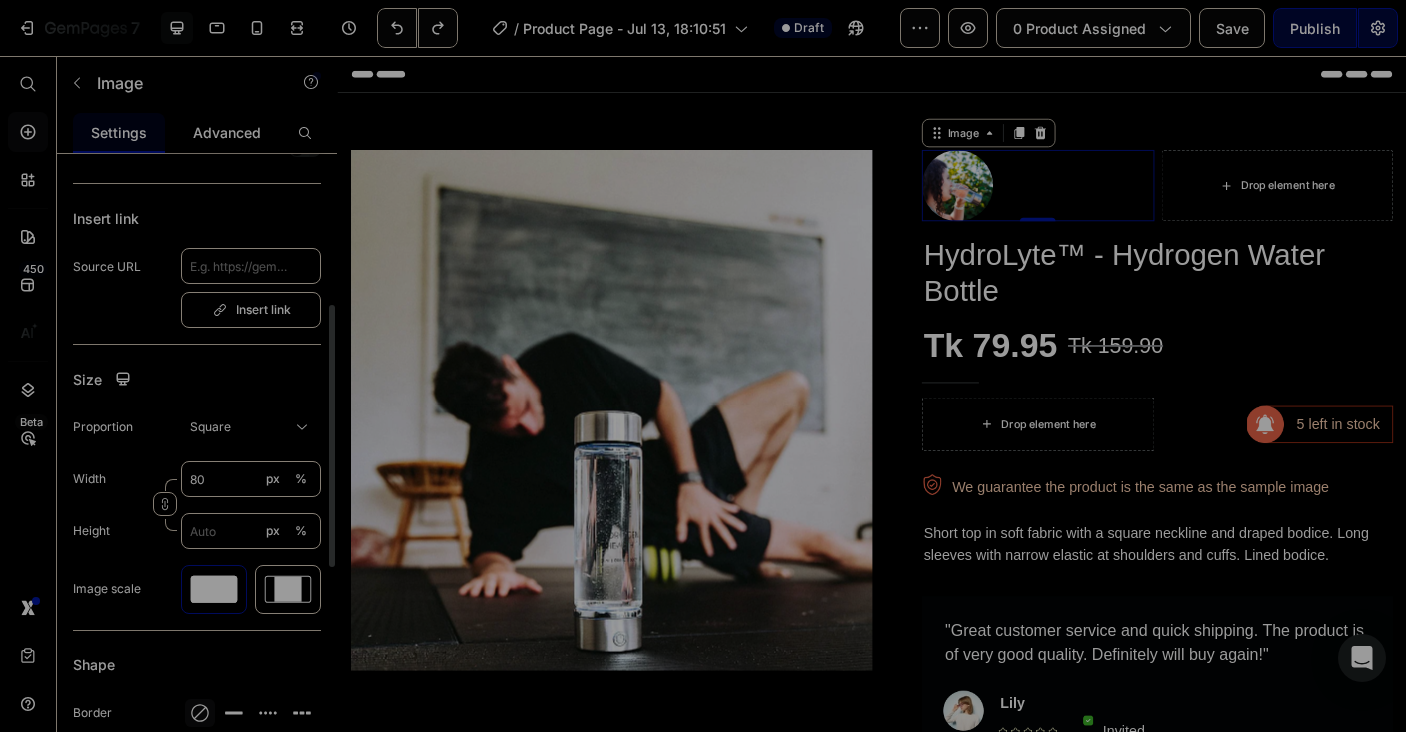 scroll, scrollTop: 0, scrollLeft: 0, axis: both 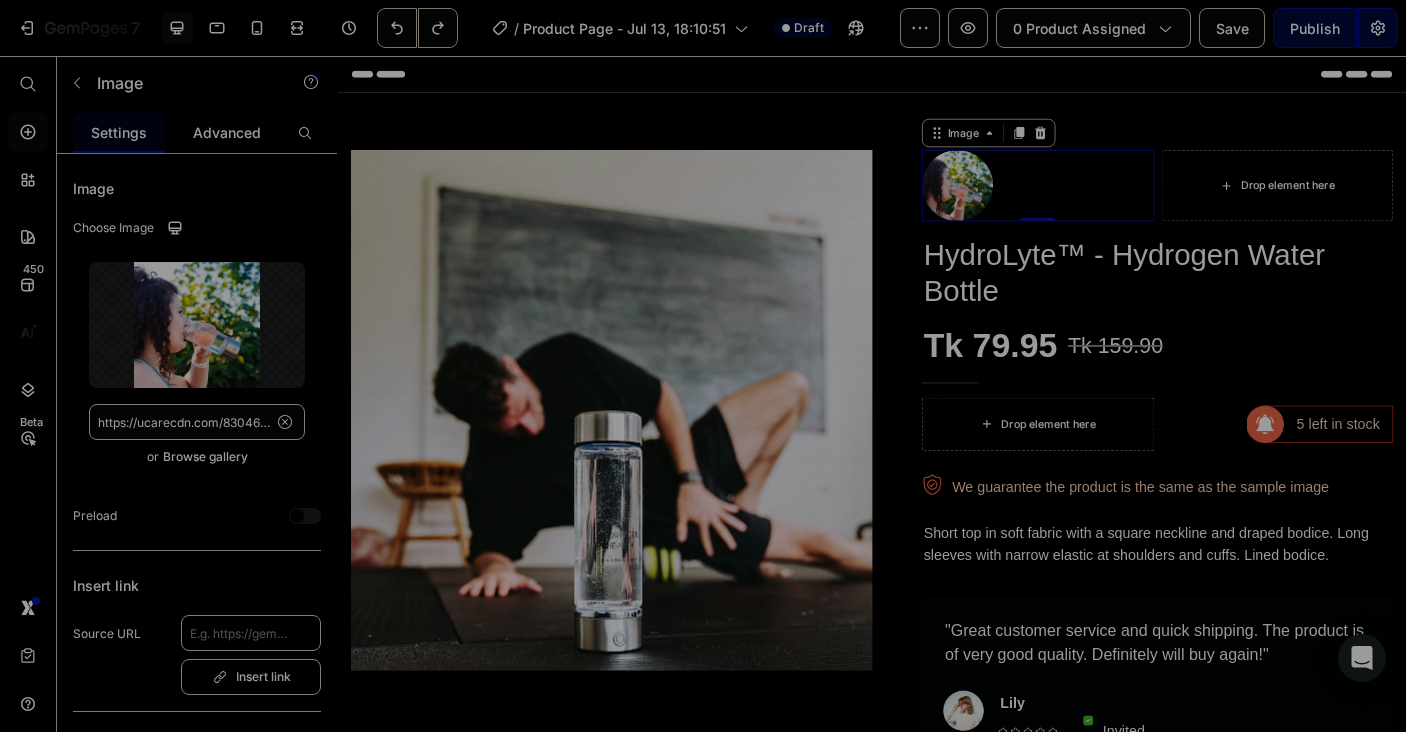 click on "Advanced" at bounding box center (227, 132) 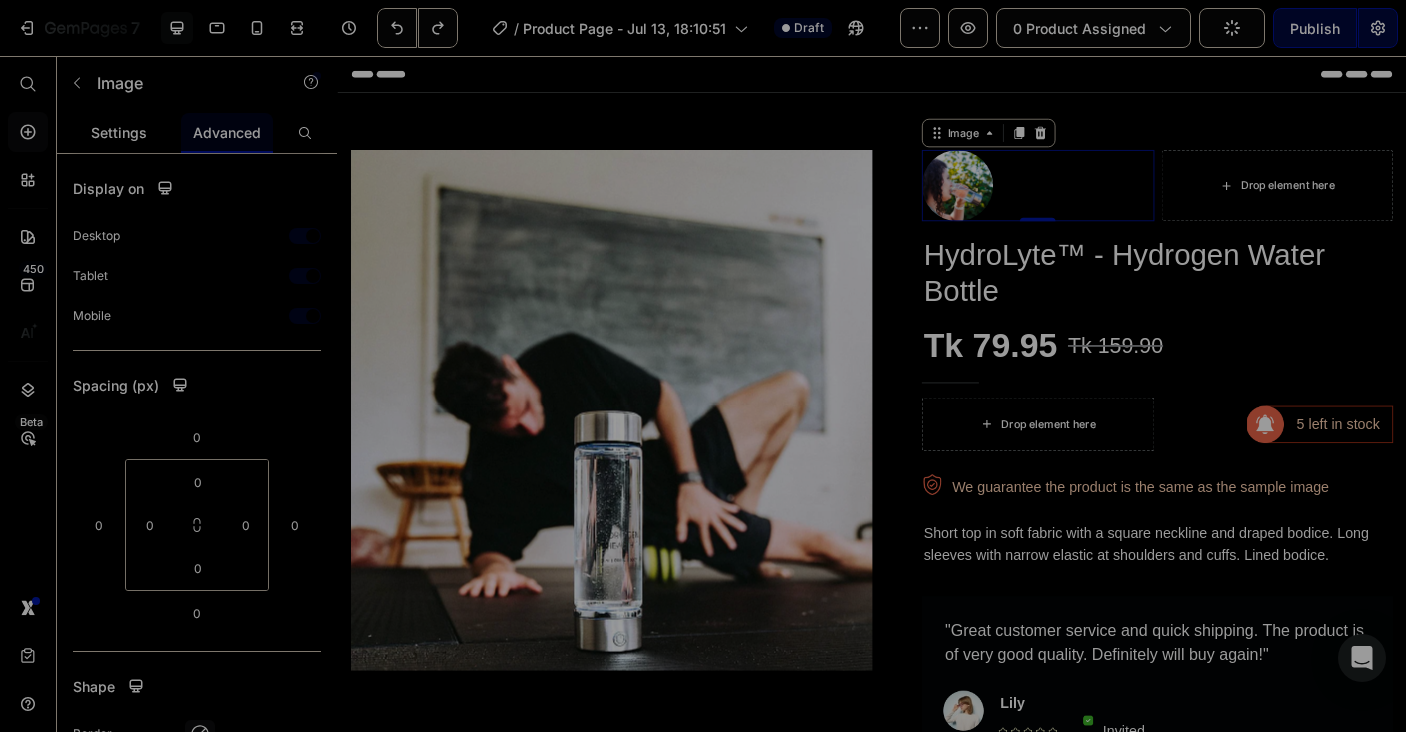 click on "Settings" at bounding box center (119, 132) 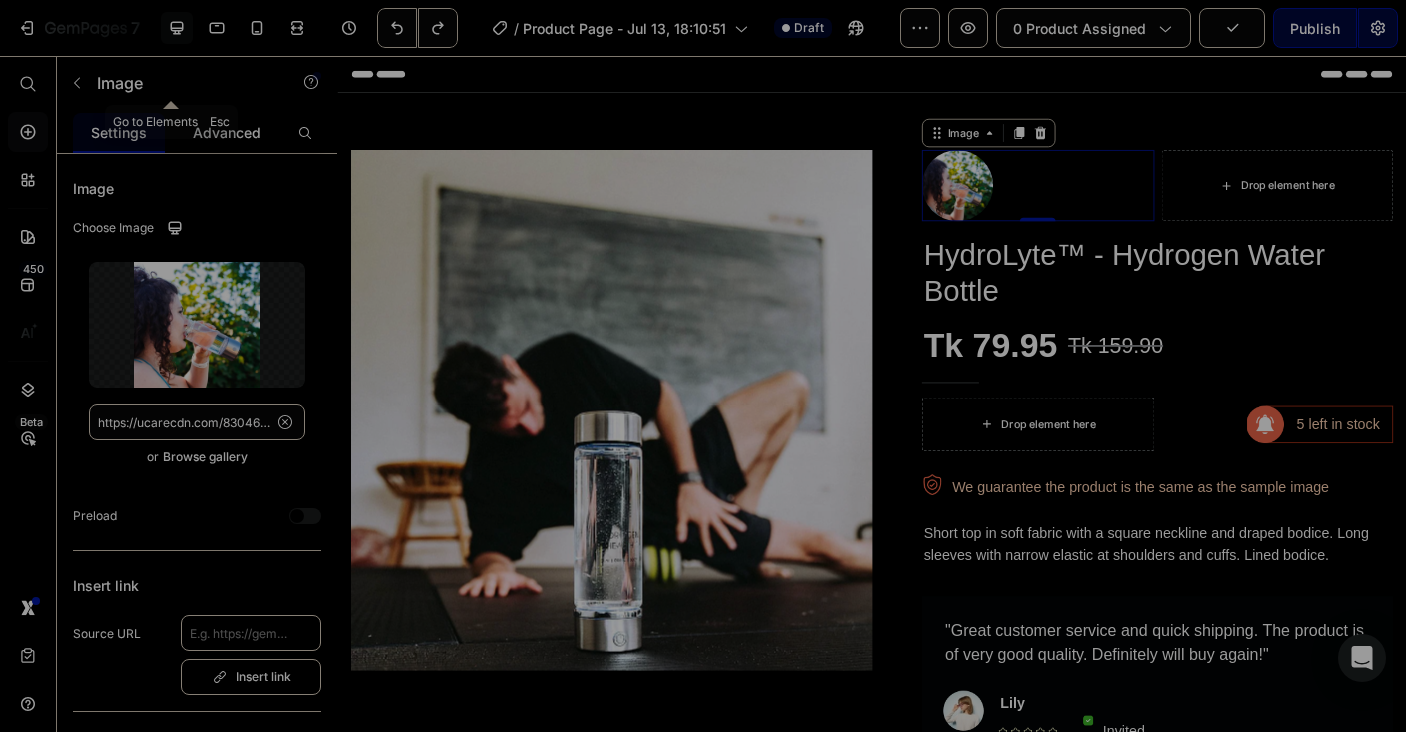 click at bounding box center [77, 83] 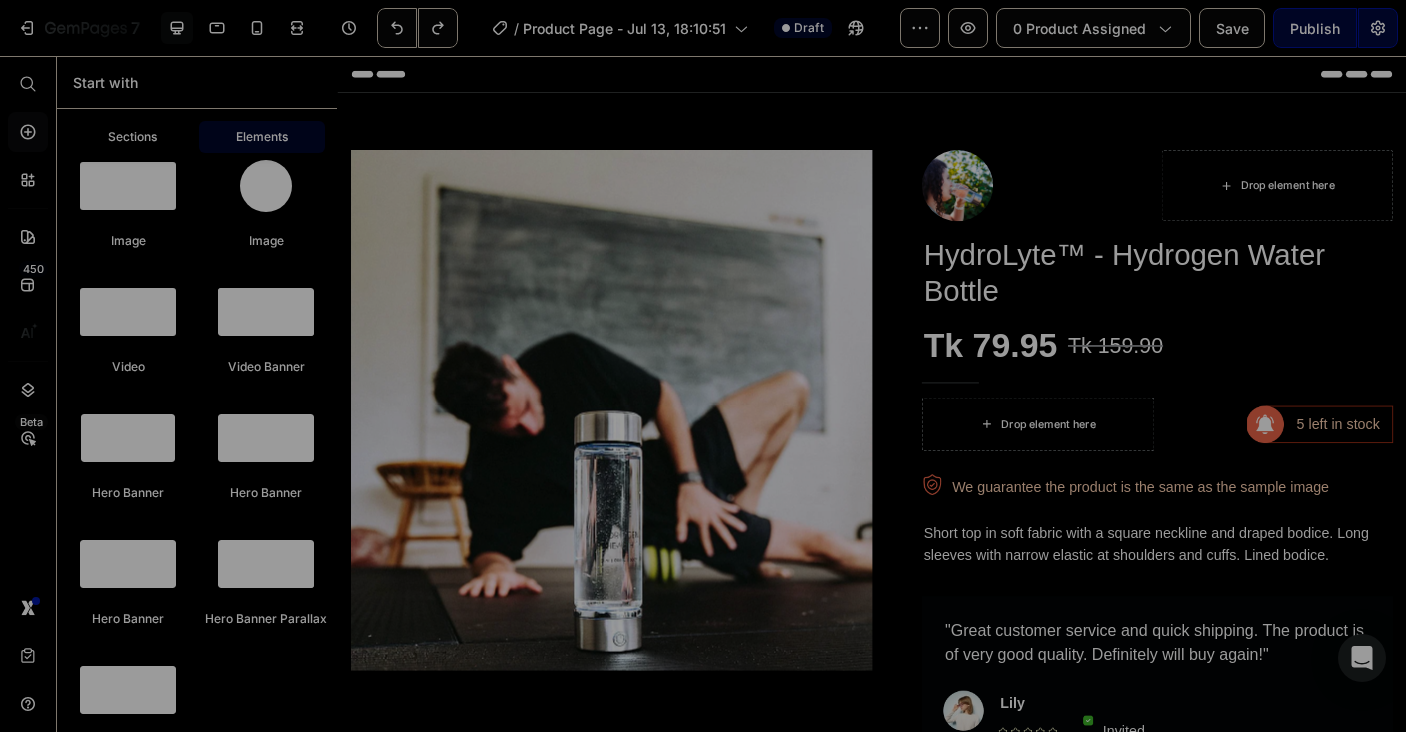 scroll, scrollTop: 0, scrollLeft: 0, axis: both 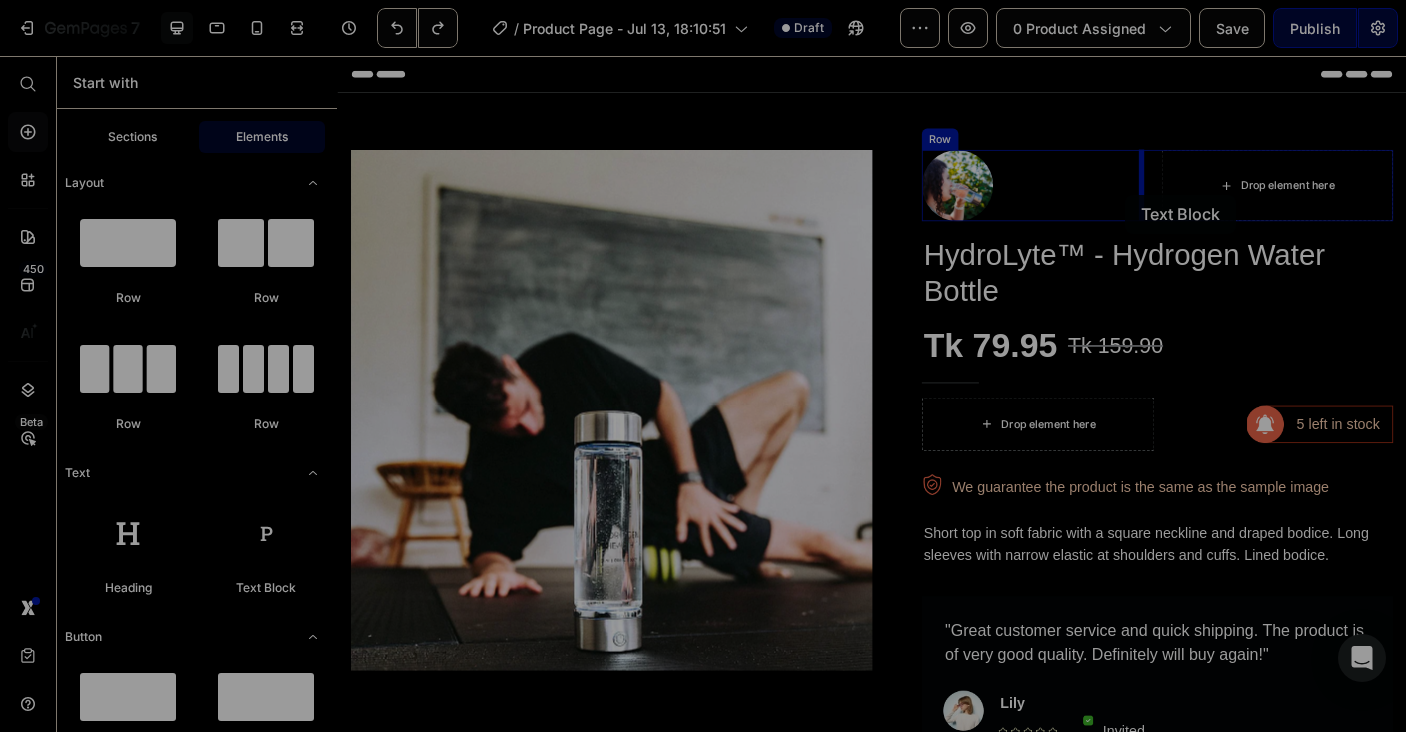 drag, startPoint x: 608, startPoint y: 619, endPoint x: 1221, endPoint y: 212, distance: 735.8111 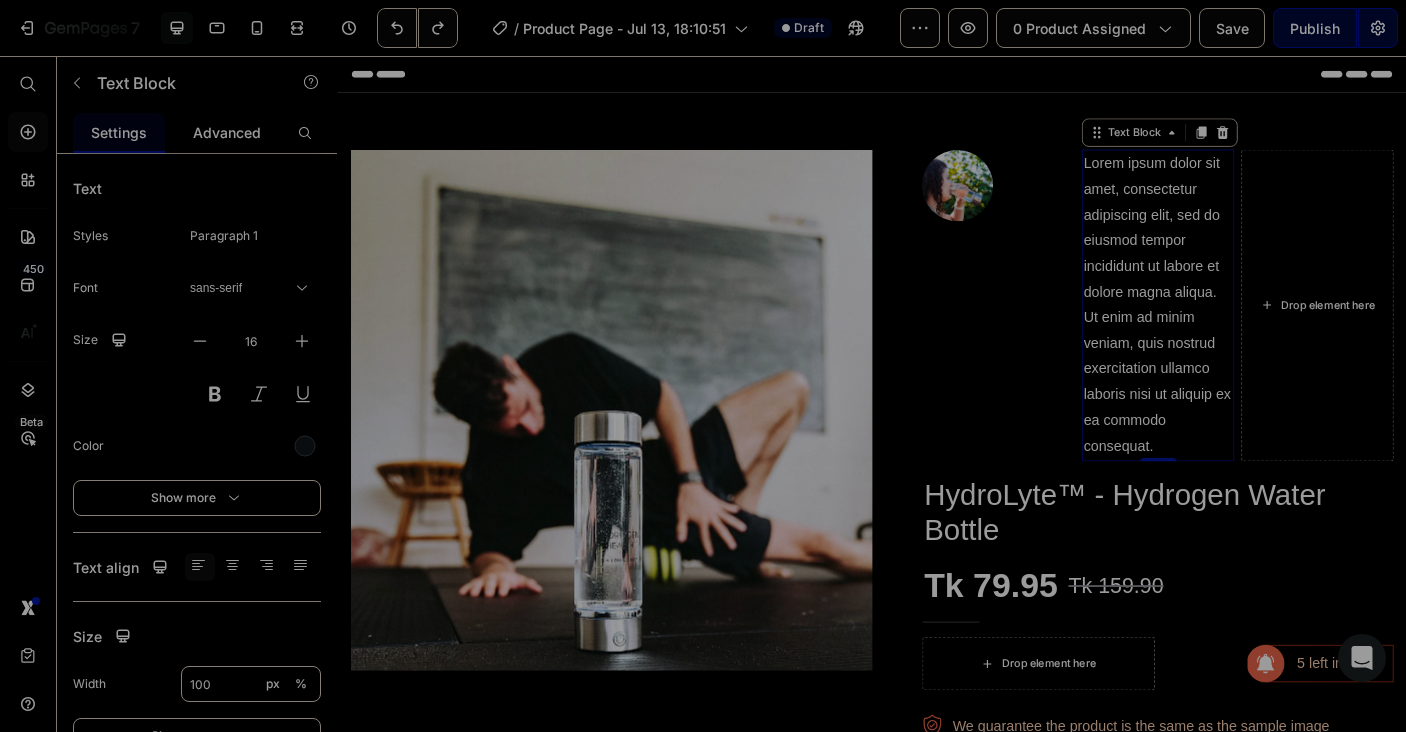 click on "Lorem ipsum dolor sit amet, consectetur adipiscing elit, sed do eiusmod tempor incididunt ut labore et dolore magna aliqua. Ut enim ad minim veniam, quis nostrud exercitation ullamco laboris nisi ut aliquip ex ea commodo consequat." at bounding box center [1257, 336] 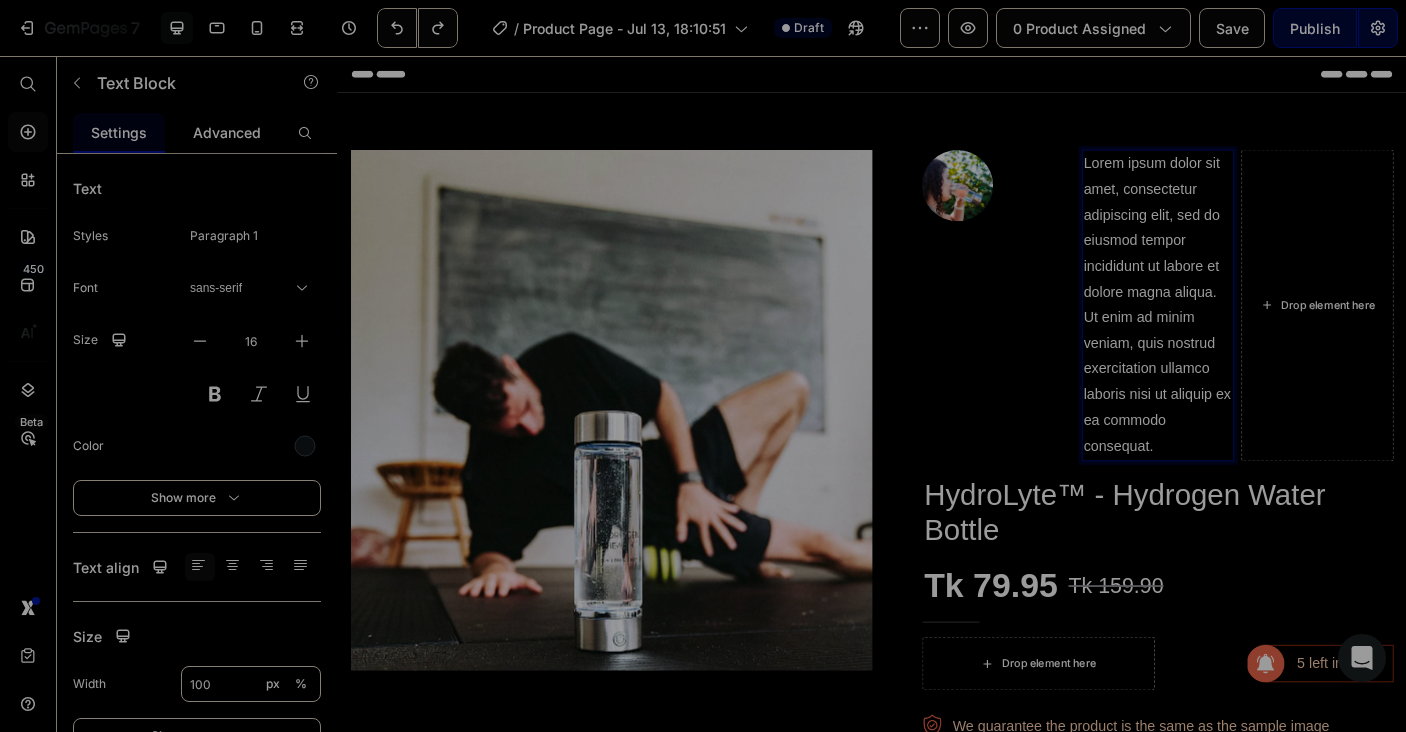 click on "Lorem ipsum dolor sit amet, consectetur adipiscing elit, sed do eiusmod tempor incididunt ut labore et dolore magna aliqua. Ut enim ad minim veniam, quis nostrud exercitation ullamco laboris nisi ut aliquip ex ea commodo consequat." at bounding box center (1257, 336) 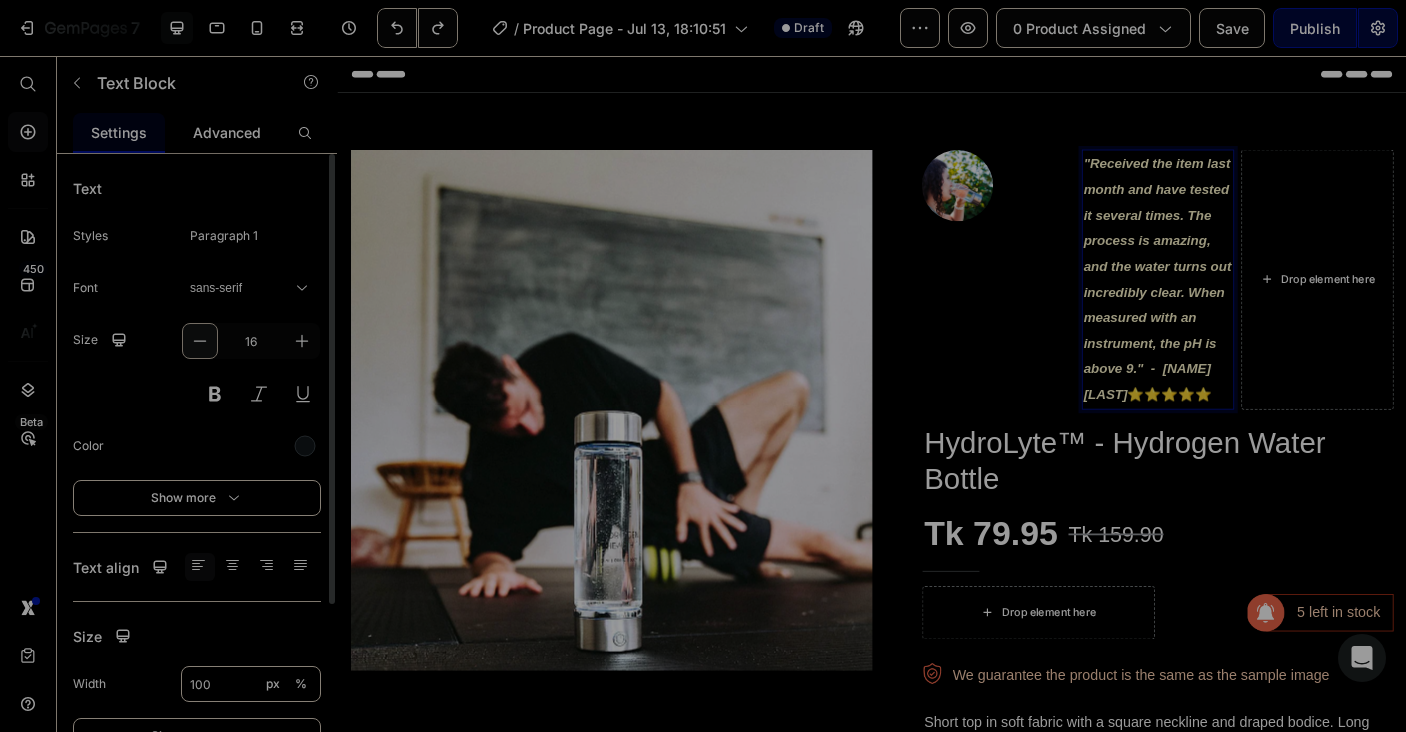 click 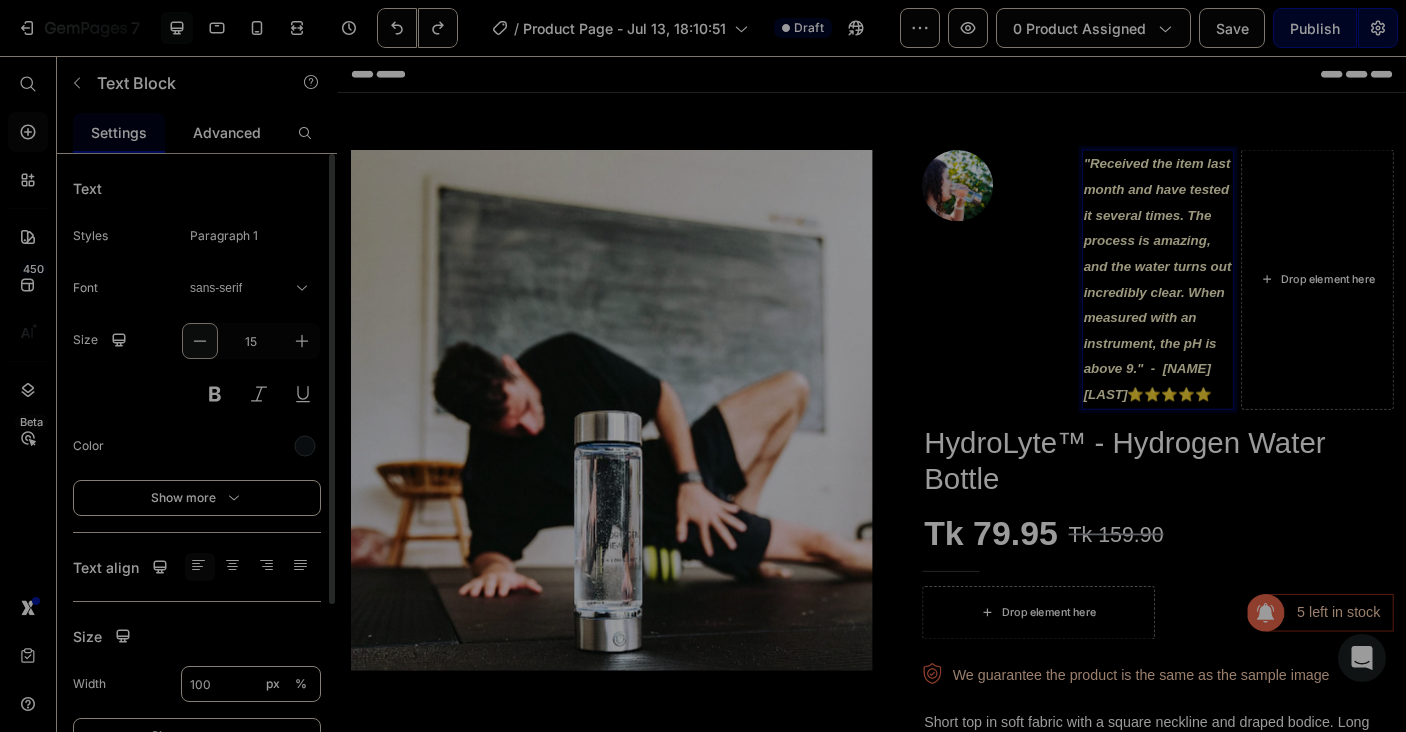 click 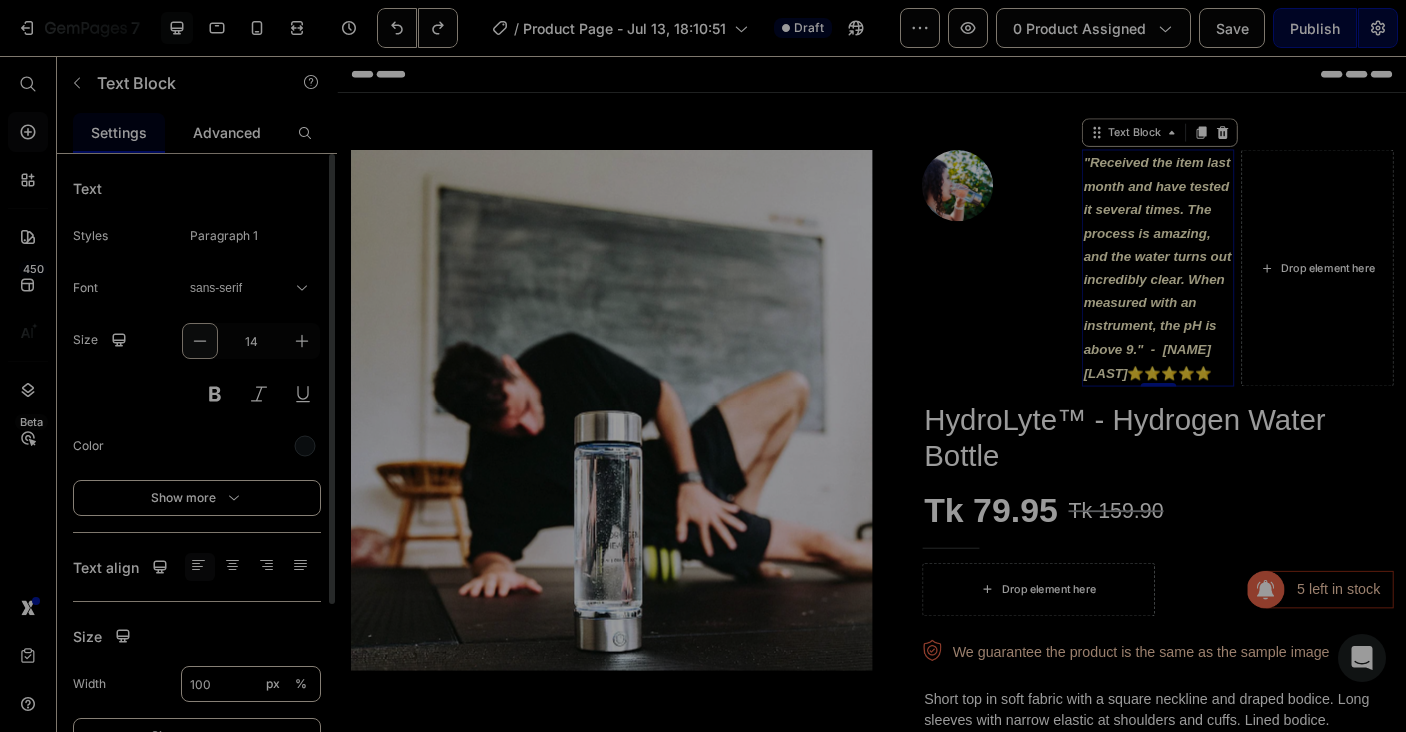 click 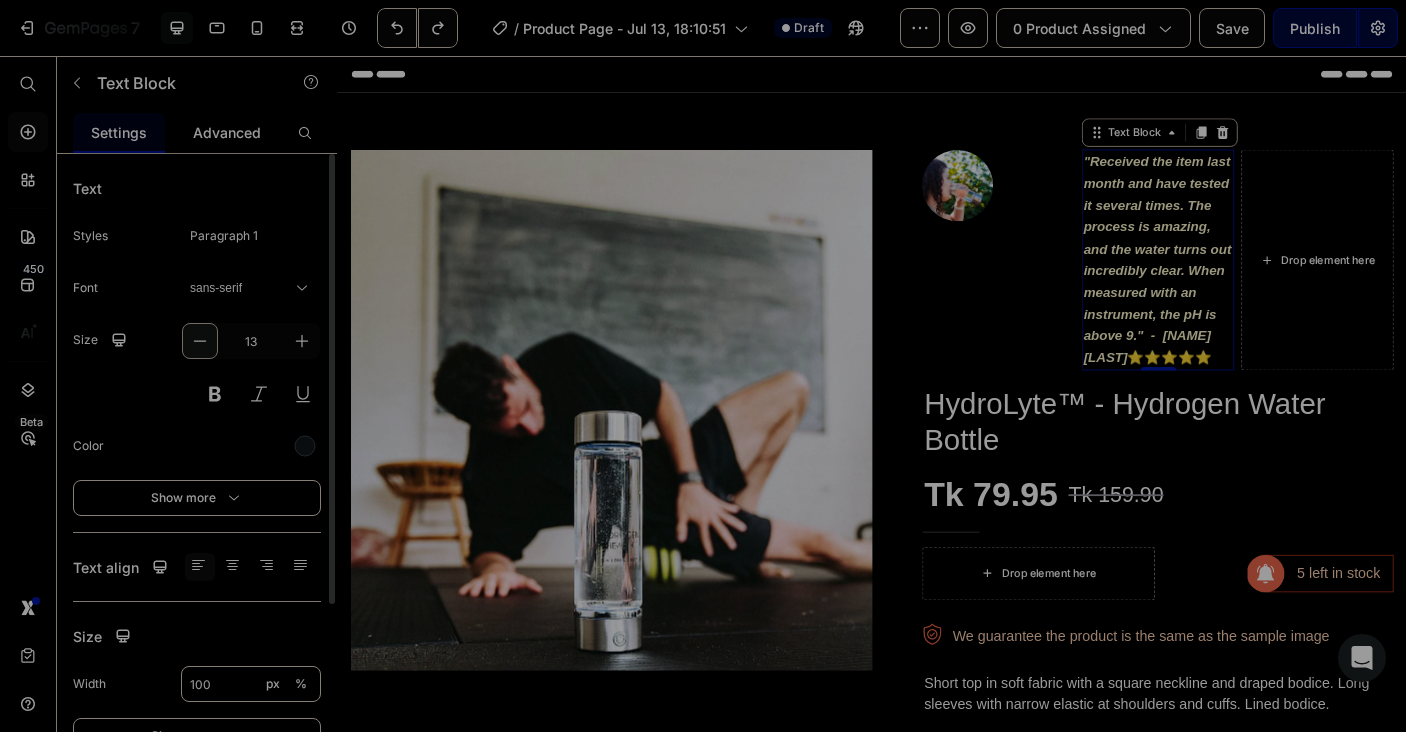 click 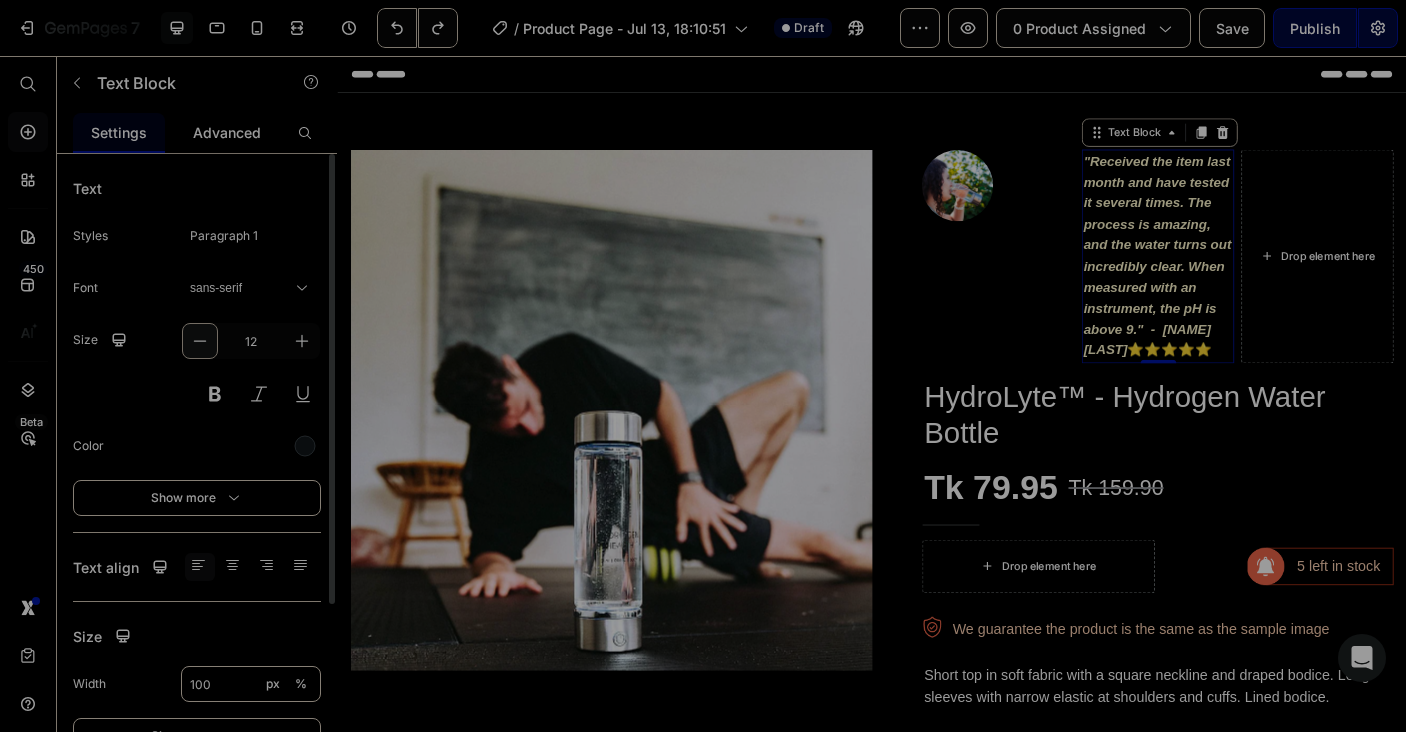 click 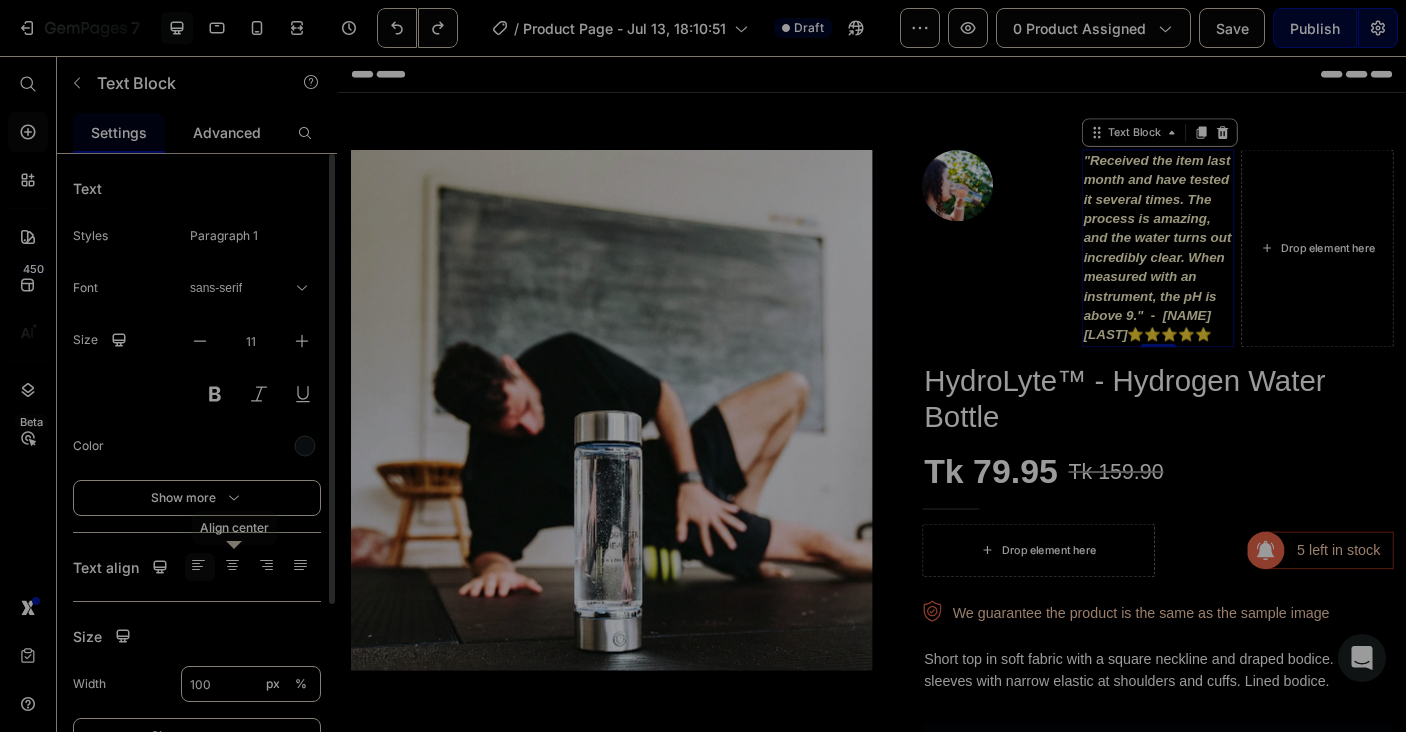 click 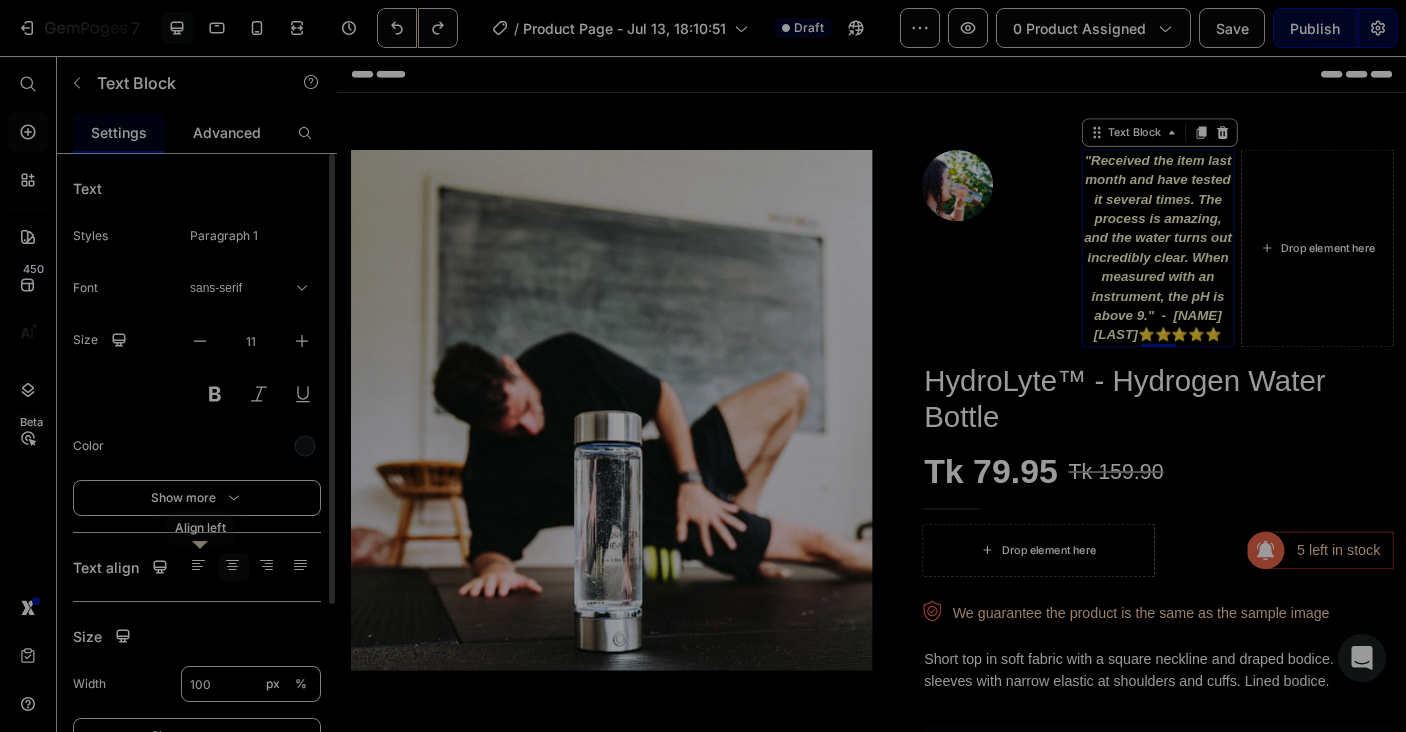click 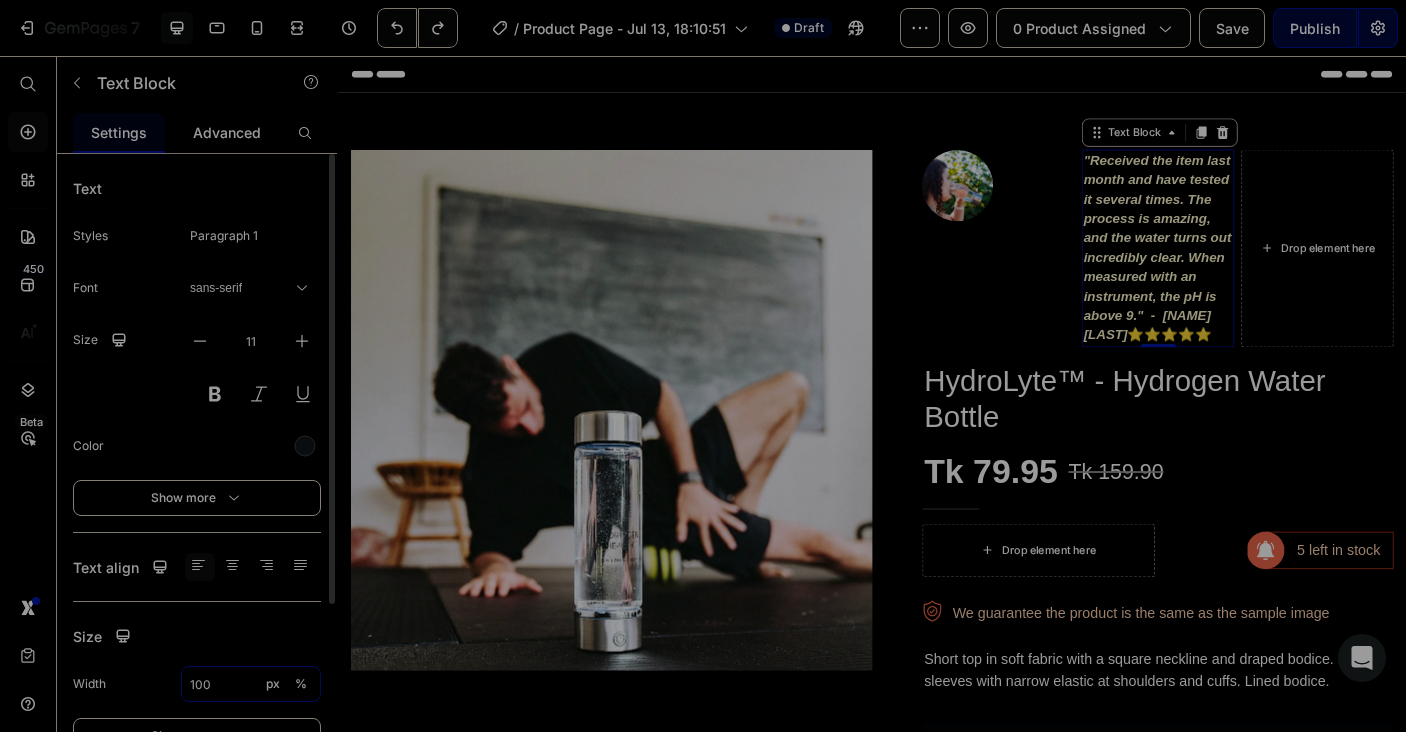 click on "100" at bounding box center [251, 684] 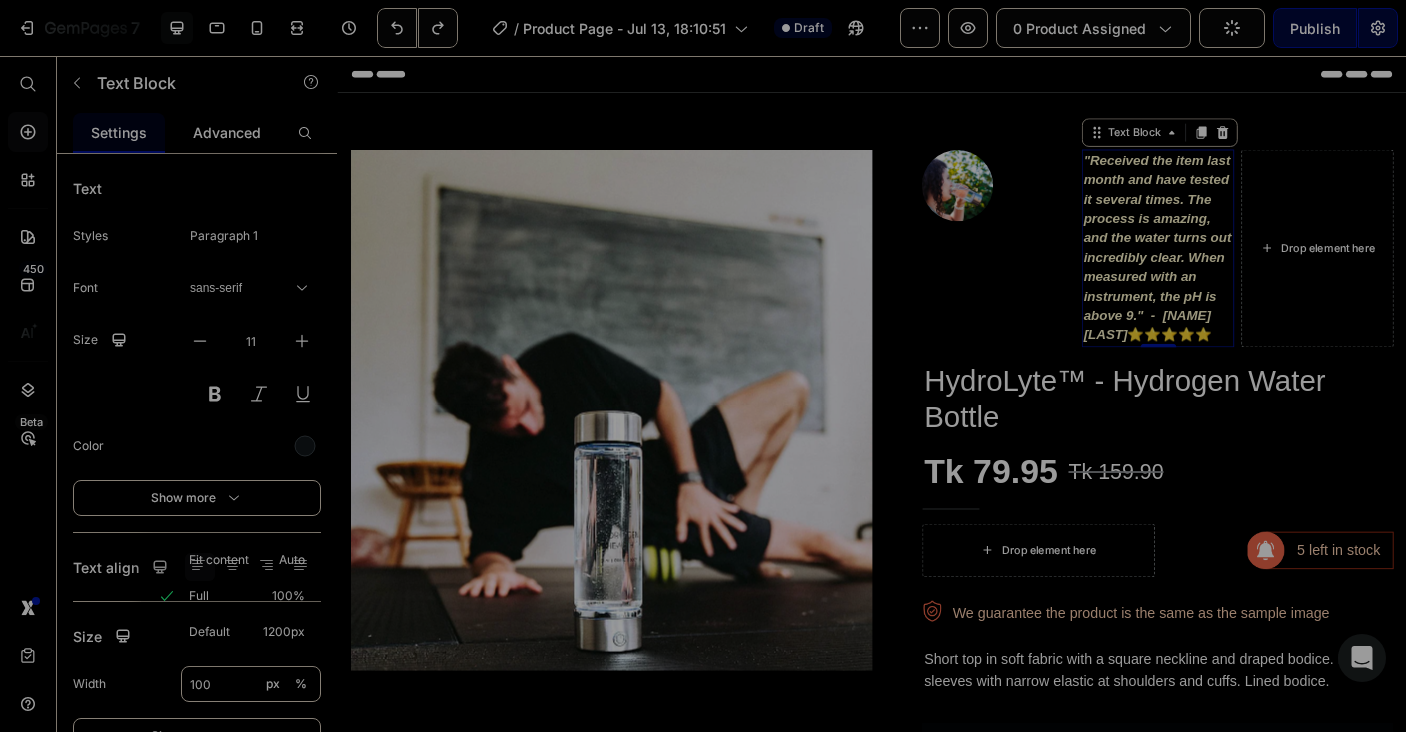 click on "Default 1200px" at bounding box center (247, 632) 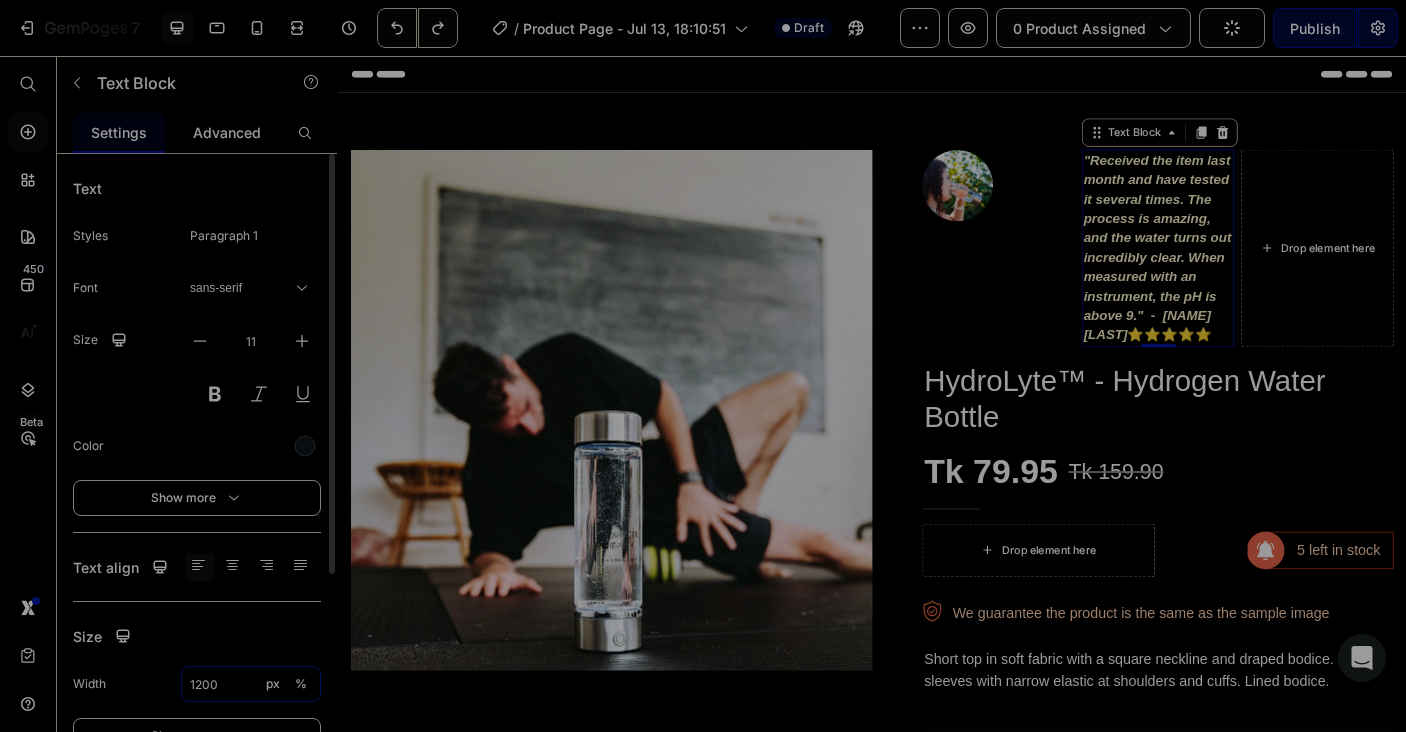 click on "1200" at bounding box center (251, 684) 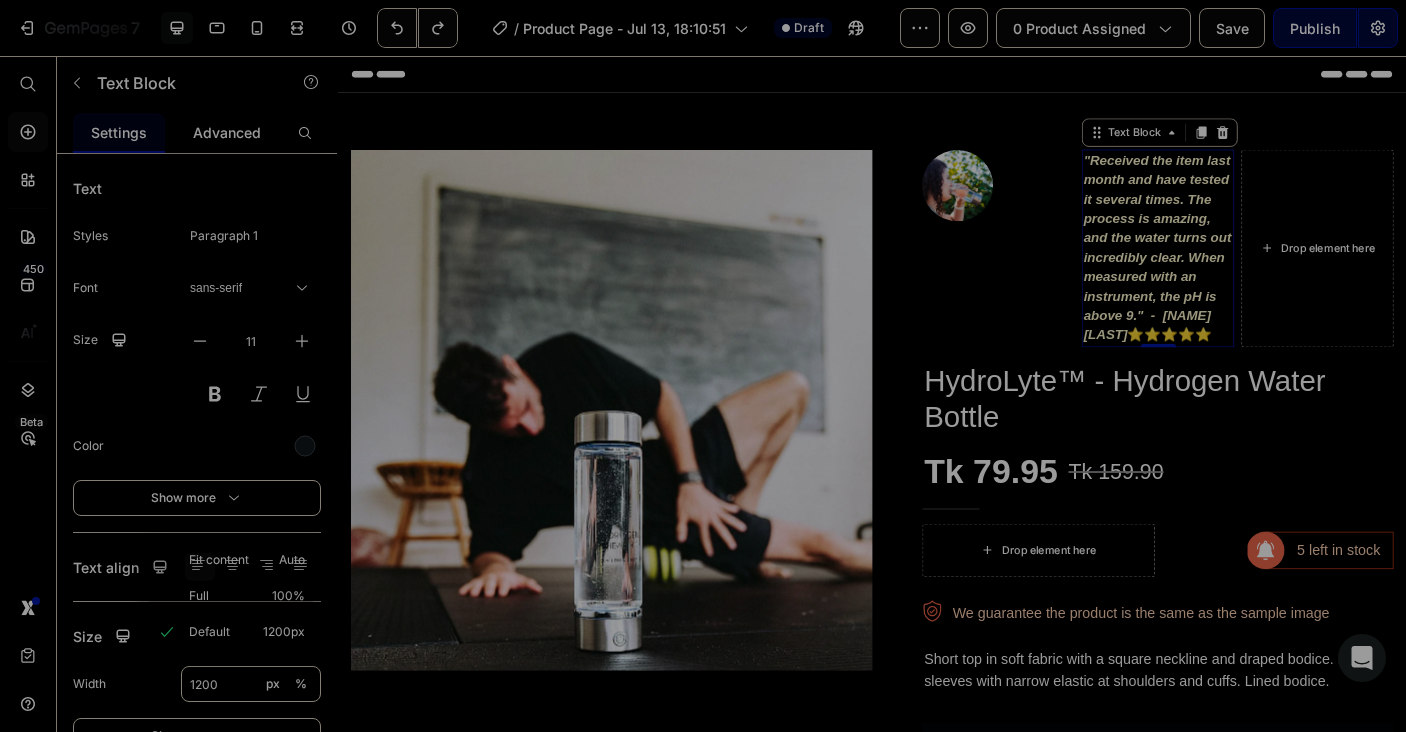 click on "Full 100%" at bounding box center [247, 596] 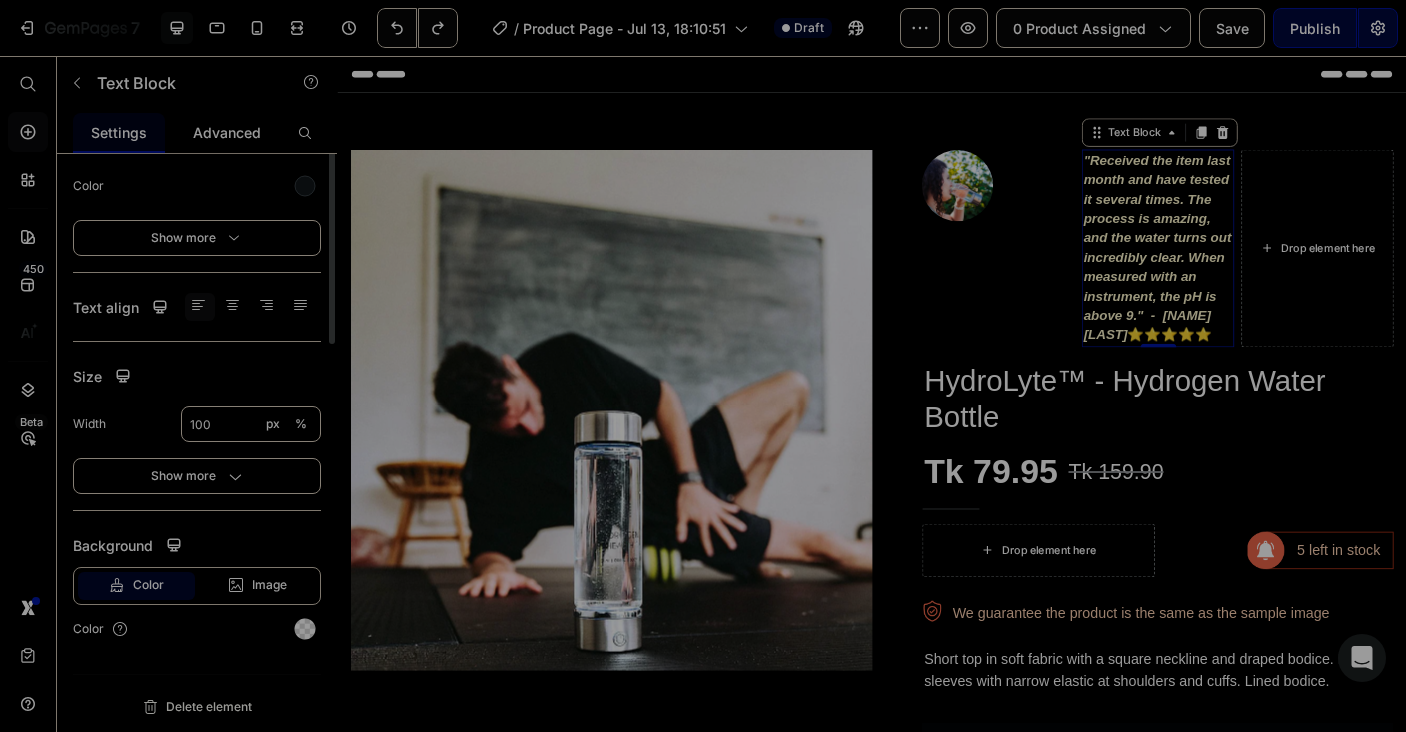 scroll, scrollTop: 0, scrollLeft: 0, axis: both 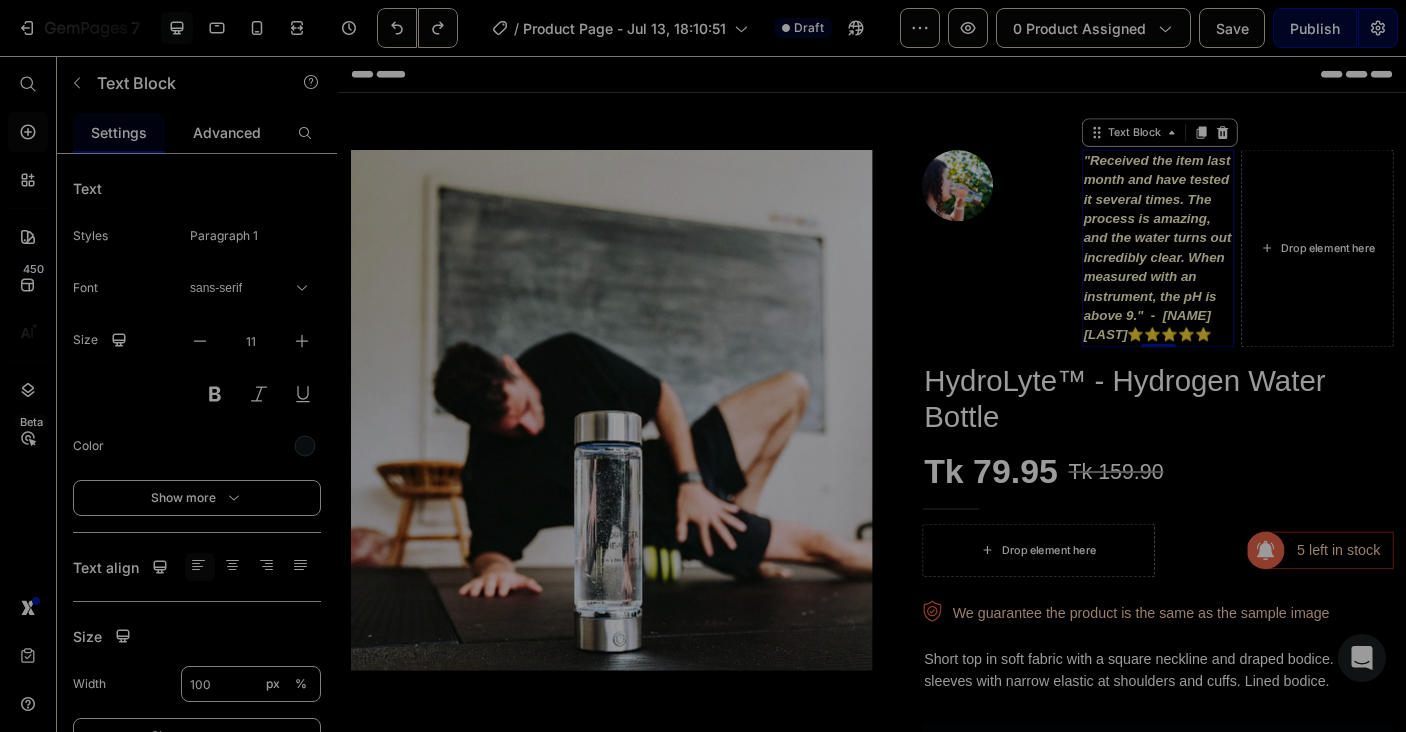 click on "Advanced" at bounding box center (227, 132) 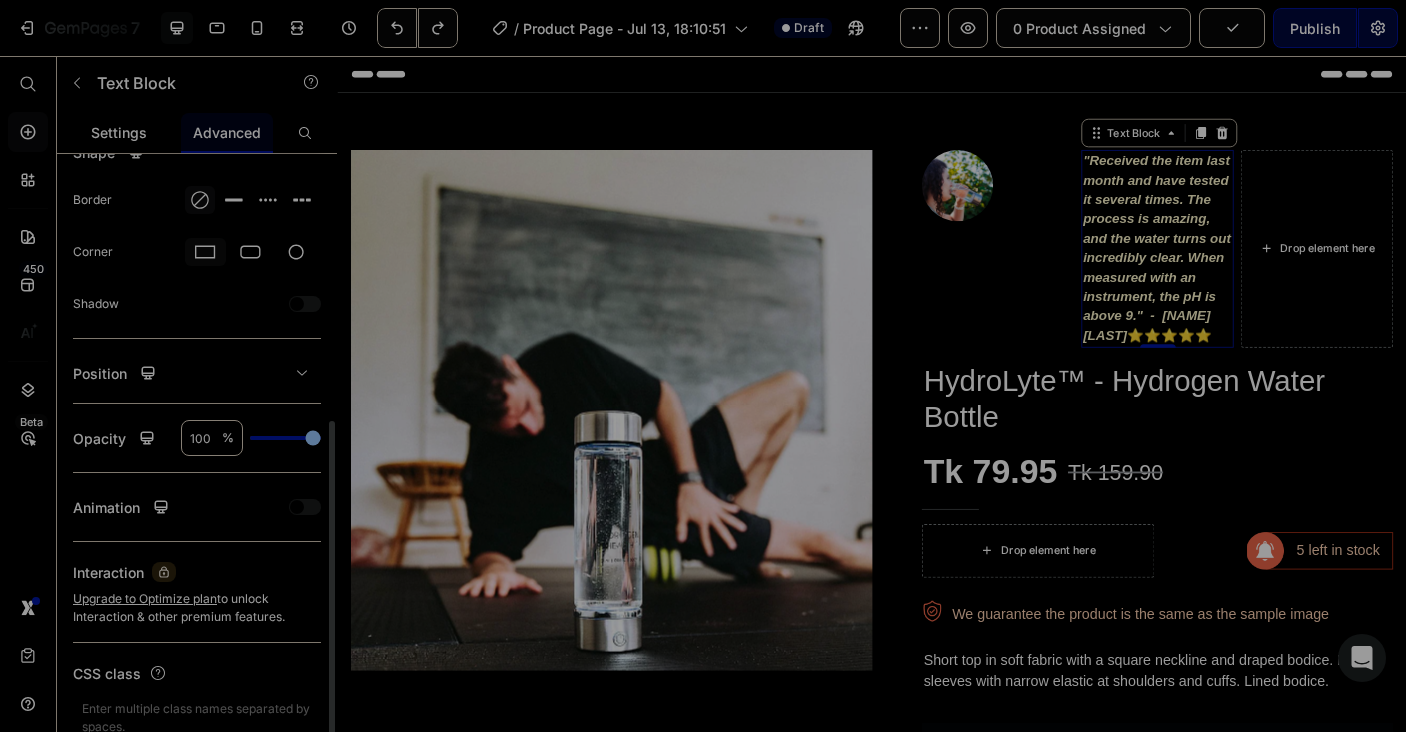 scroll, scrollTop: 0, scrollLeft: 0, axis: both 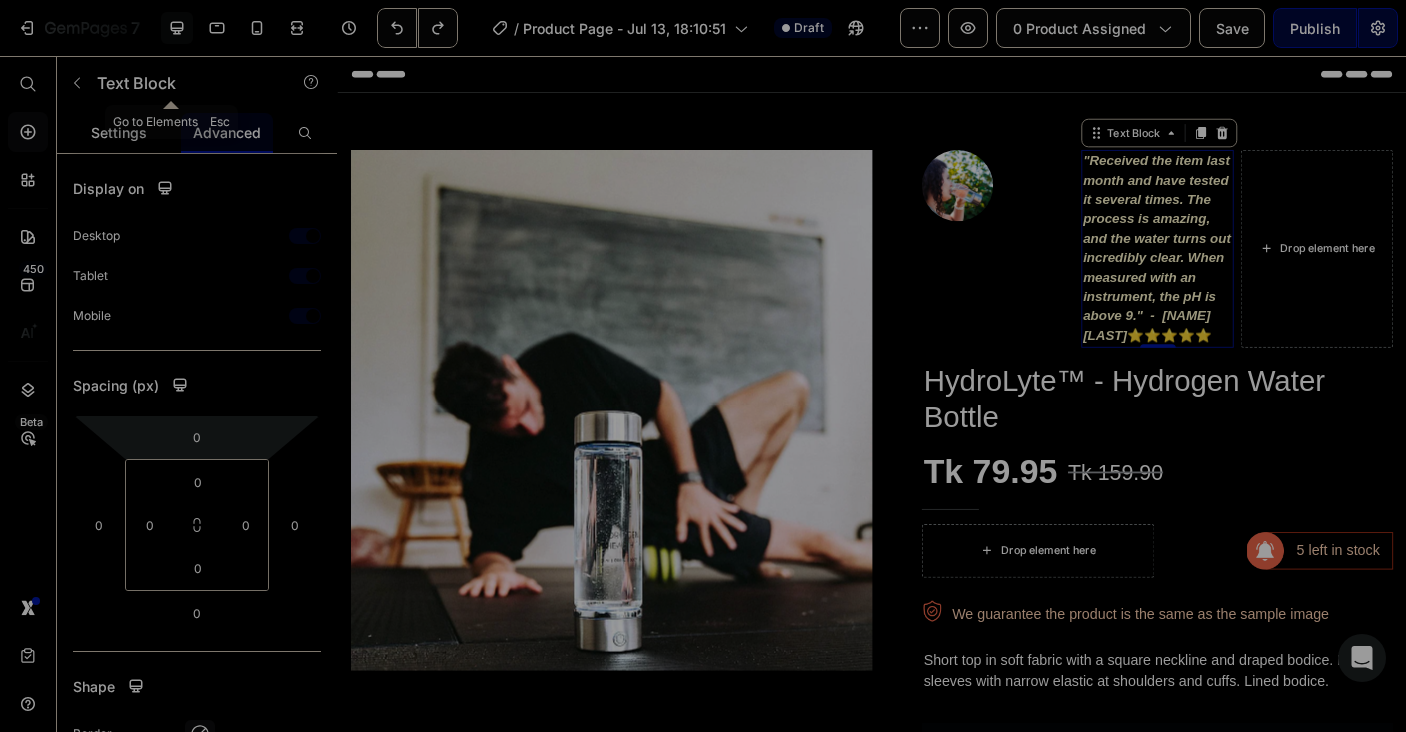 click 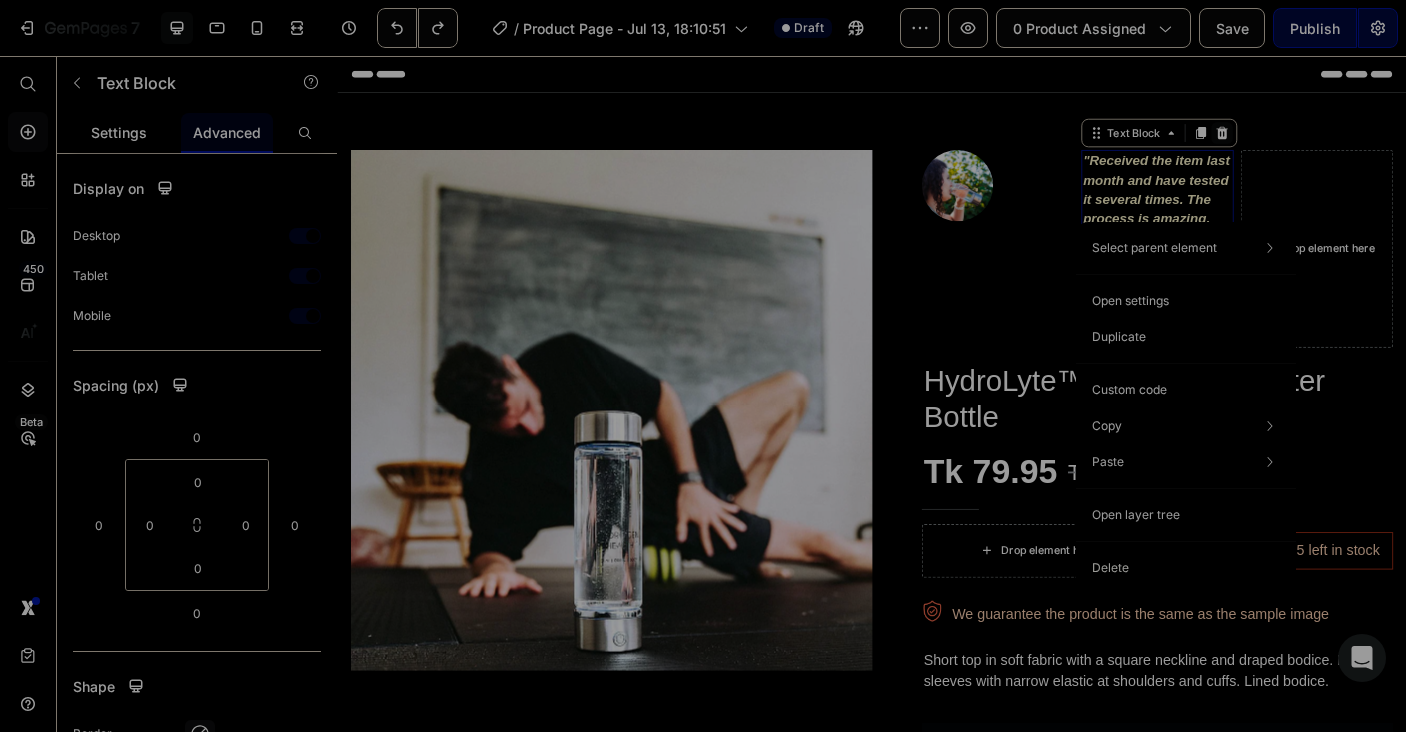 click at bounding box center [1330, 142] 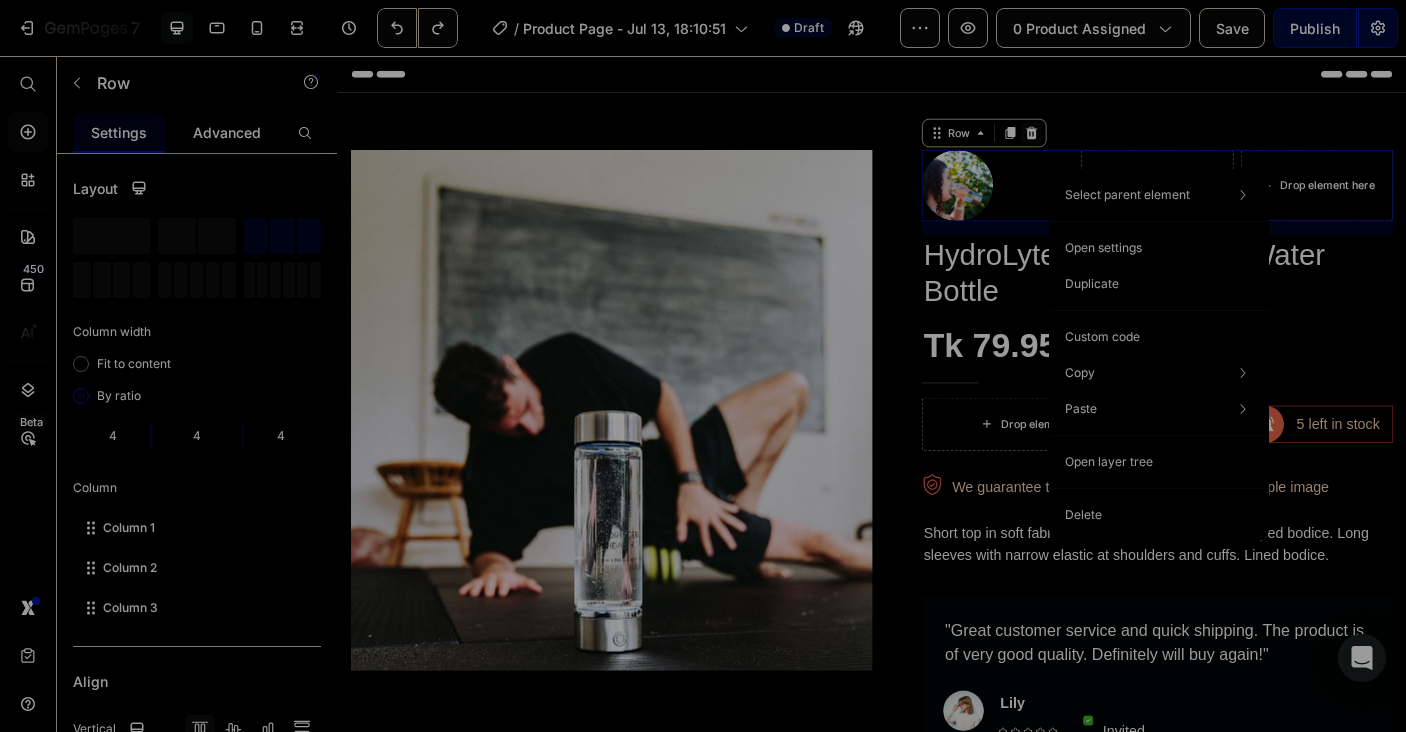 click at bounding box center [1116, 142] 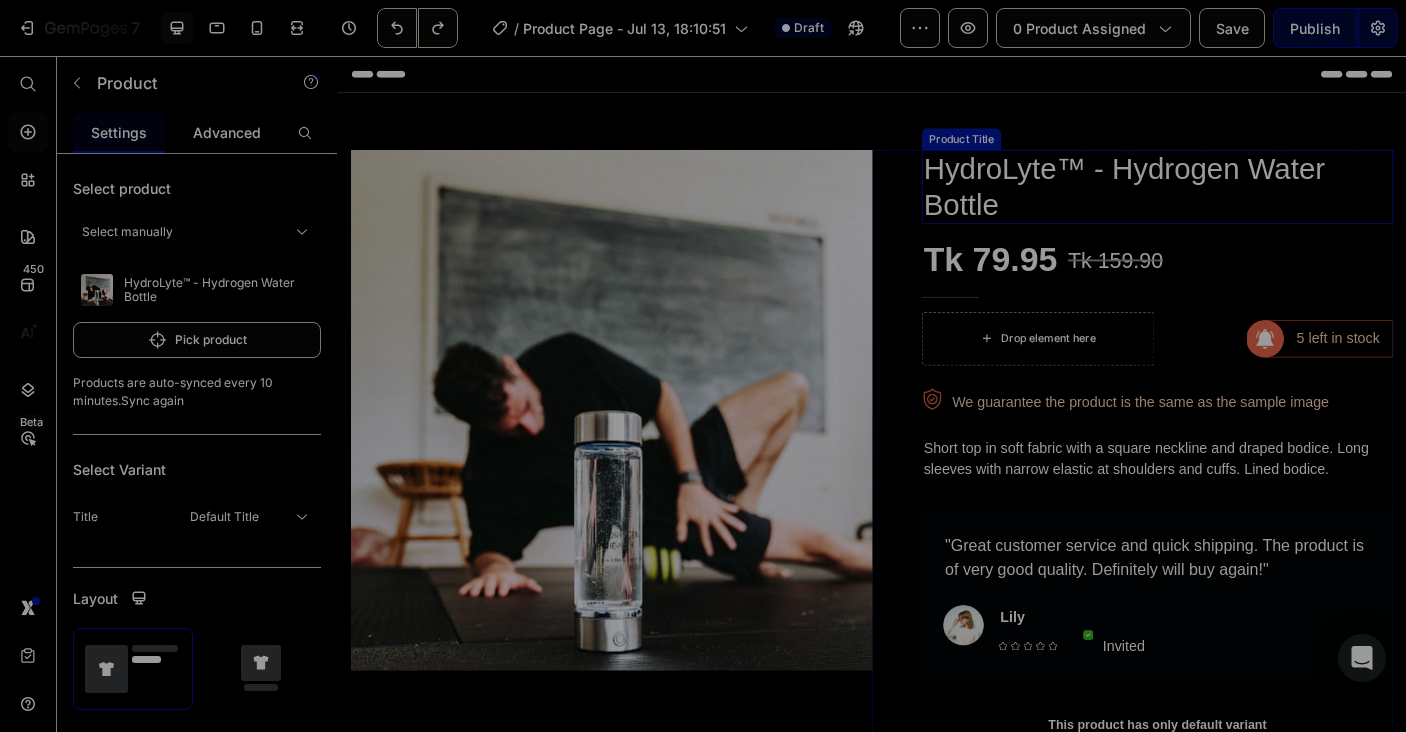 click on "Product Images HydroLyte™ - Hydrogen Water Bottle Product Title Tk 79.95 Product Price Tk 159.90 Product Price Row                Title Line
Drop element here Image 5 left in stock Text block Row Row Row Short top in soft fabric with a square neckline and draped bodice. Long sleeves with narrow elastic at shoulders and cuffs. Lined bodice. Text block Image We guarantee the product is the same as the sample image Text block Row Short top in soft fabric with a square neckline and draped bodice. Long sleeves with narrow elastic at shoulders and cuffs. Lined bodice. Text block "Great customer service and quick shipping. The product is of very good quality. Definitely will buy again!" Text block Image Lily Text block
Icon
Icon
Icon
Icon
Icon Icon List Hoz Image Invited Text block Row Row Row Row This product has only default variant Product Variants & Swatches Quantity Text block 1 Product Quantity Image Text block" at bounding box center (937, 843) 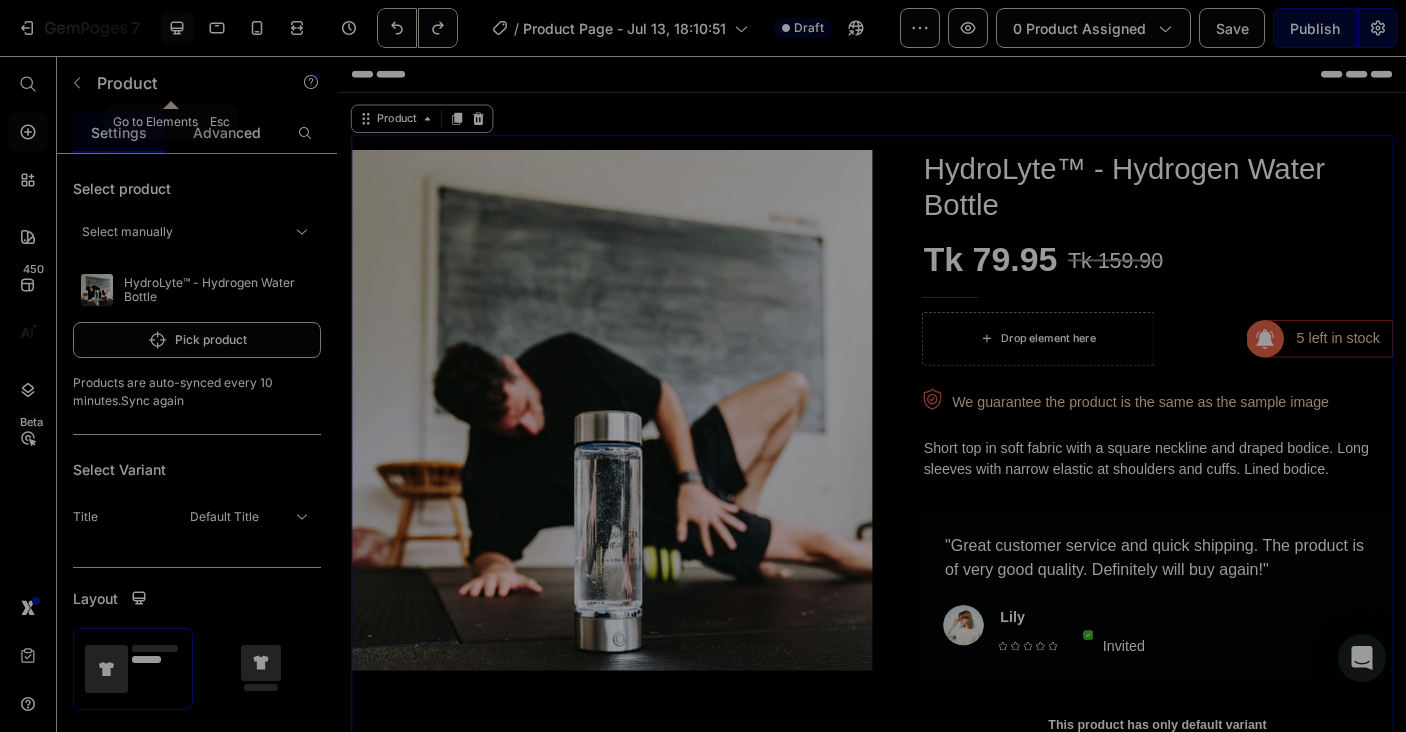 click 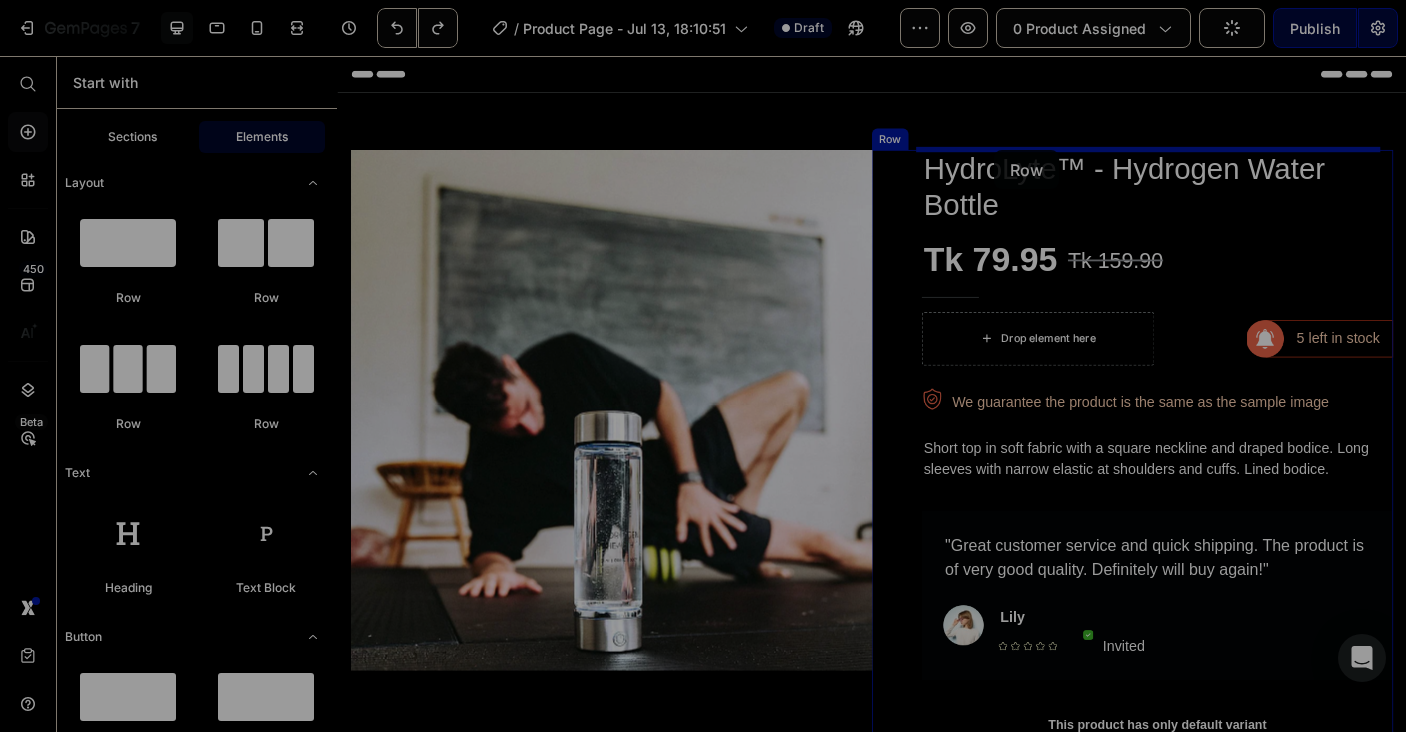 drag, startPoint x: 566, startPoint y: 313, endPoint x: 1075, endPoint y: 162, distance: 530.9256 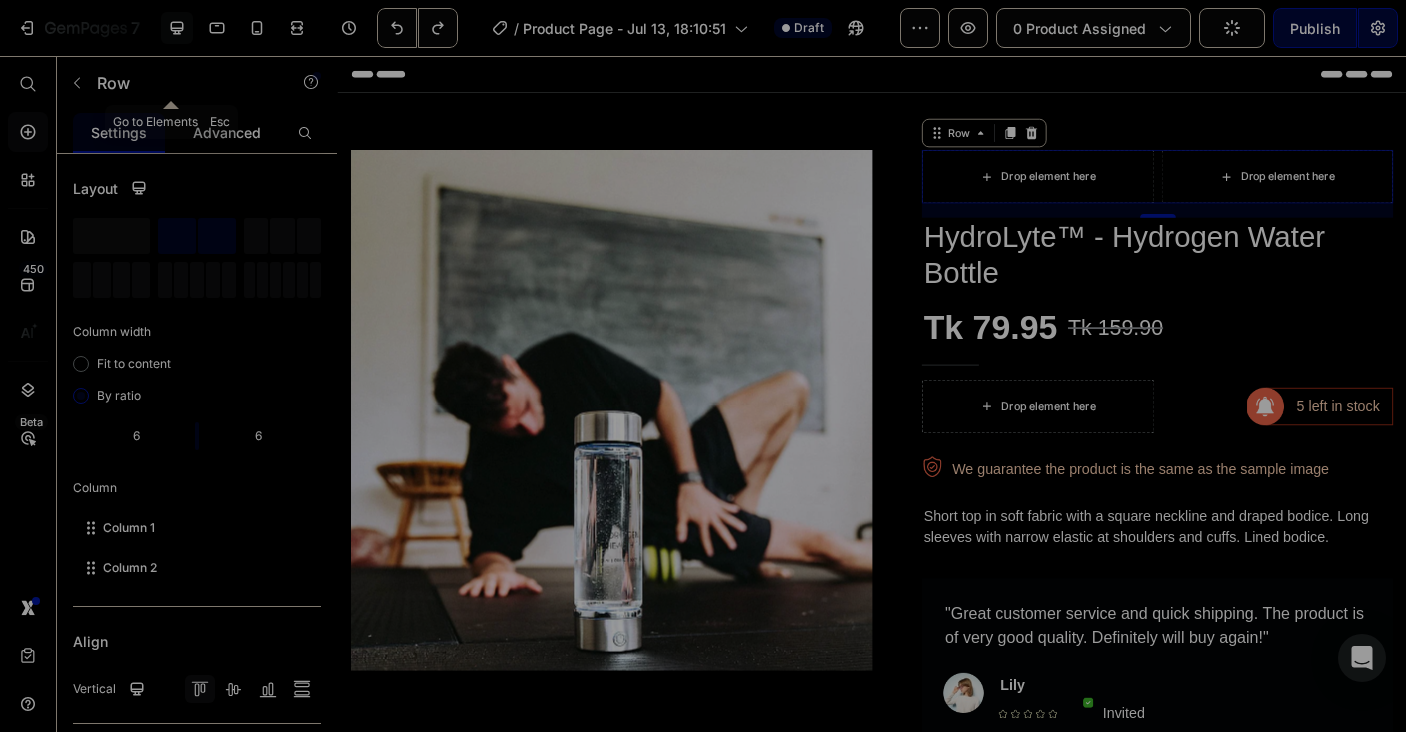 click 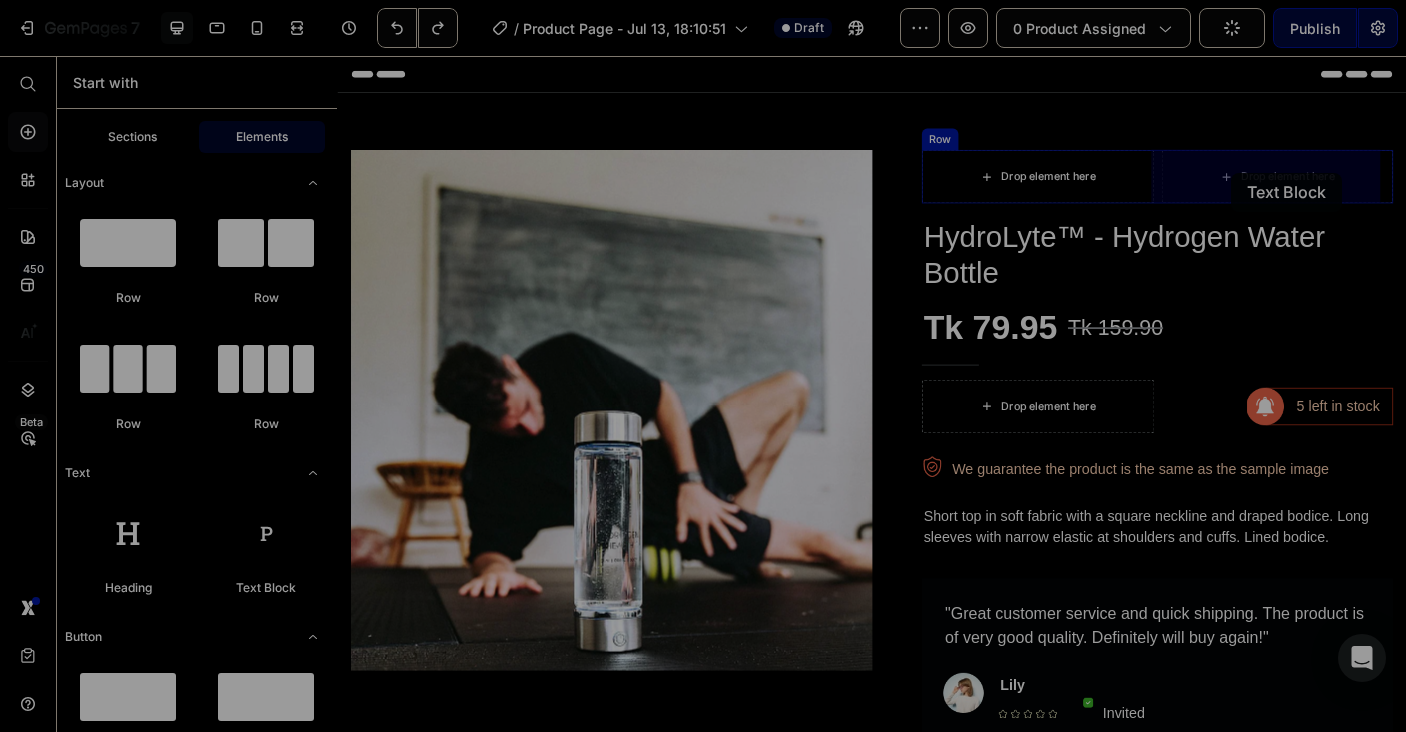 drag, startPoint x: 594, startPoint y: 579, endPoint x: 1341, endPoint y: 187, distance: 843.6071 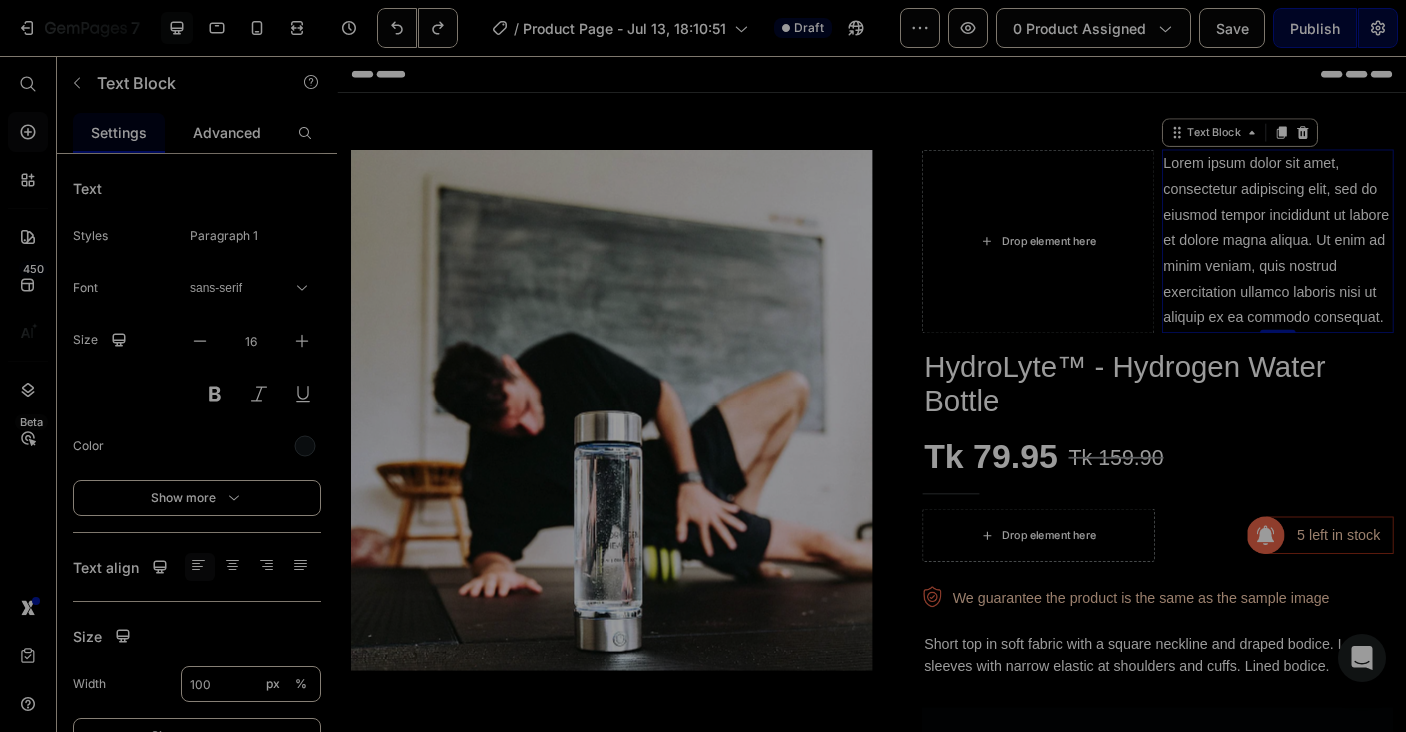 click on "Lorem ipsum dolor sit amet, consectetur adipiscing elit, sed do eiusmod tempor incididunt ut labore et dolore magna aliqua. Ut enim ad minim veniam, quis nostrud exercitation ullamco laboris nisi ut aliquip ex ea commodo consequat." at bounding box center (1392, 264) 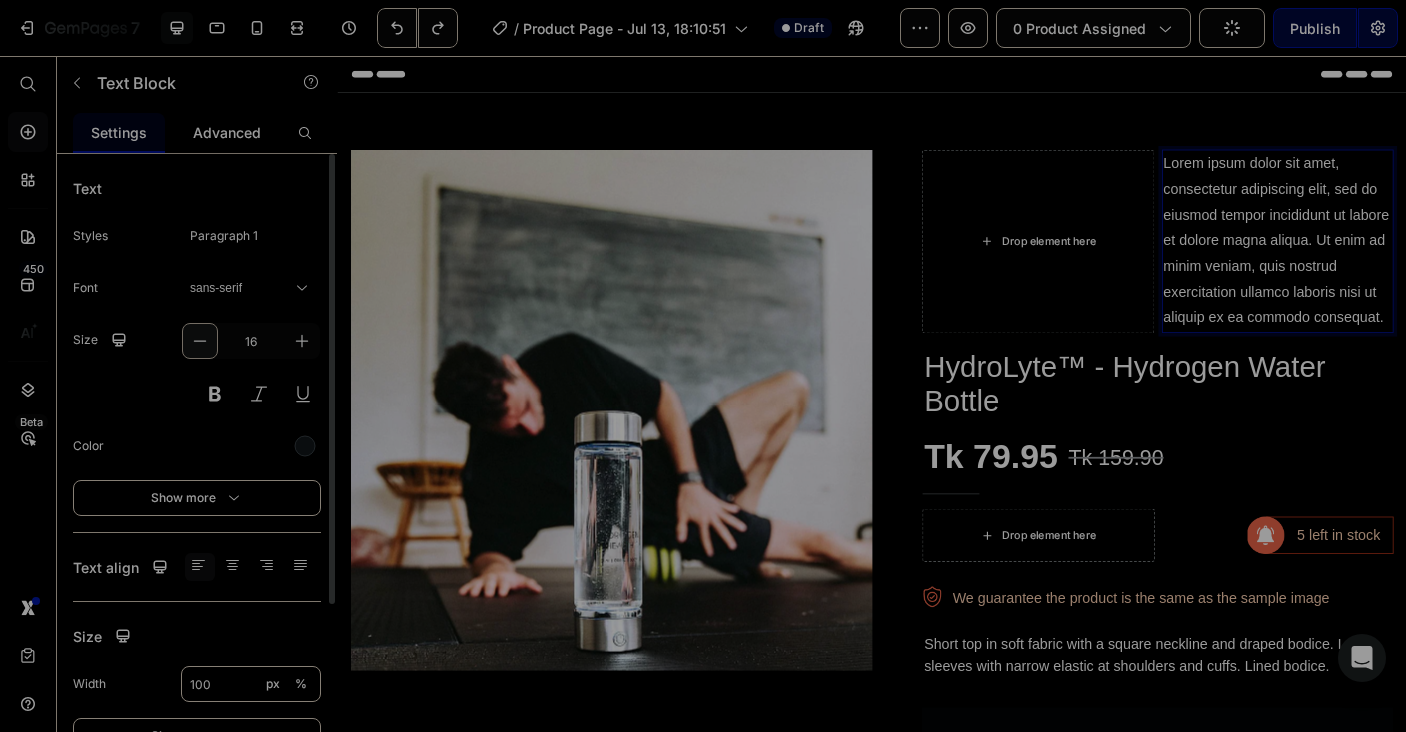 click 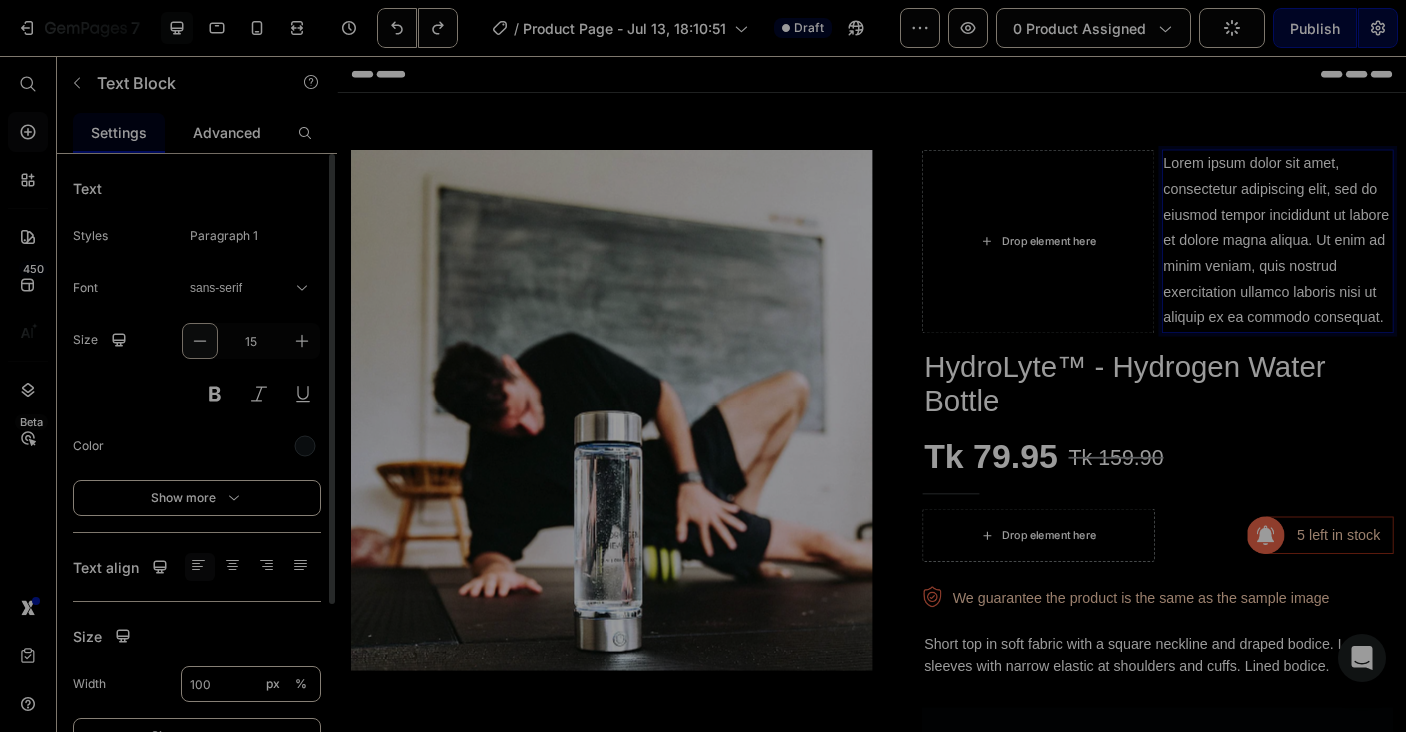 click 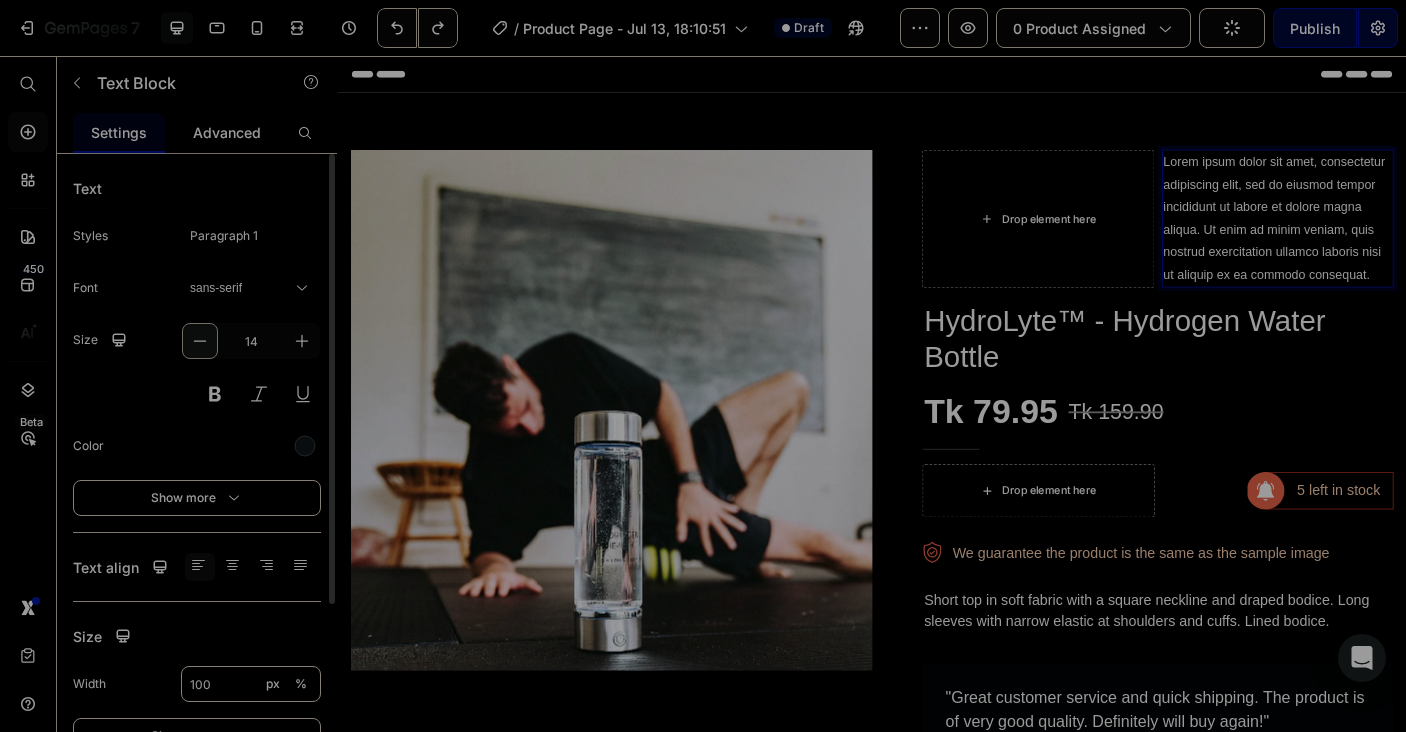 click 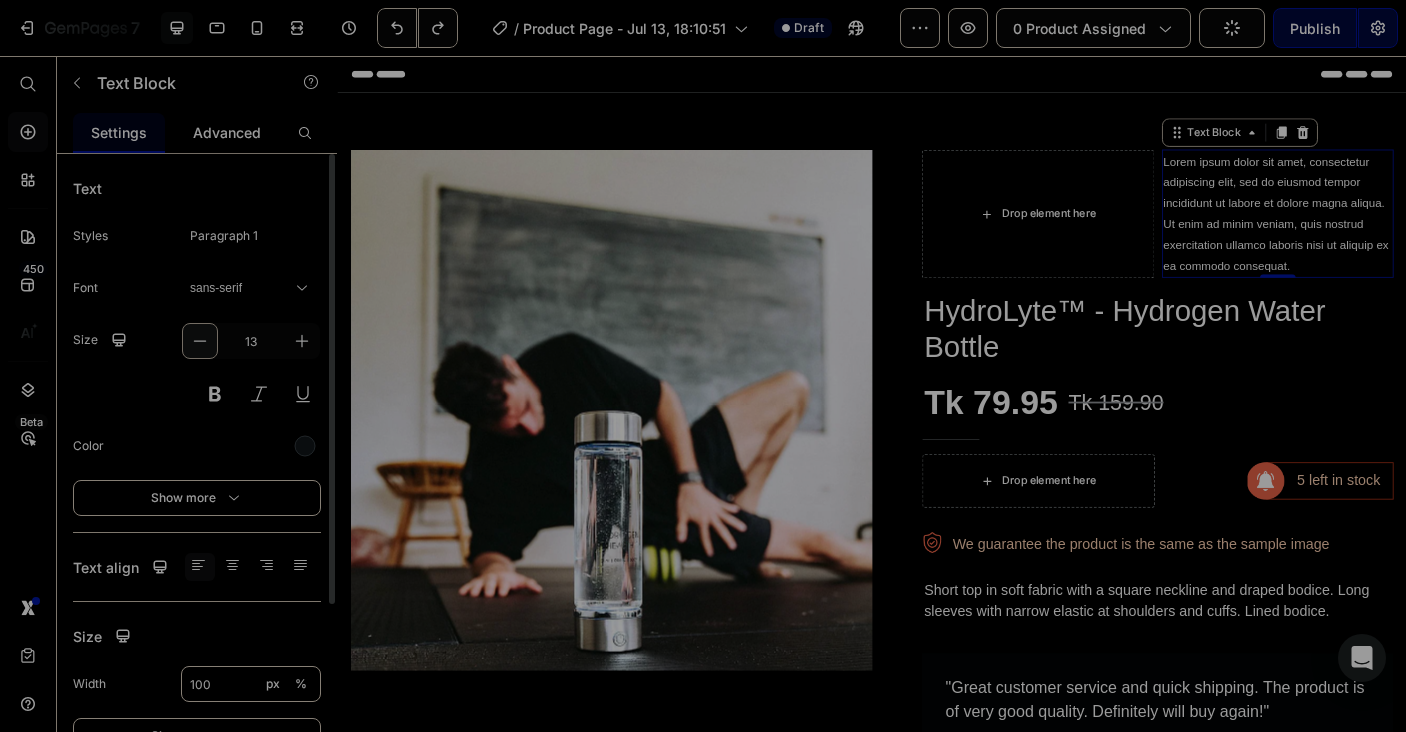 click 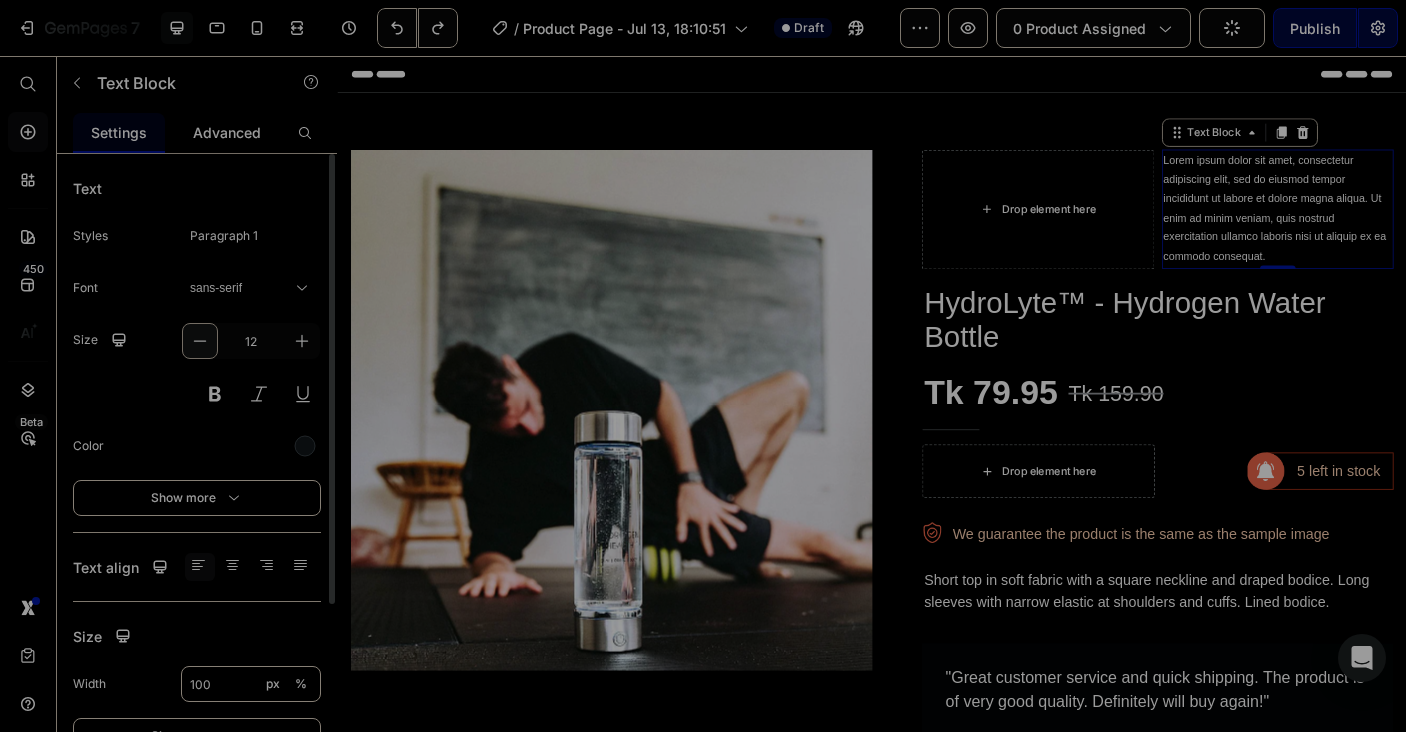 click 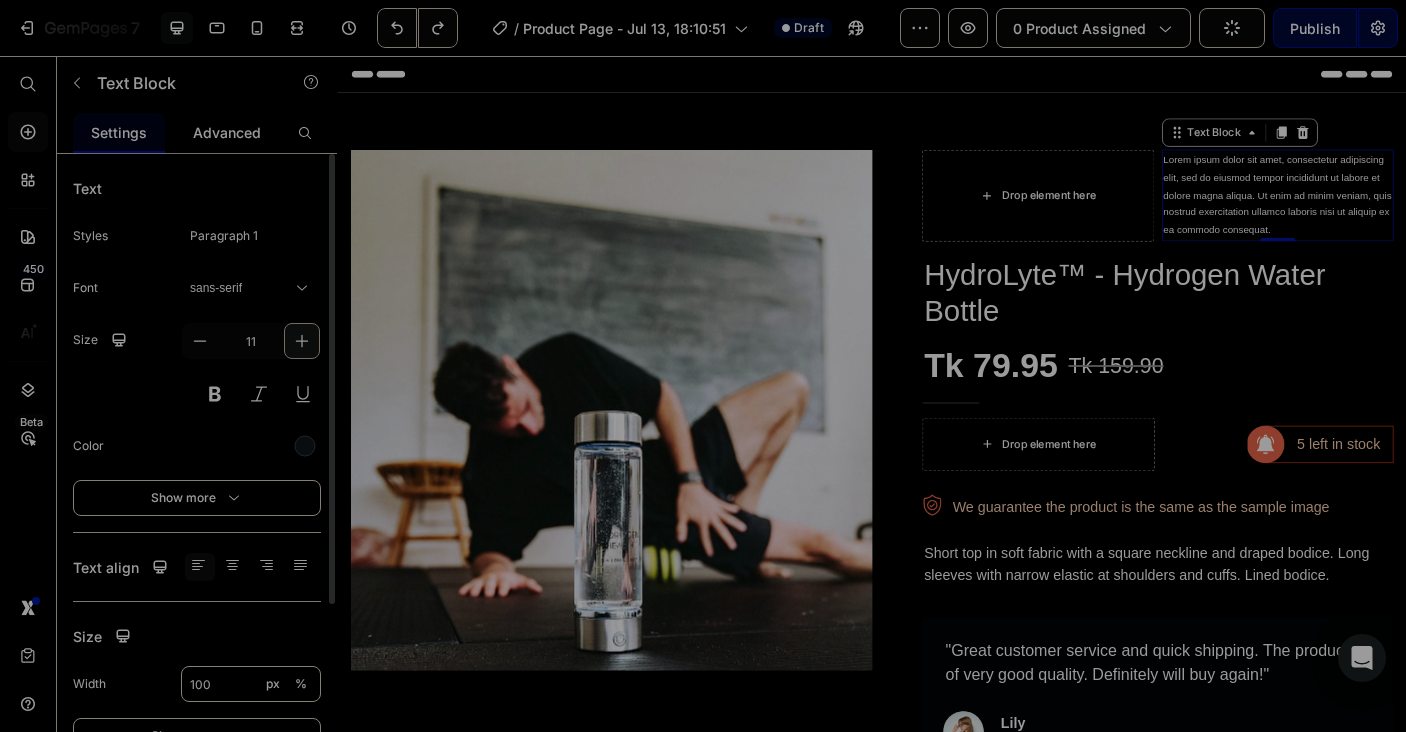 click 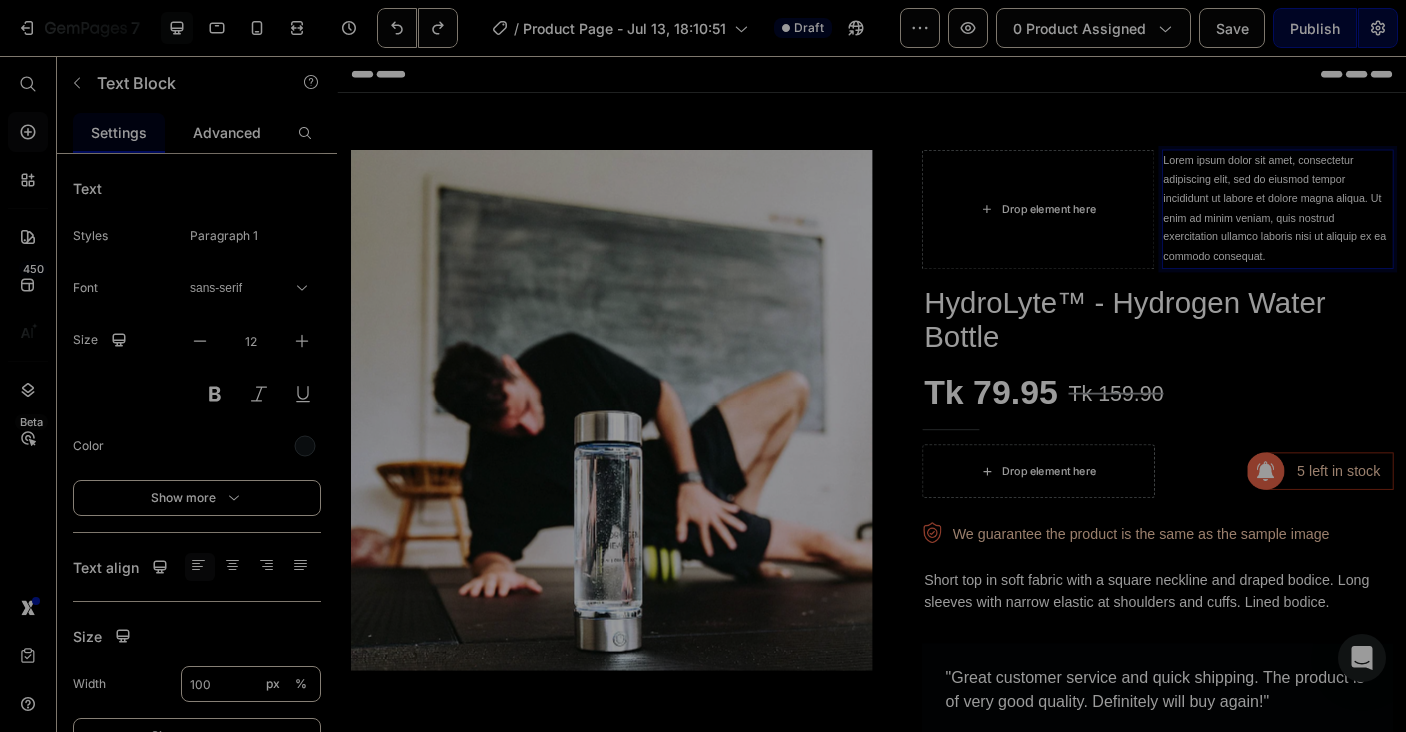 click on "Lorem ipsum dolor sit amet, consectetur adipiscing elit, sed do eiusmod tempor incididunt ut labore et dolore magna aliqua. Ut enim ad minim veniam, quis nostrud exercitation ullamco laboris nisi ut aliquip ex ea commodo consequat." at bounding box center [1392, 228] 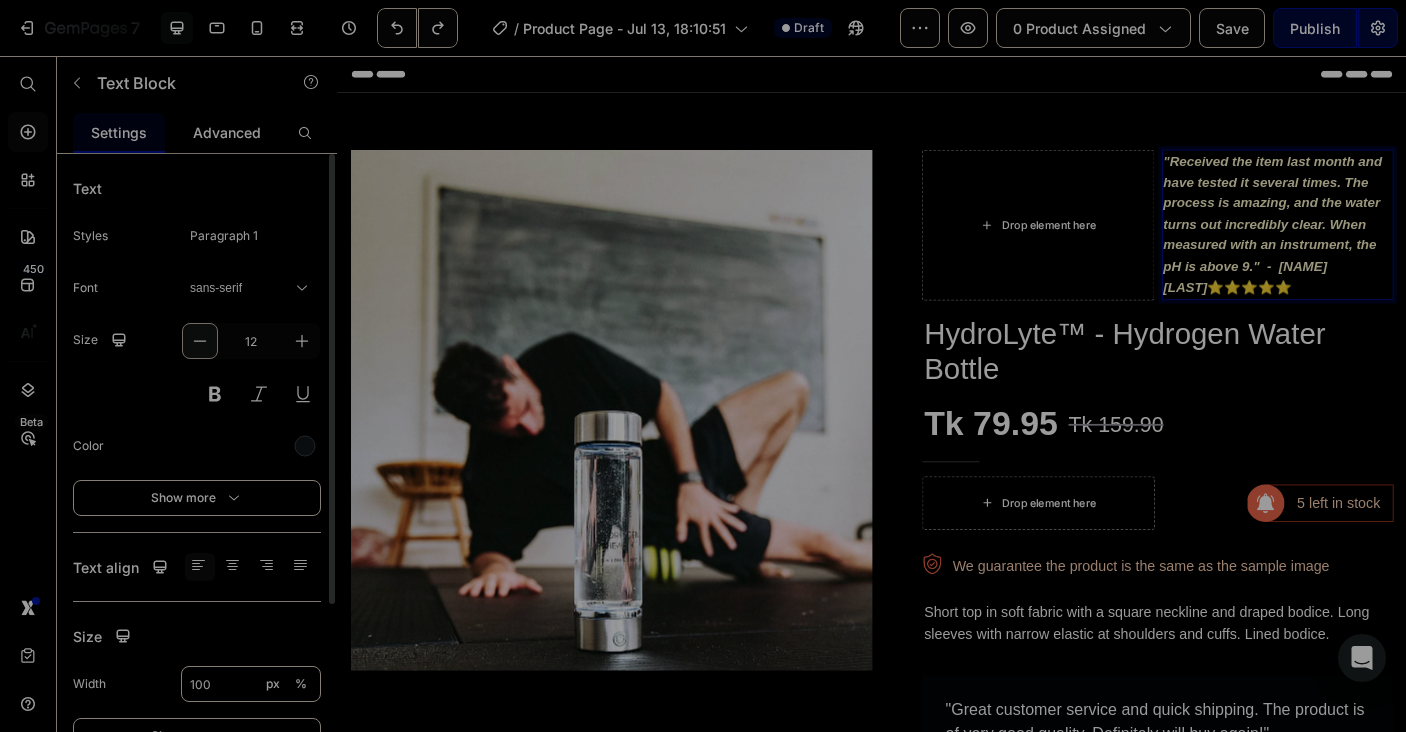 click 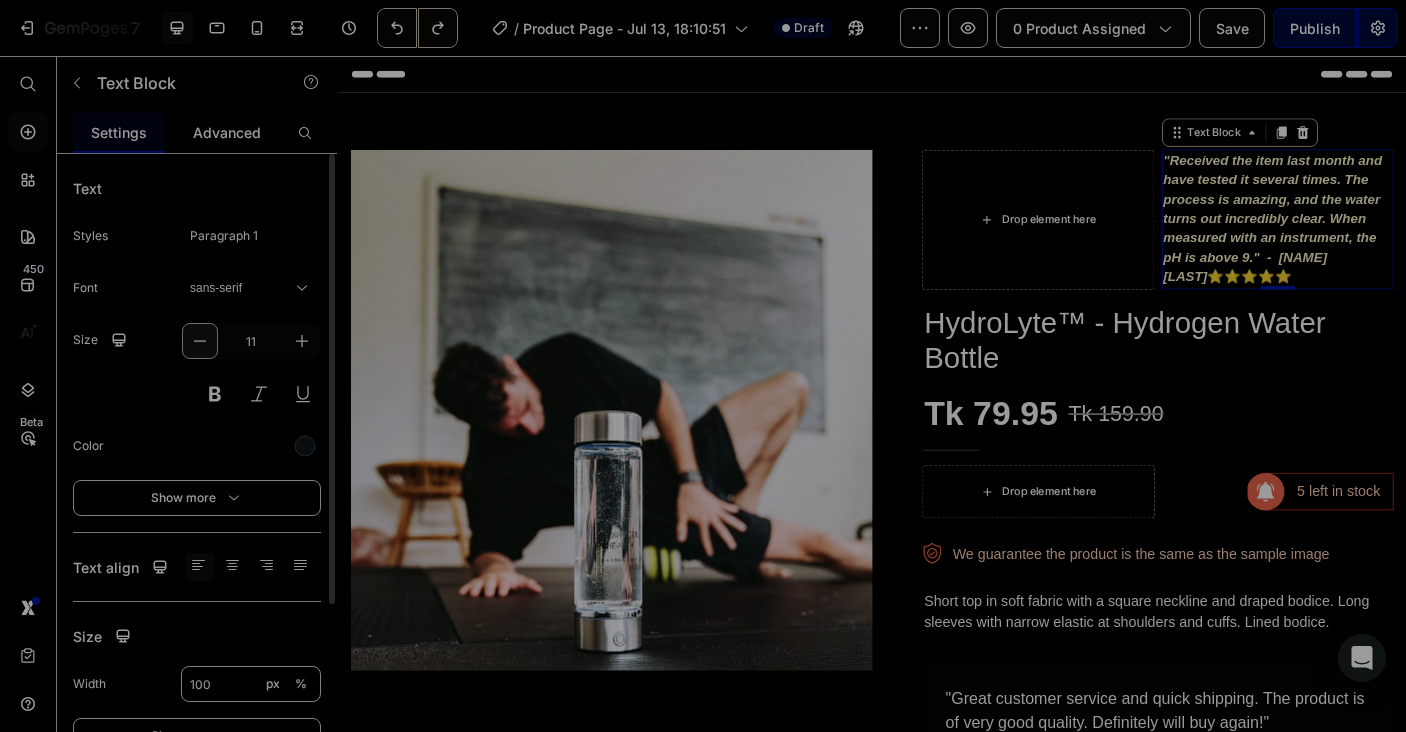 click 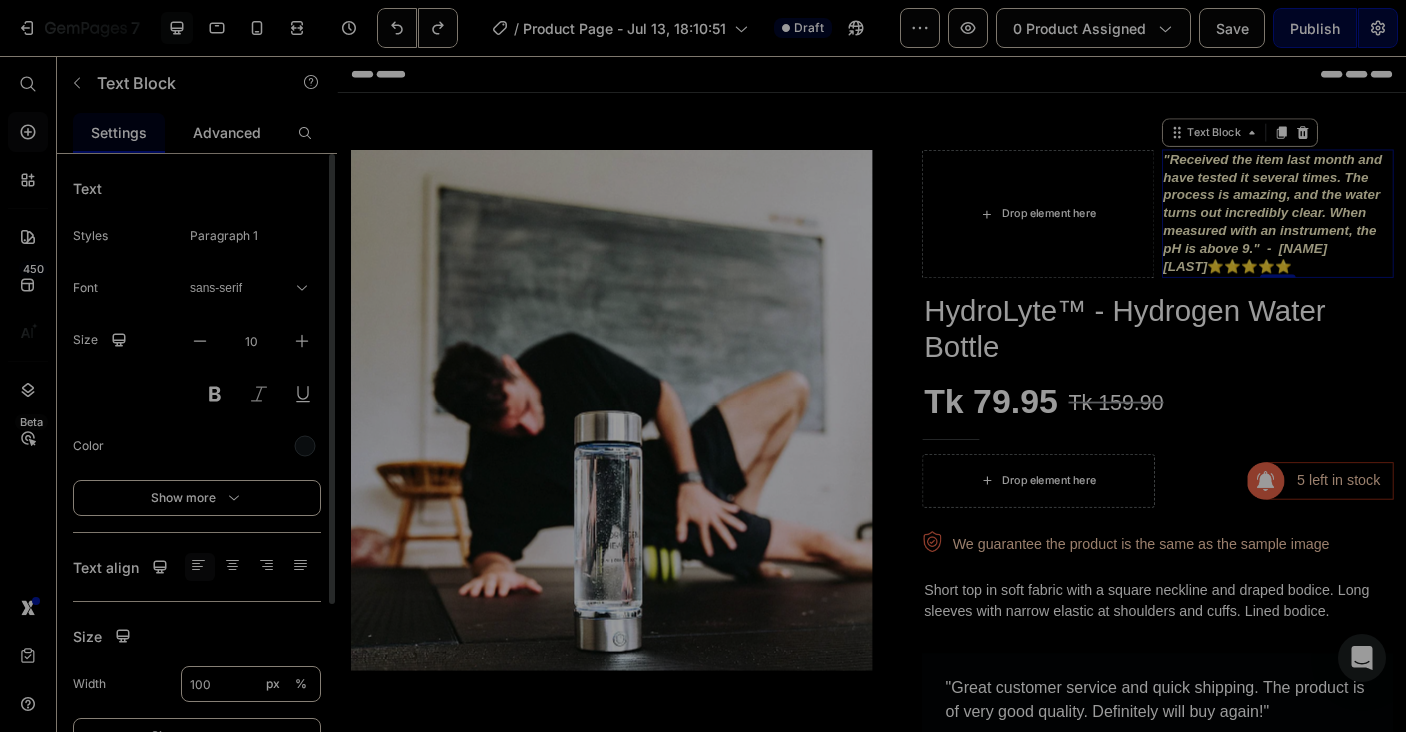 click at bounding box center [259, 394] 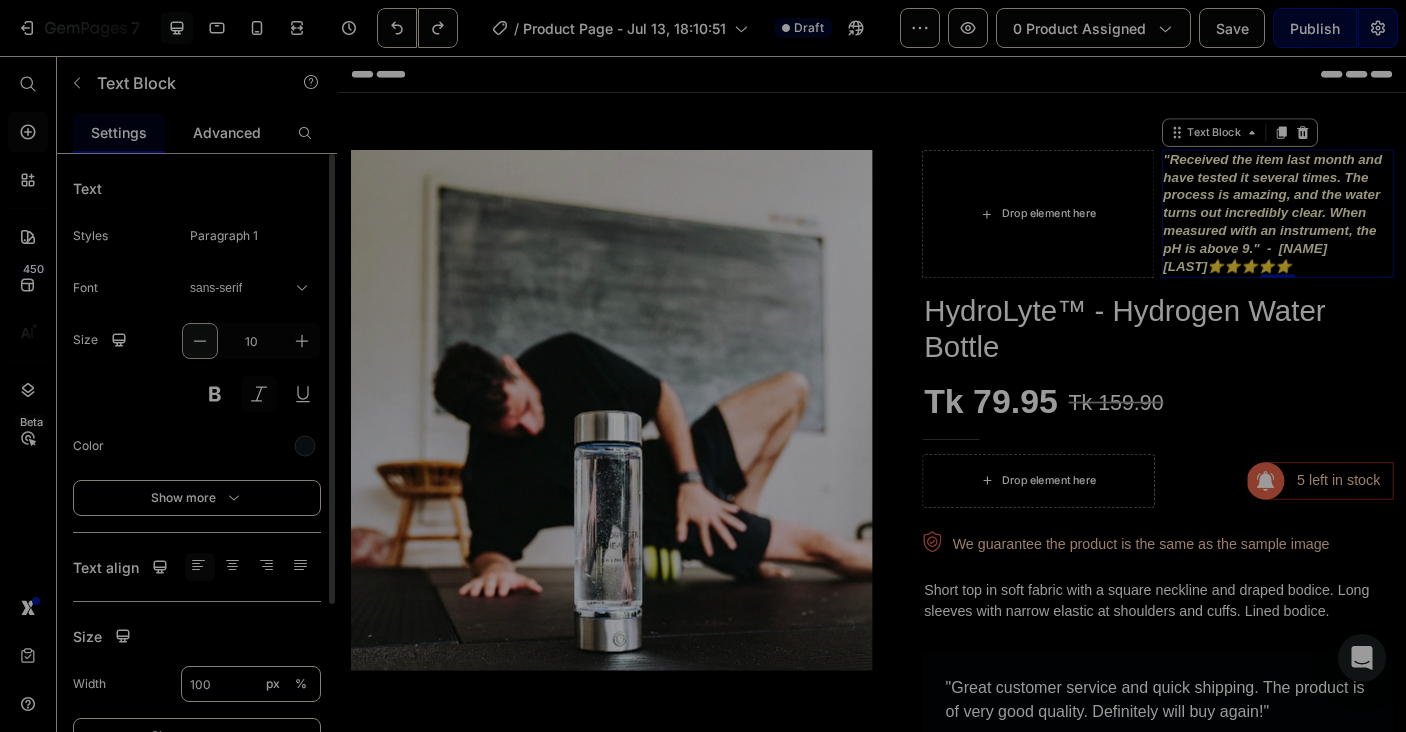 click 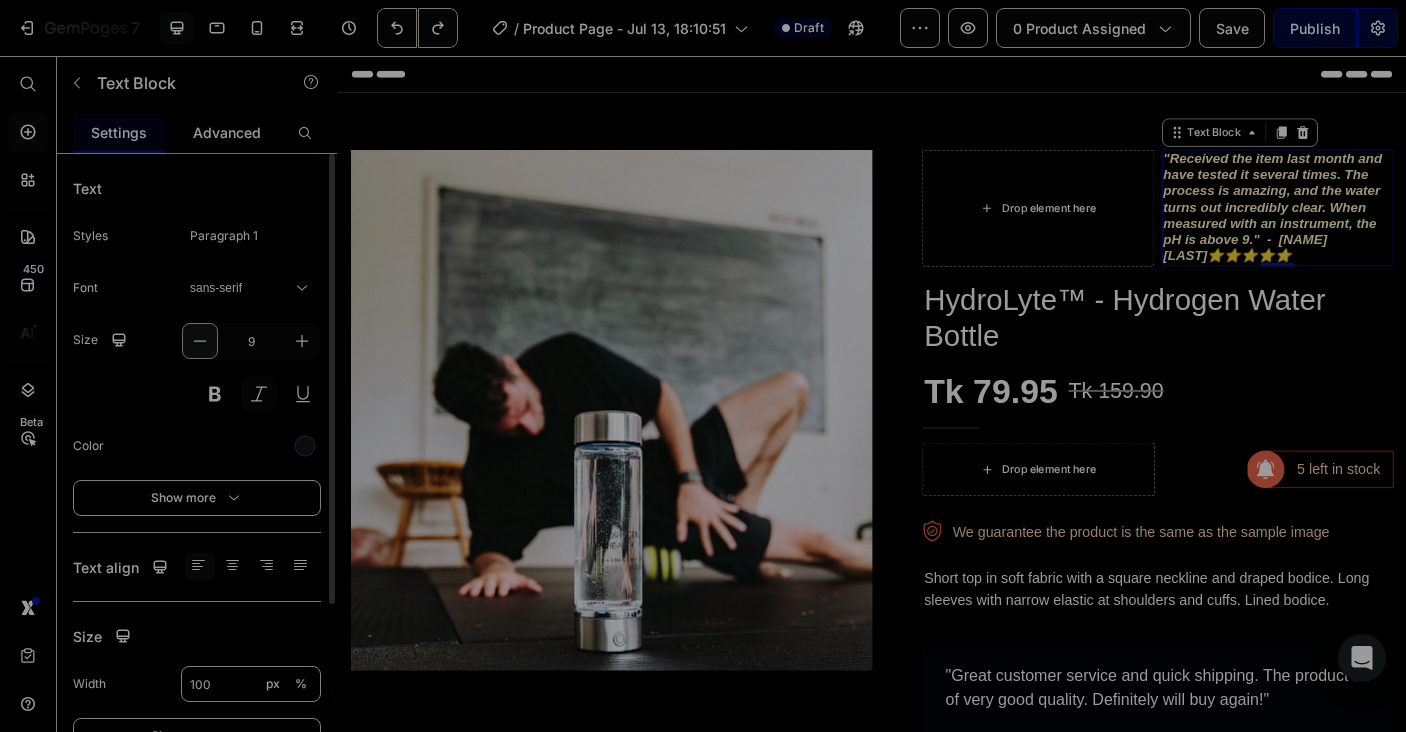click 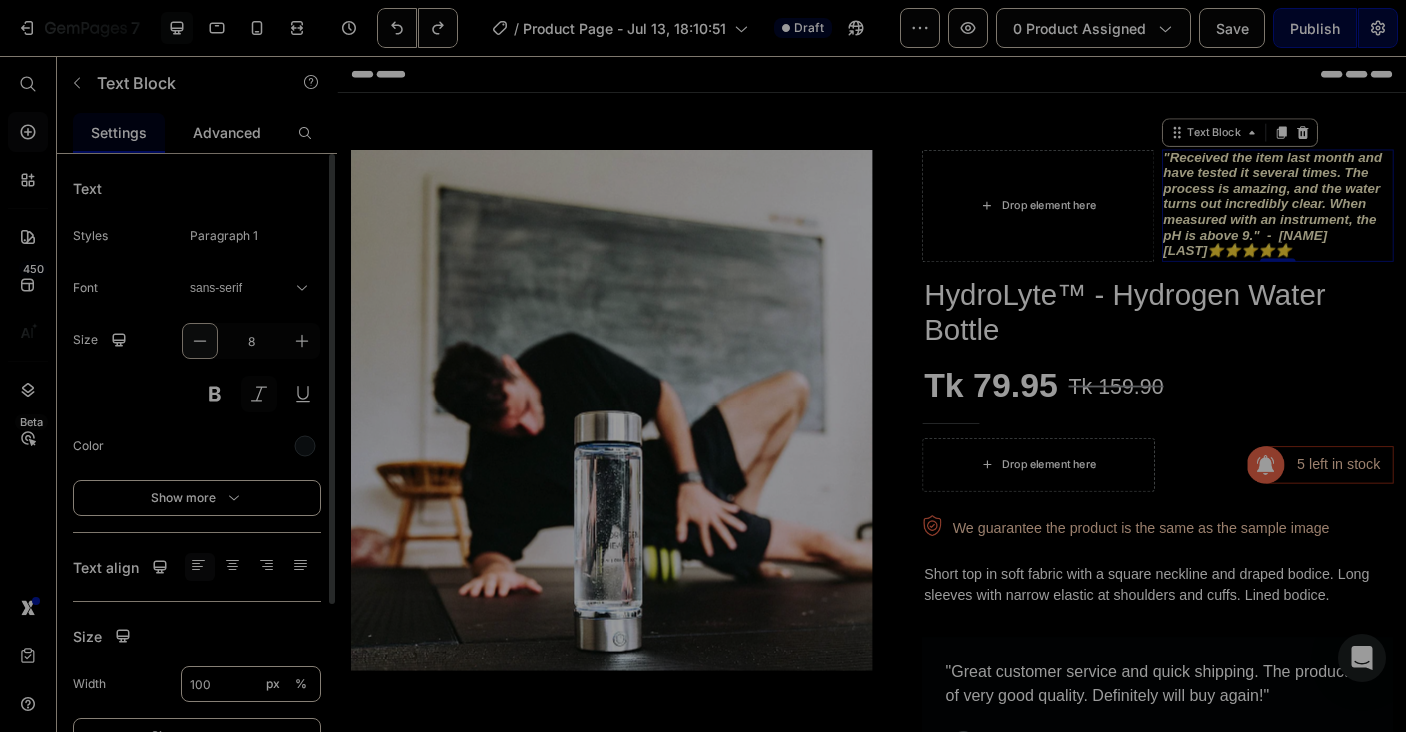 click 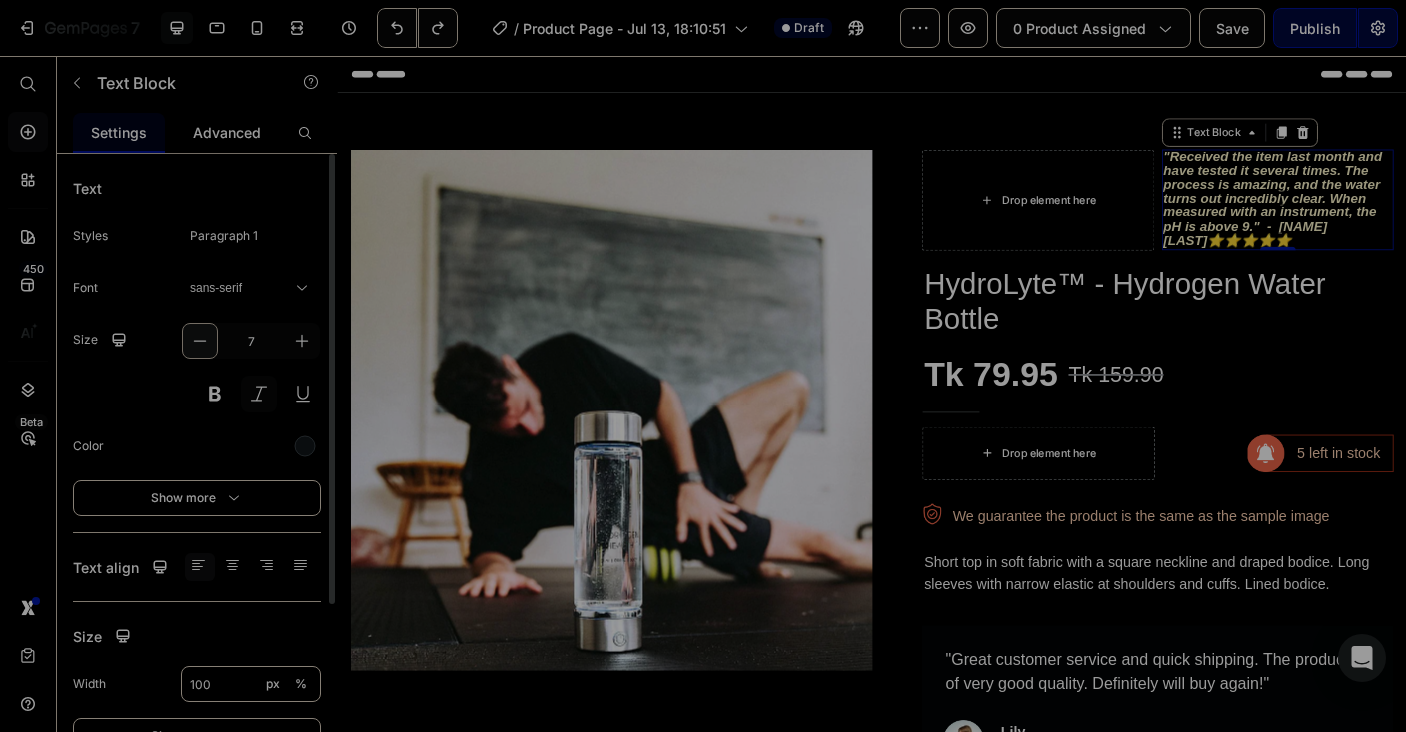 click 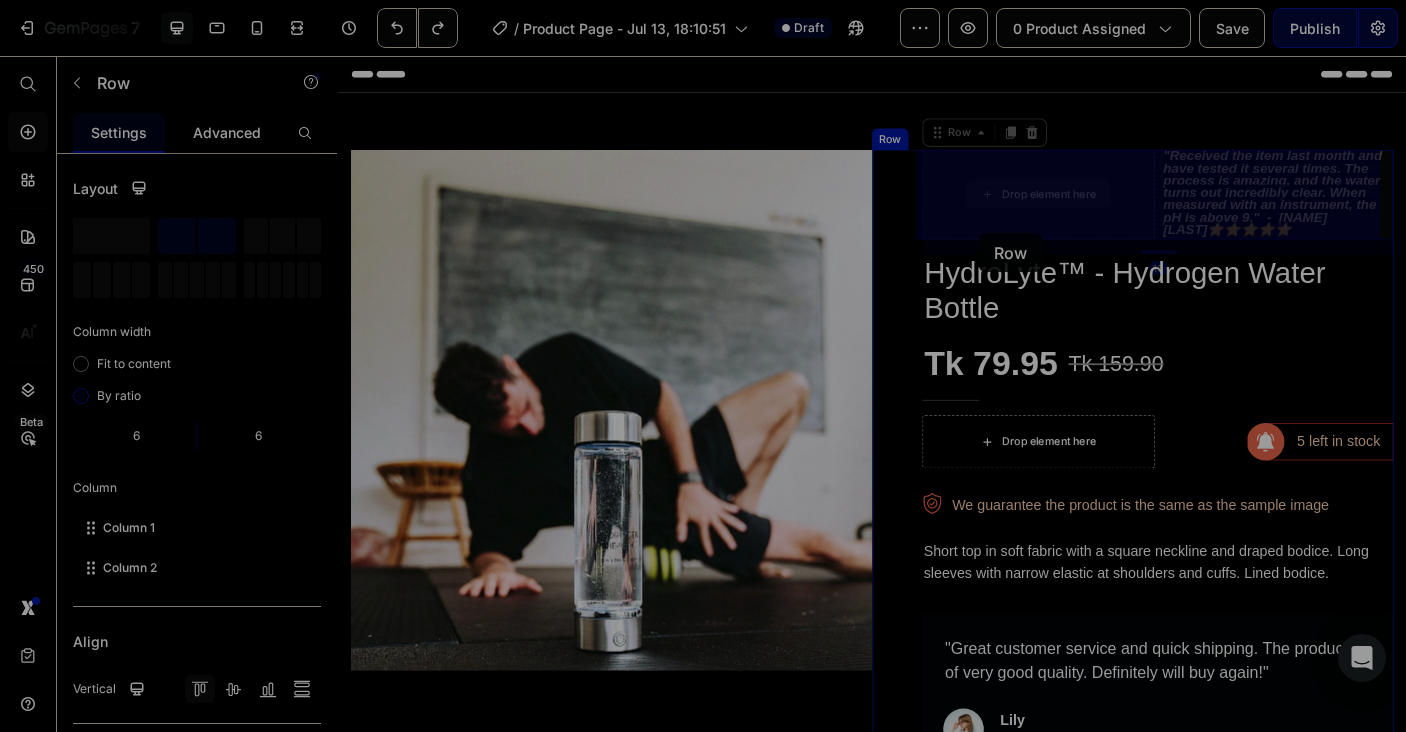 drag, startPoint x: 990, startPoint y: 246, endPoint x: 1007, endPoint y: 249, distance: 17.262676 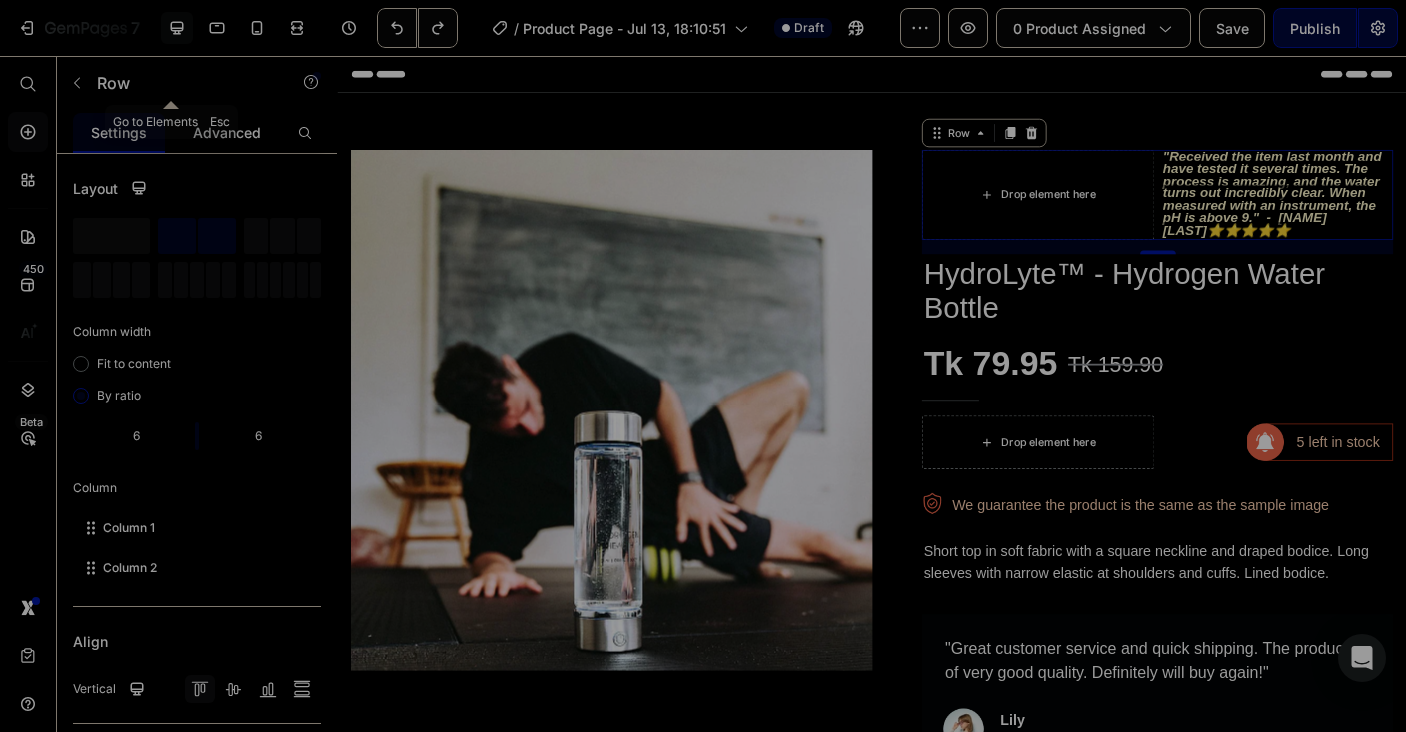 click at bounding box center (77, 83) 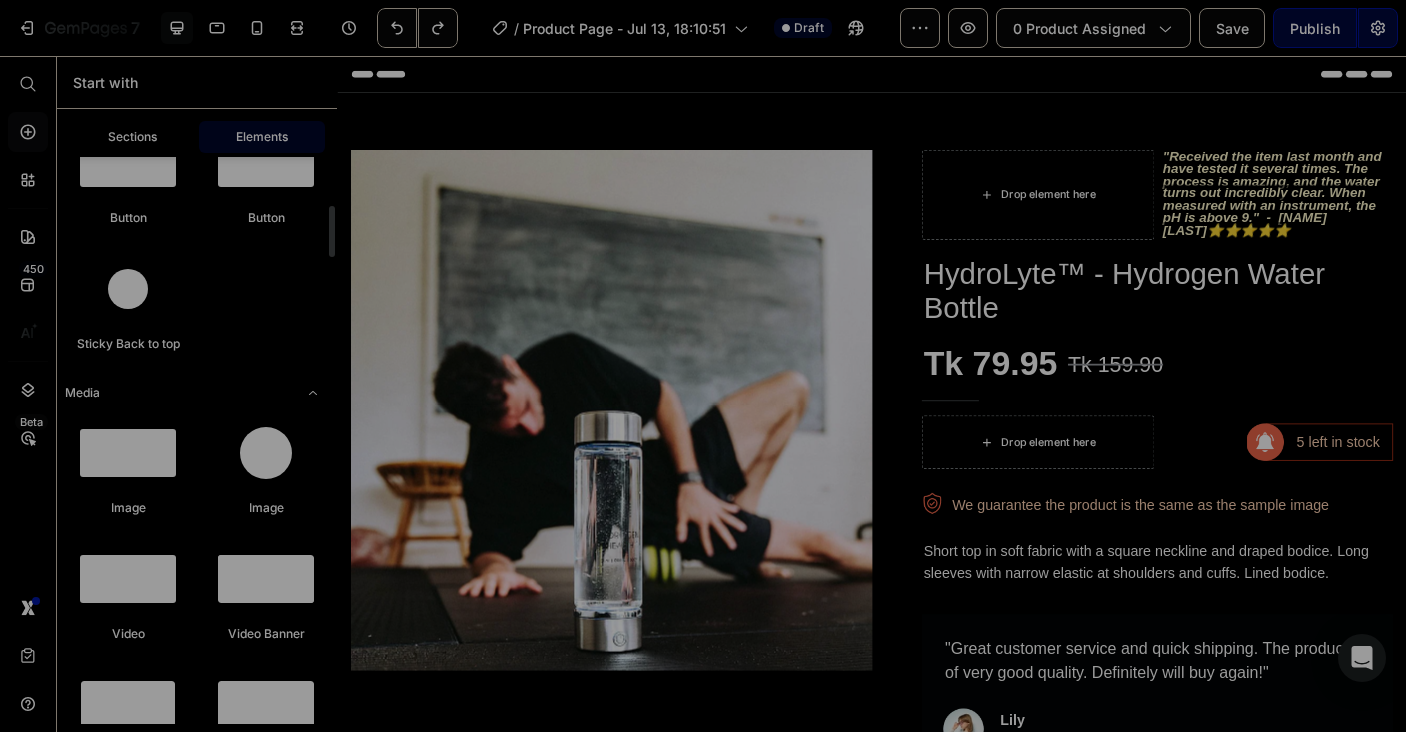 scroll, scrollTop: 801, scrollLeft: 0, axis: vertical 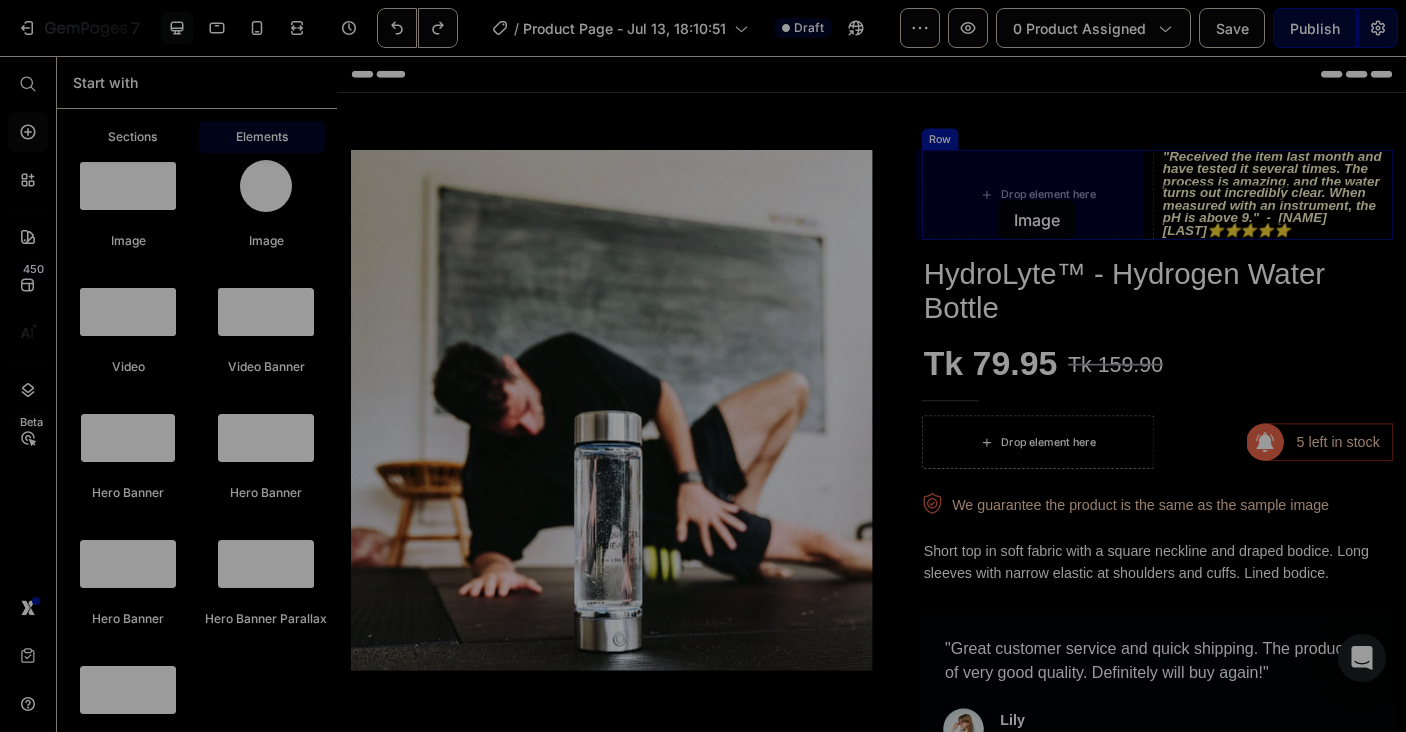drag, startPoint x: 603, startPoint y: 259, endPoint x: 1079, endPoint y: 218, distance: 477.76248 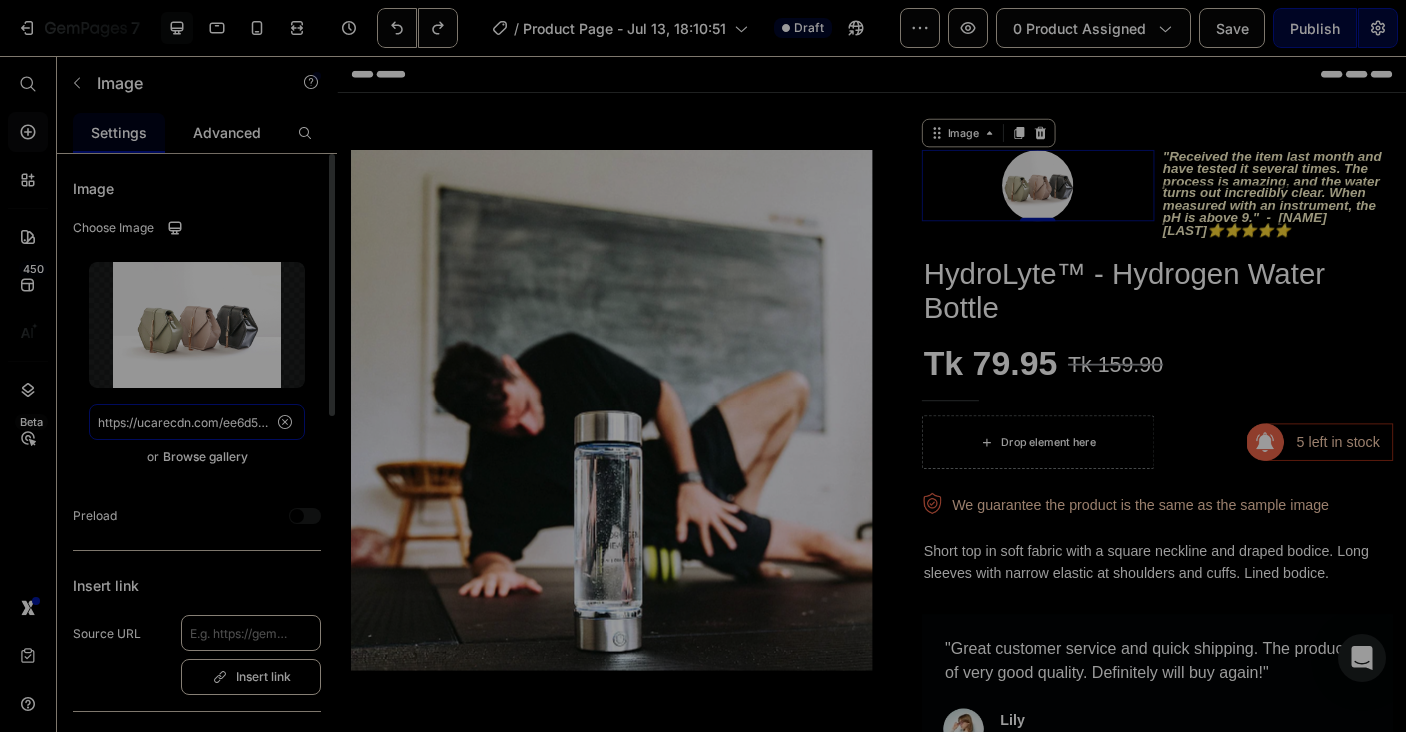 click on "https://ucarecdn.com/ee6d5074-1640-4cc7-8933-47c8589c3dee/-/format/auto/" 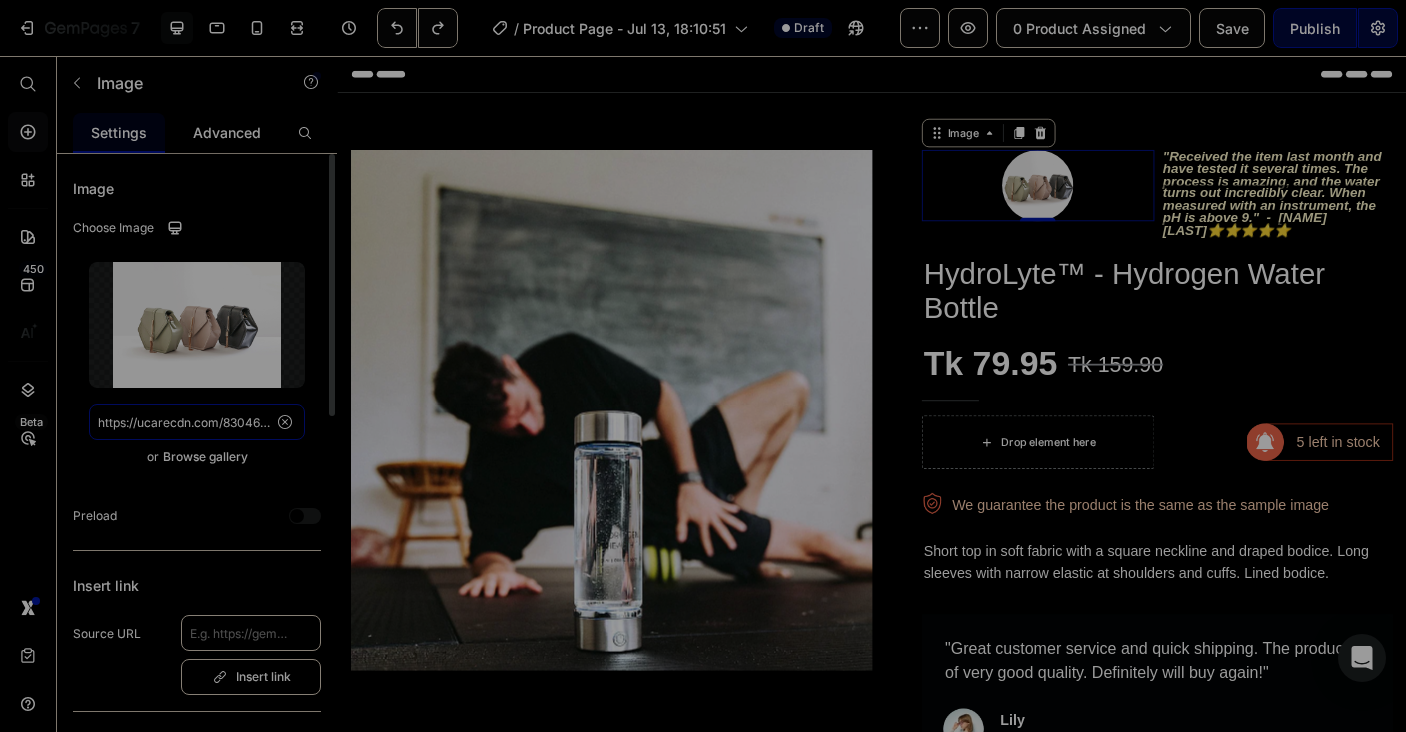 scroll, scrollTop: 0, scrollLeft: 642, axis: horizontal 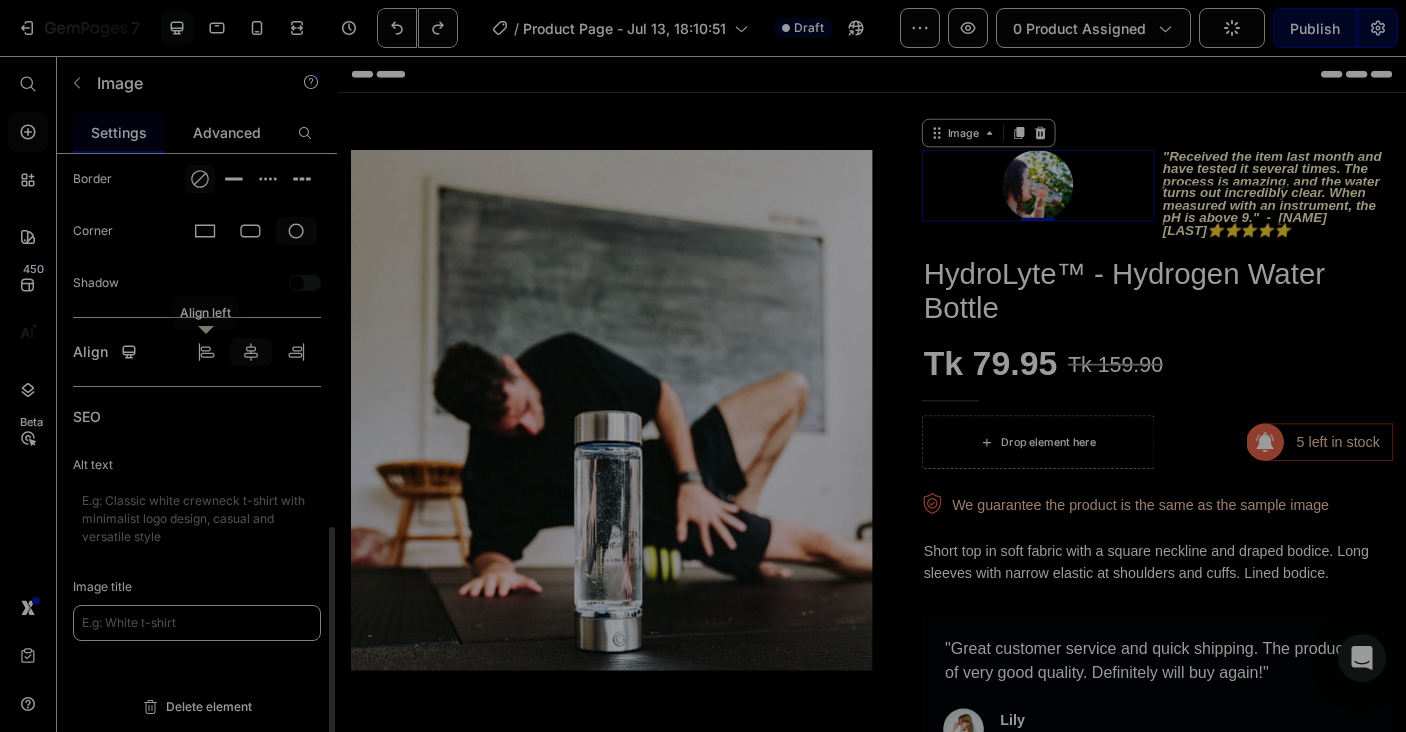type on "https://ucarecdn.com/830464c0-172c-4e33-95ae-3b98acf364d3/-/format/auto/-/preview/3000x3000/-/quality/lighter/5-1681319976459_1_.jpg" 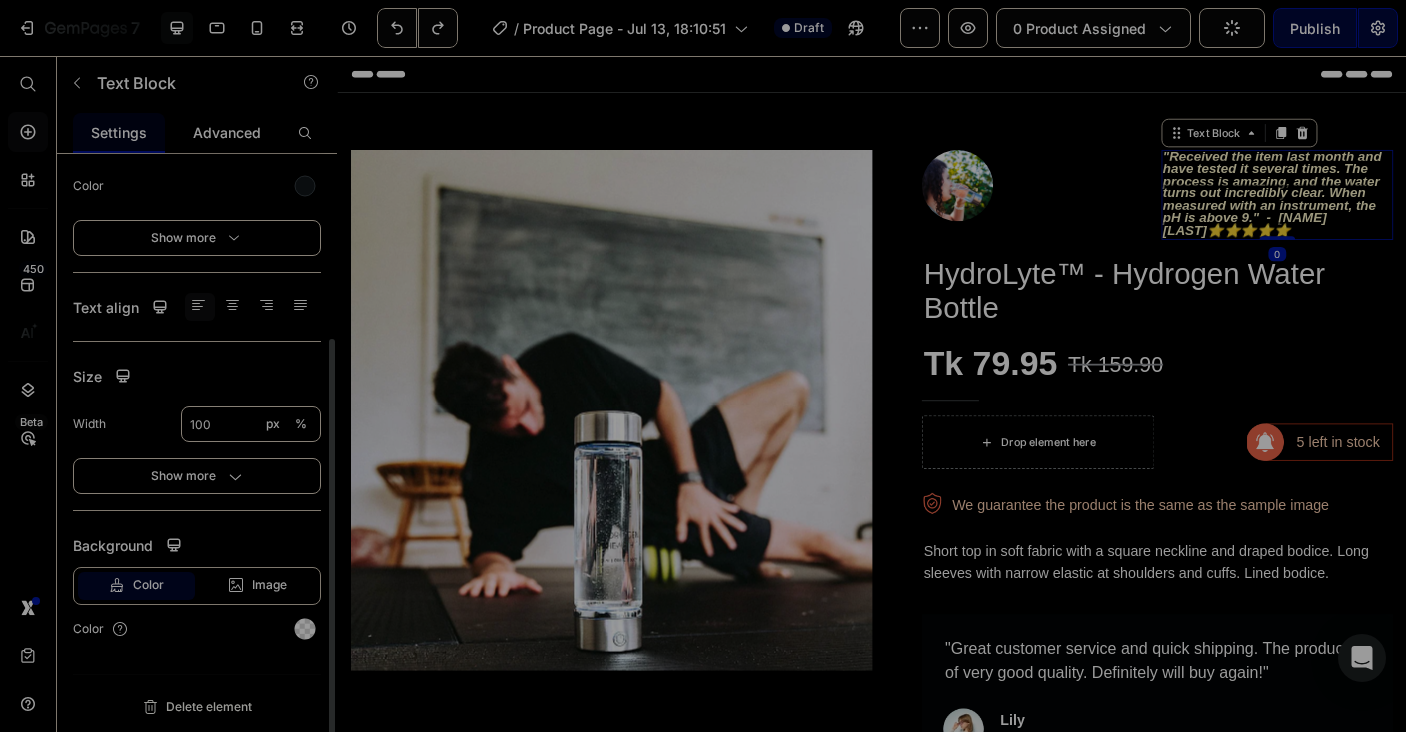 click on ""Received the item last month and have tested it several times. The process is amazing, and the water turns out incredibly clear. When measured with an instrument, the pH is above 9."  -  [NAME] [LAST]" at bounding box center [1387, 209] 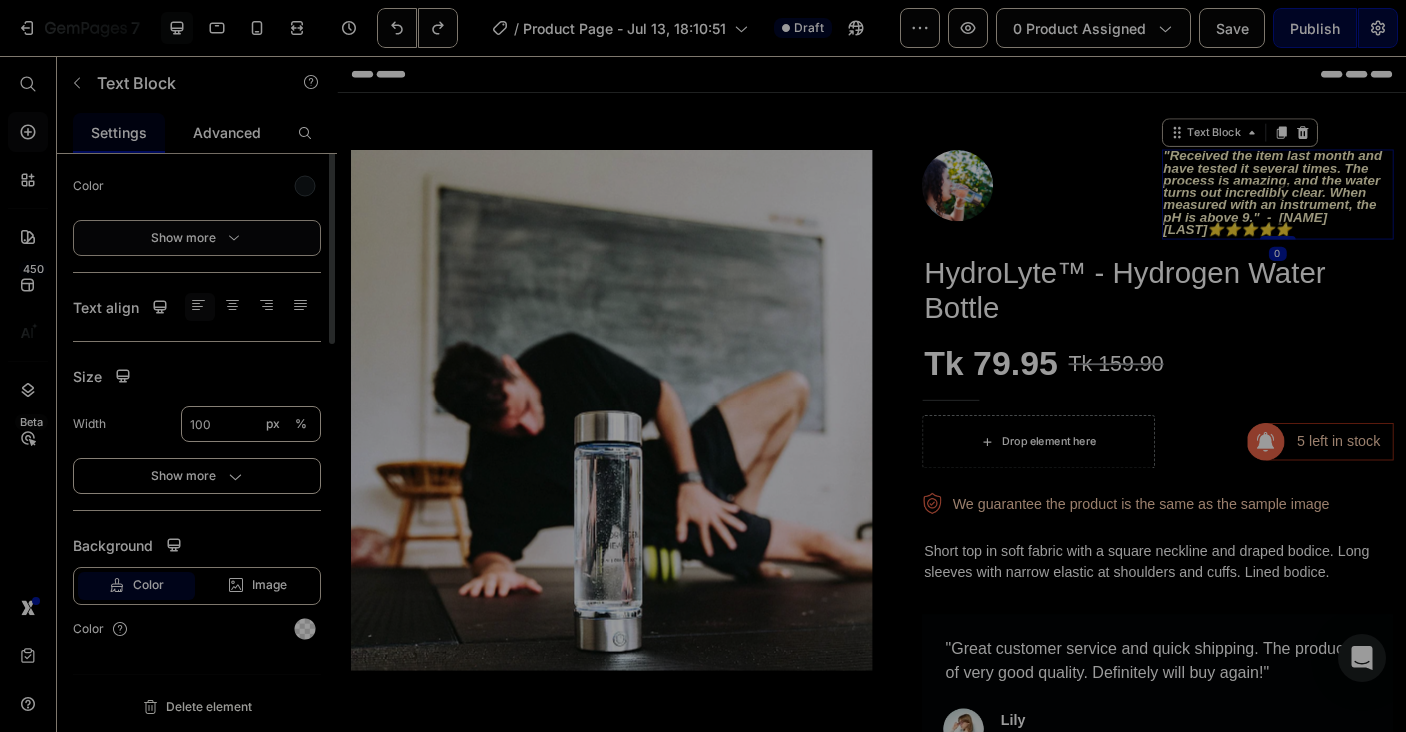scroll, scrollTop: 0, scrollLeft: 0, axis: both 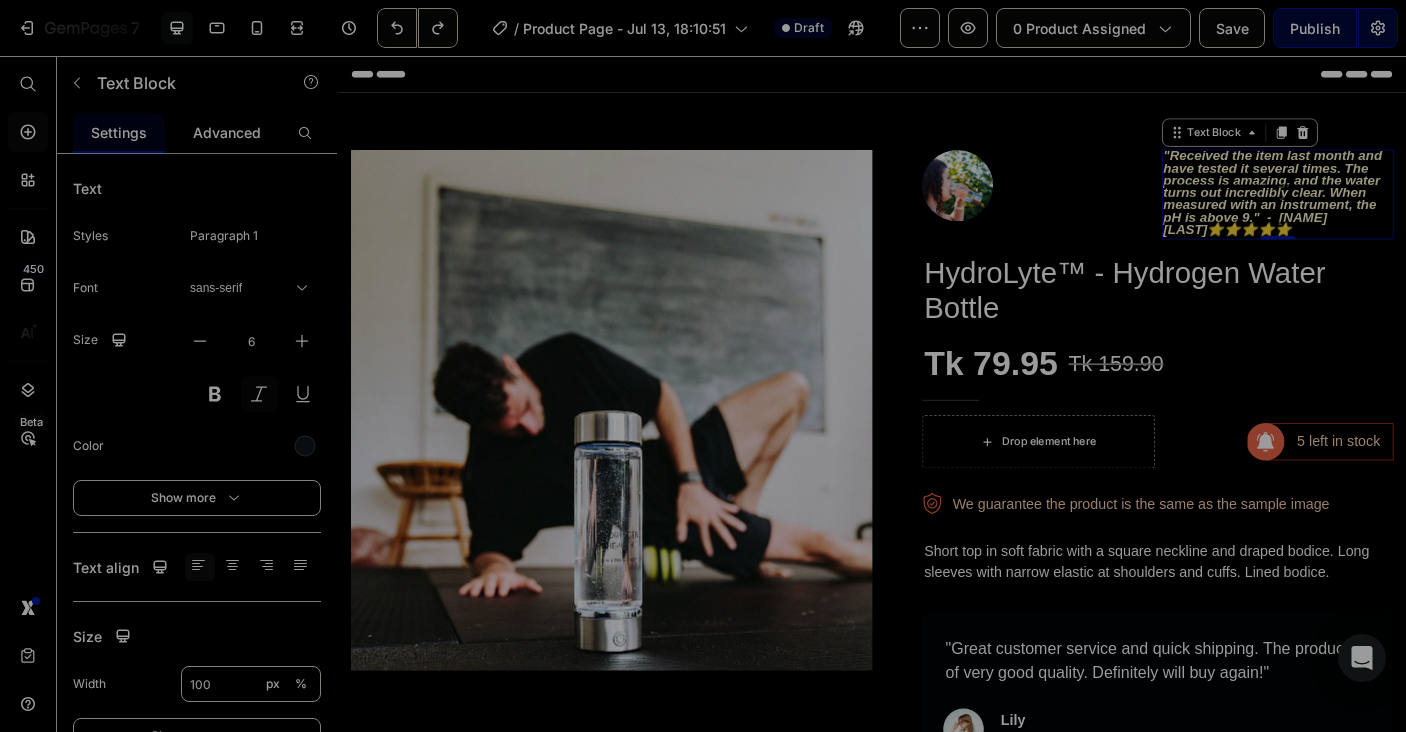 click on "Advanced" at bounding box center (227, 132) 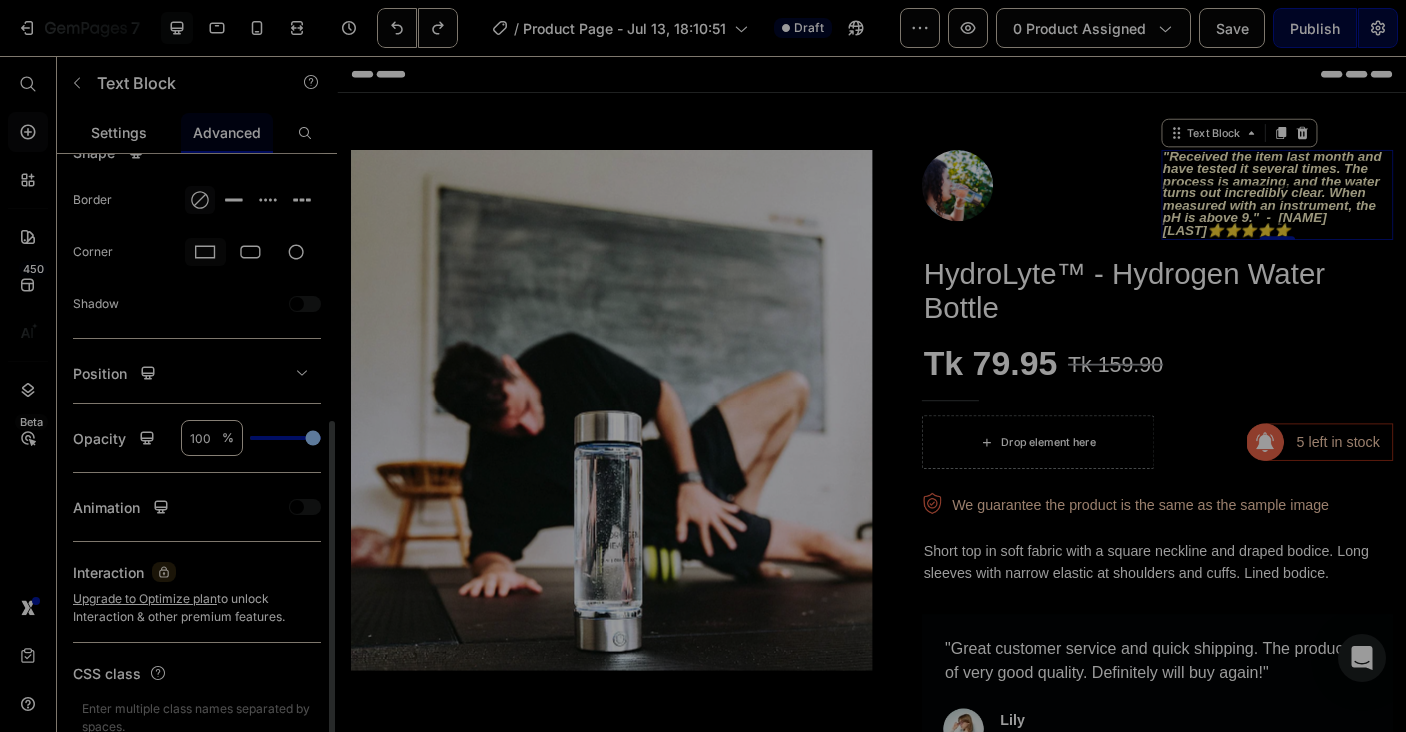 scroll, scrollTop: 267, scrollLeft: 0, axis: vertical 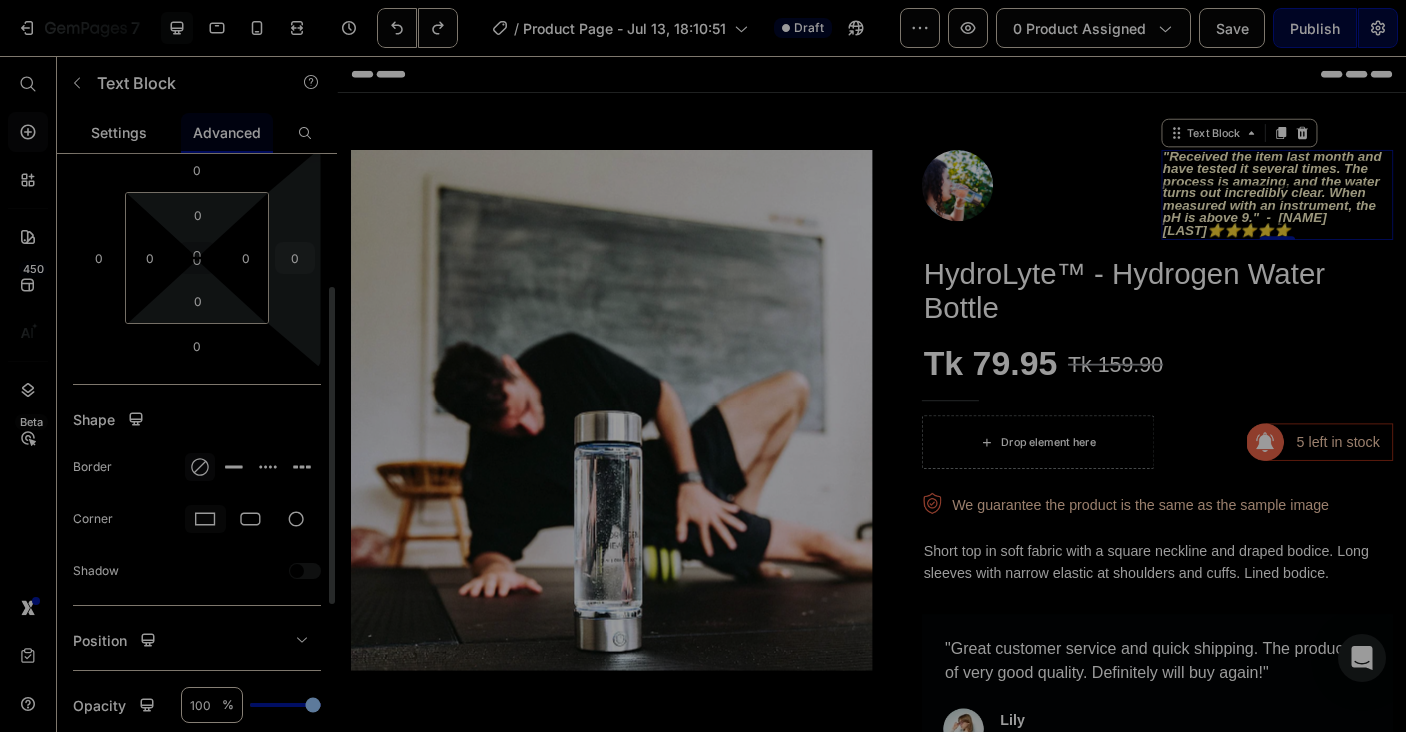 click on "0" at bounding box center (295, 258) 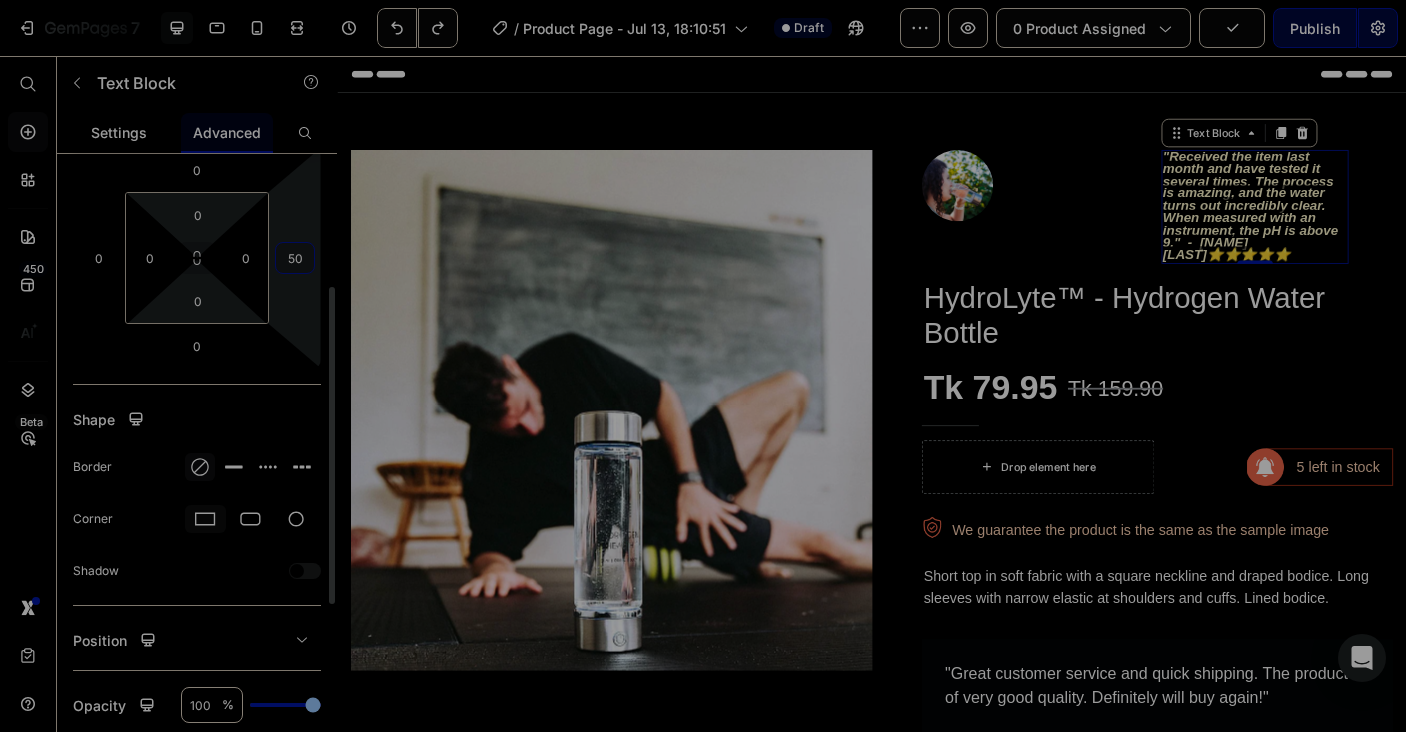 type on "5" 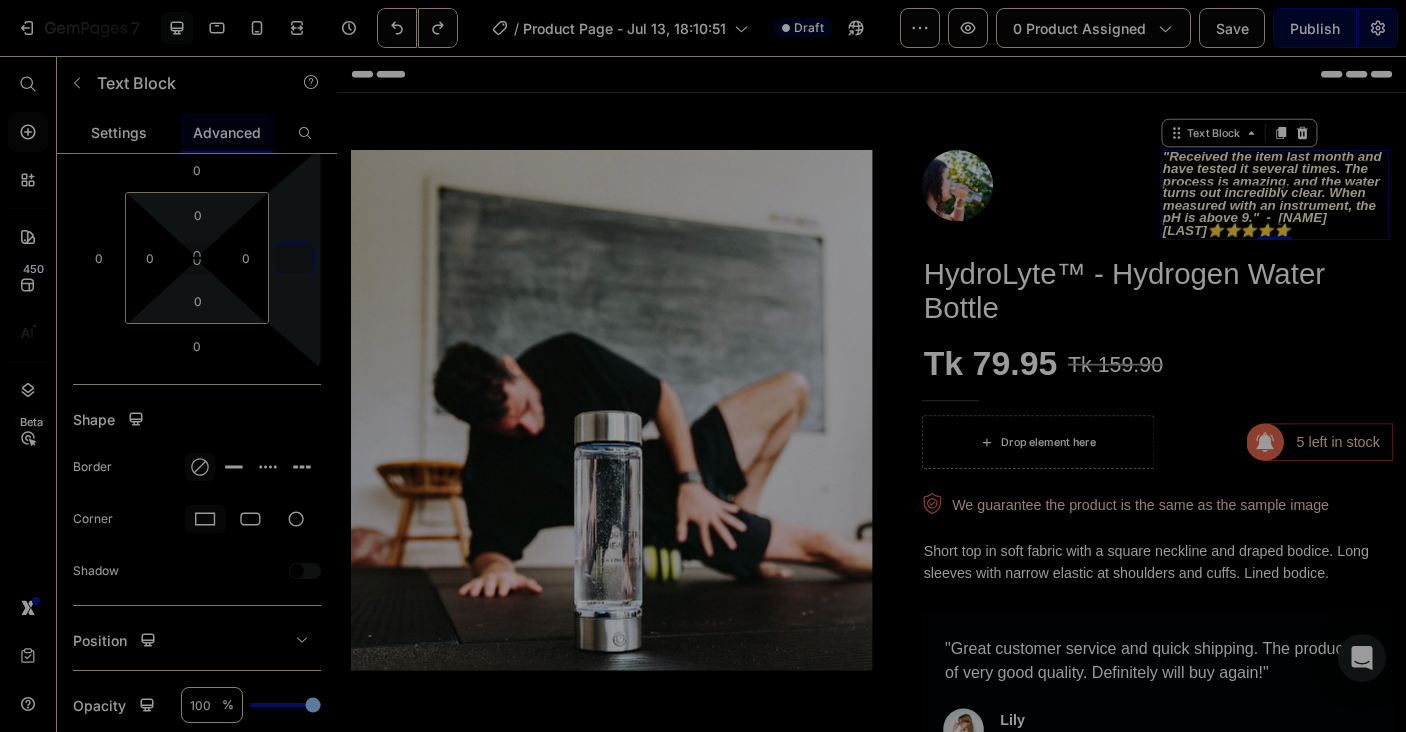 type on "0" 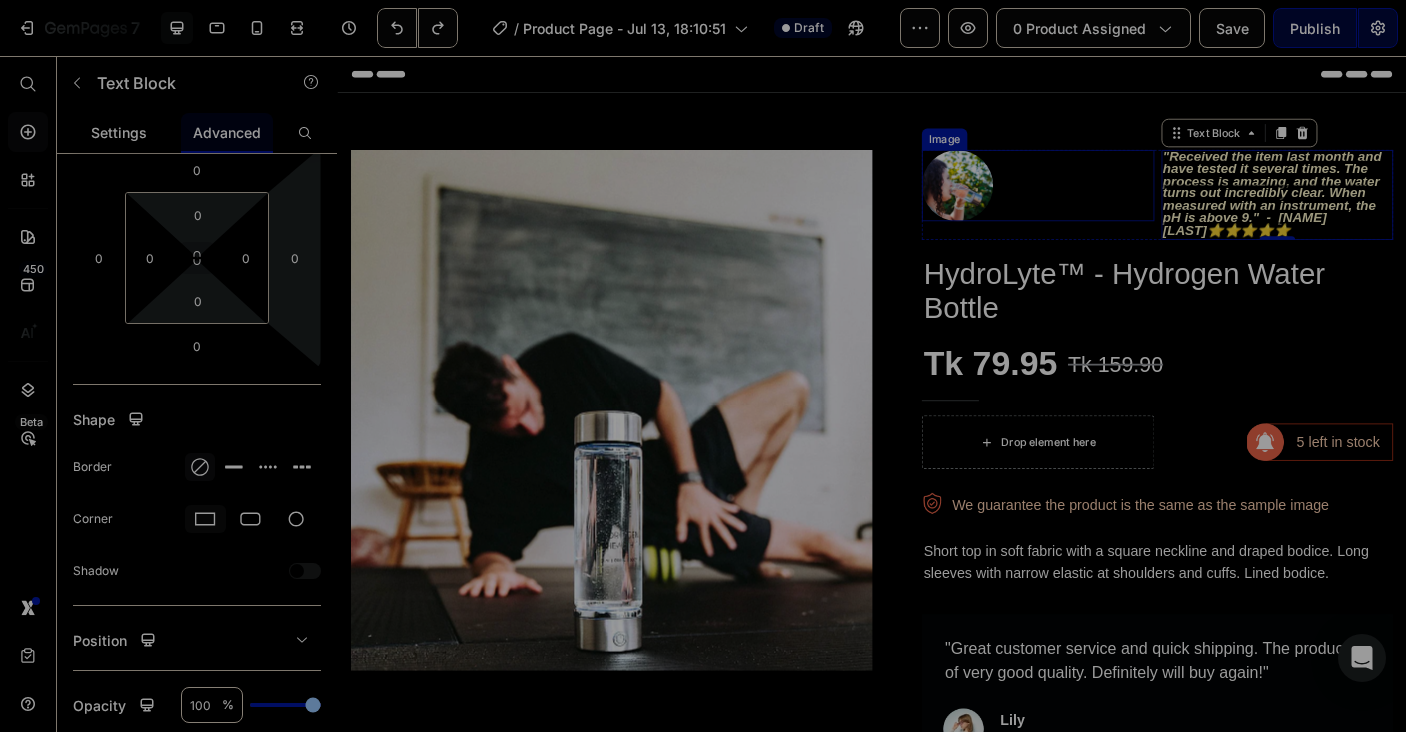 click at bounding box center (1123, 201) 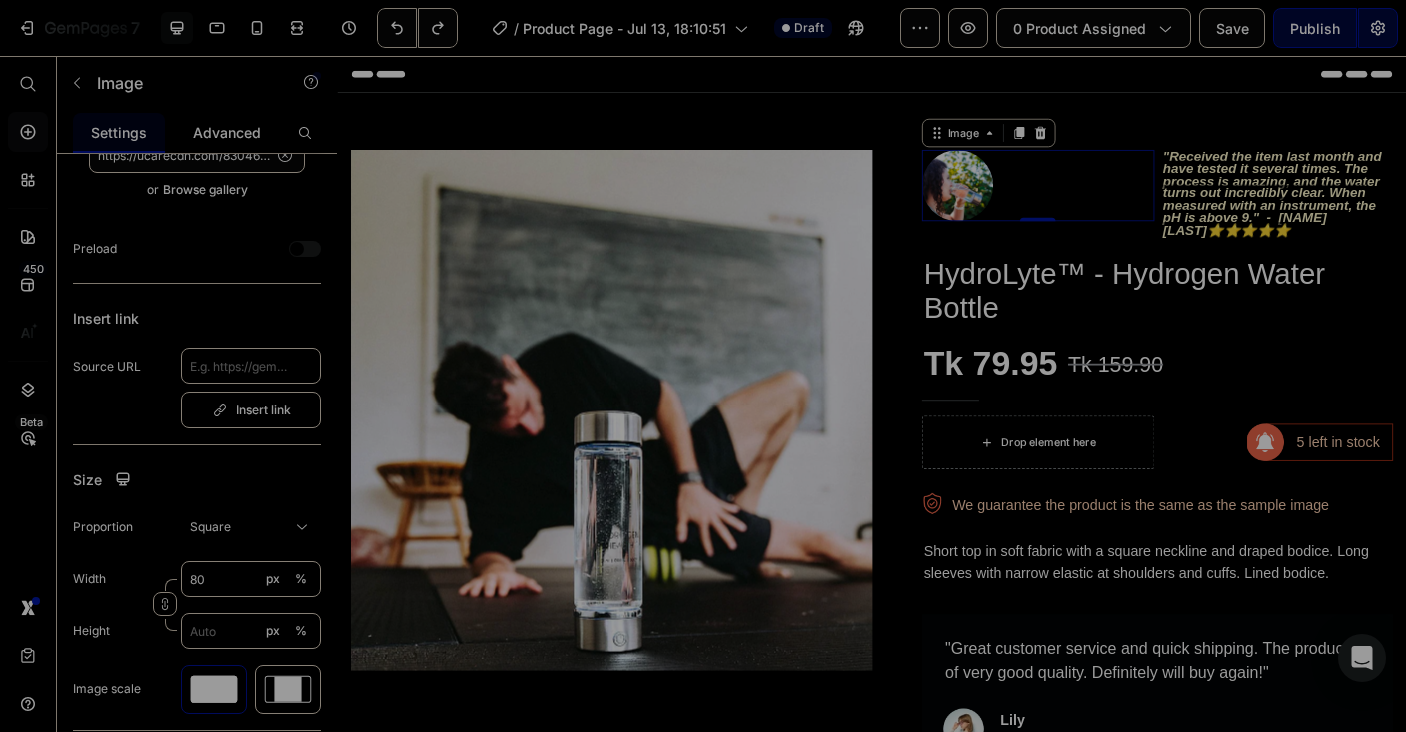 scroll, scrollTop: 0, scrollLeft: 0, axis: both 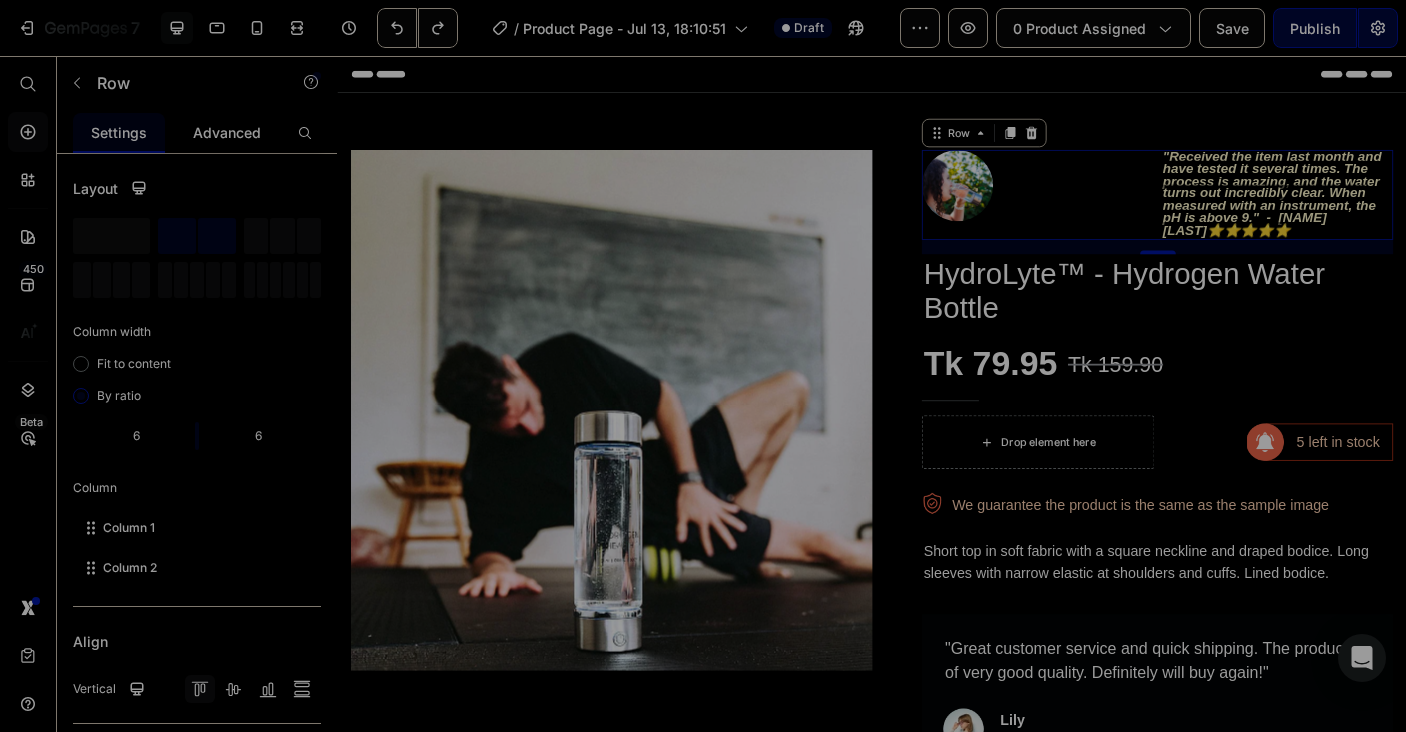 click on "Image "Received the item last month and have tested it several times. The process is amazing, and the water turns out incredibly clear. When measured with an instrument, the pH is above 9."  -  [NAME] [LAST]   ⭐⭐⭐⭐⭐ Text Block Row   0" at bounding box center (1257, 211) 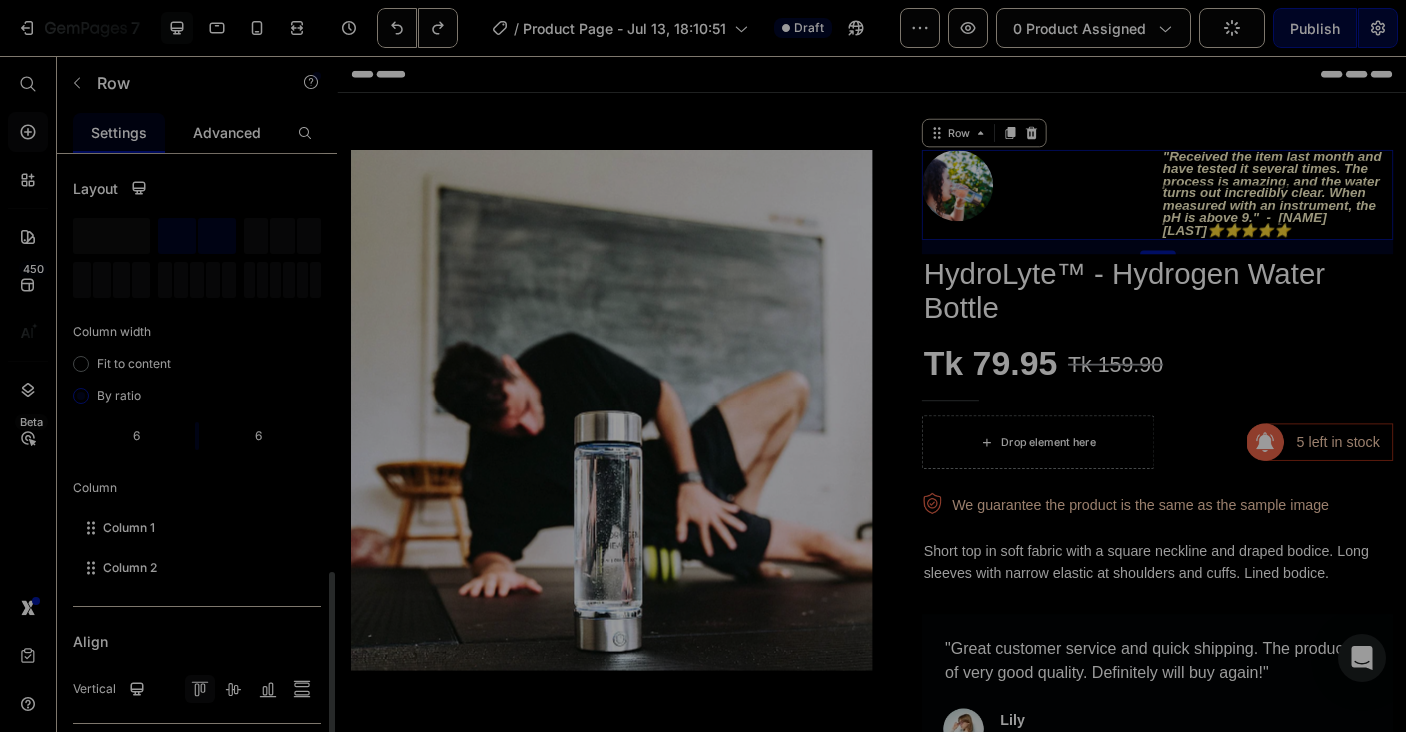 scroll, scrollTop: 267, scrollLeft: 0, axis: vertical 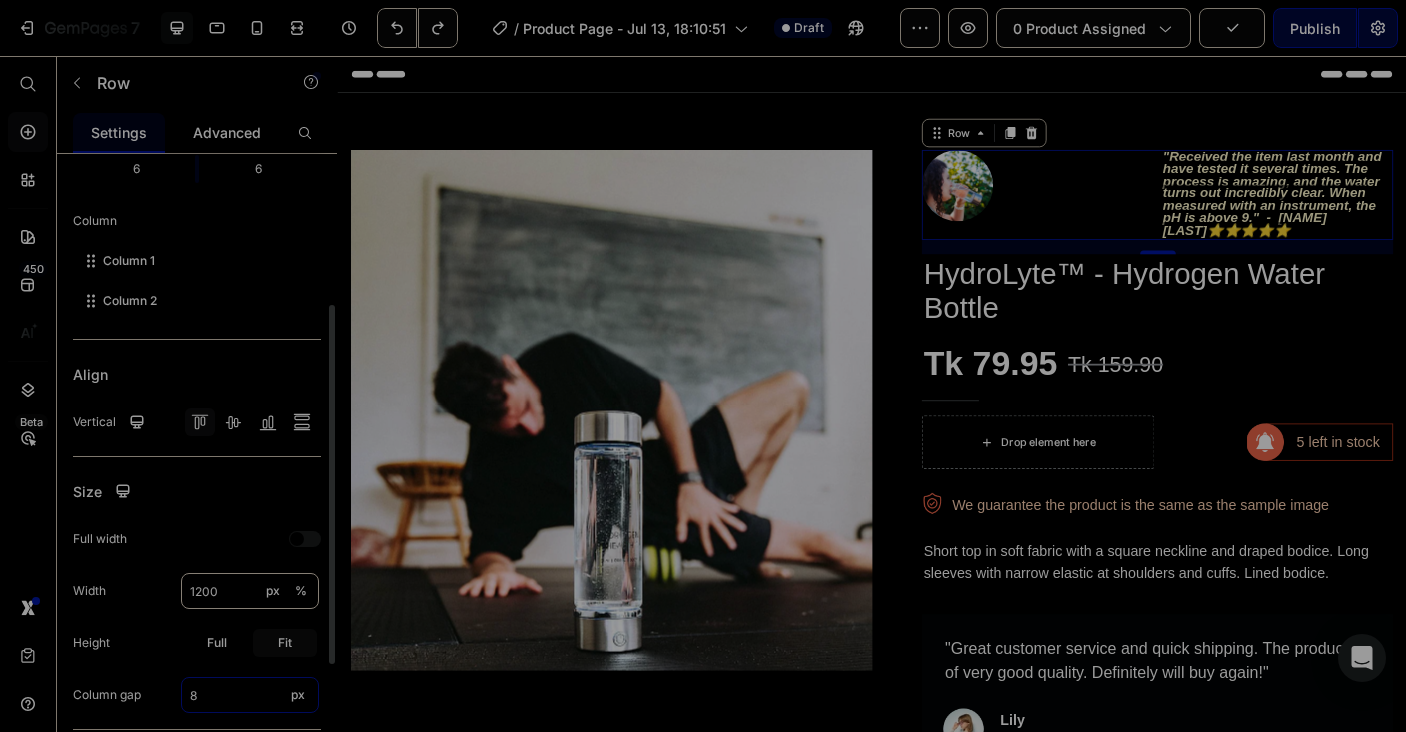 click on "8" at bounding box center [250, 695] 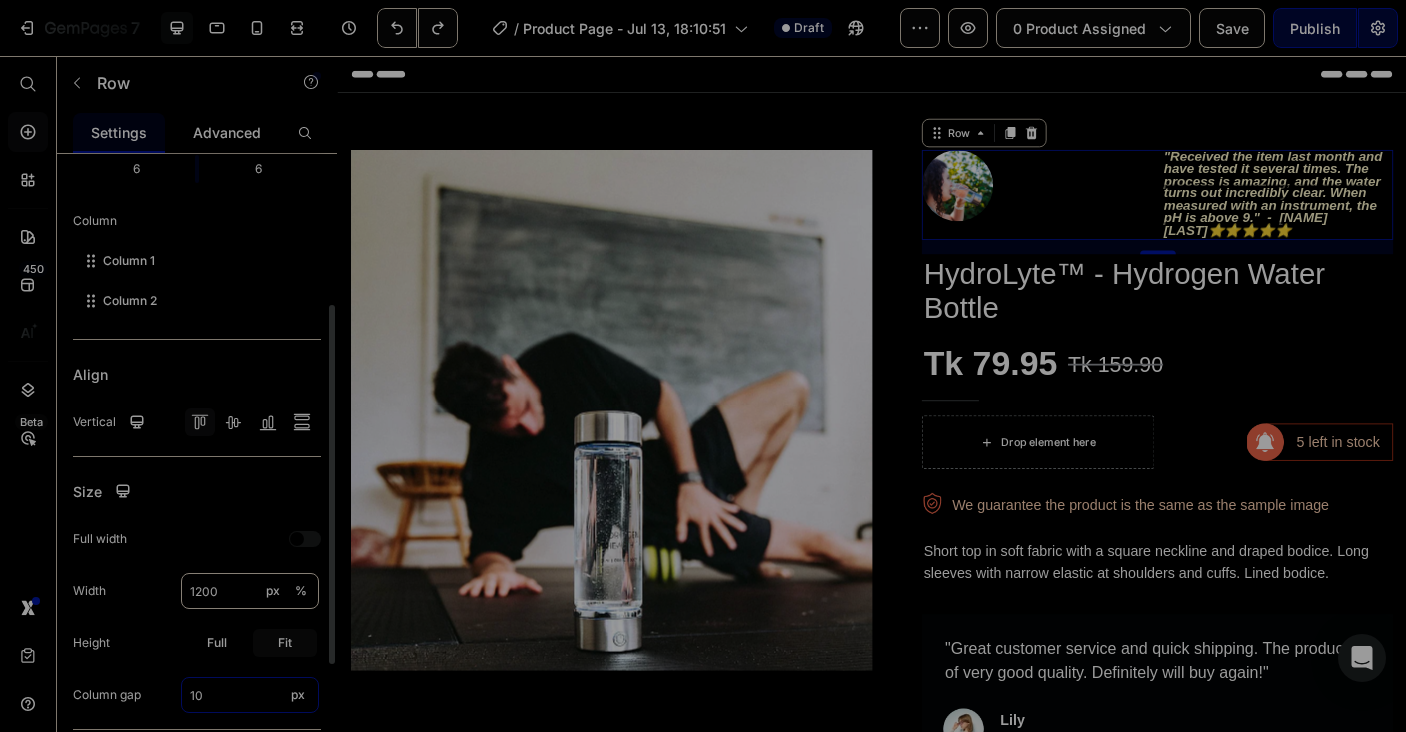 type on "1" 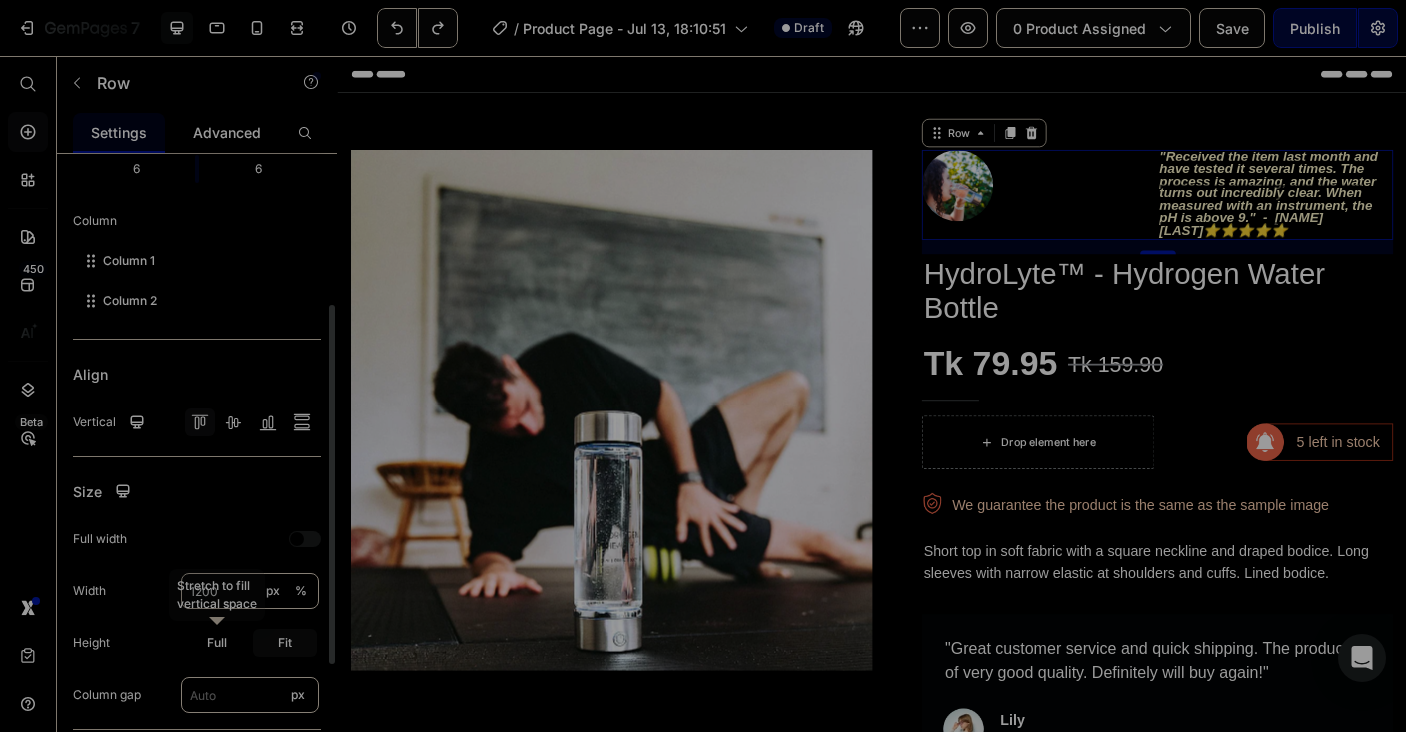type on "8" 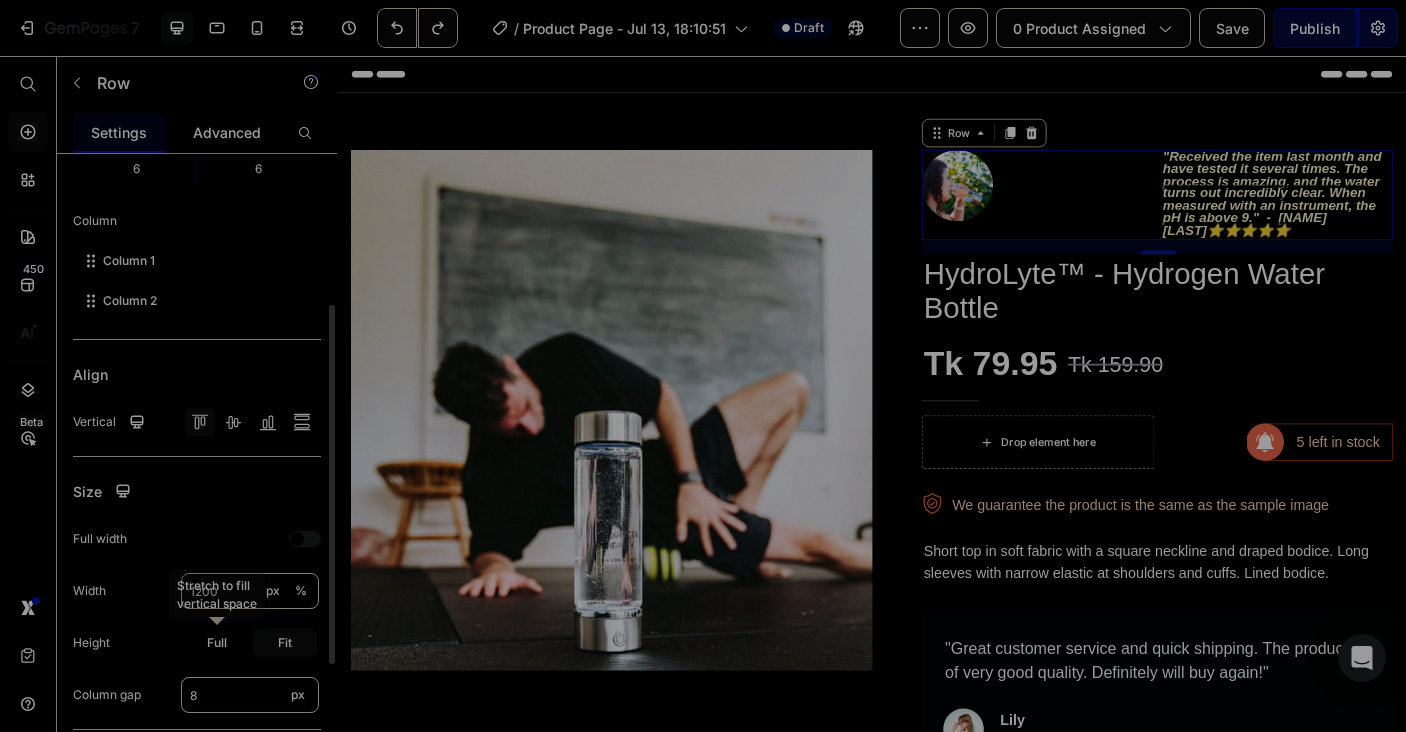 click on "Full" 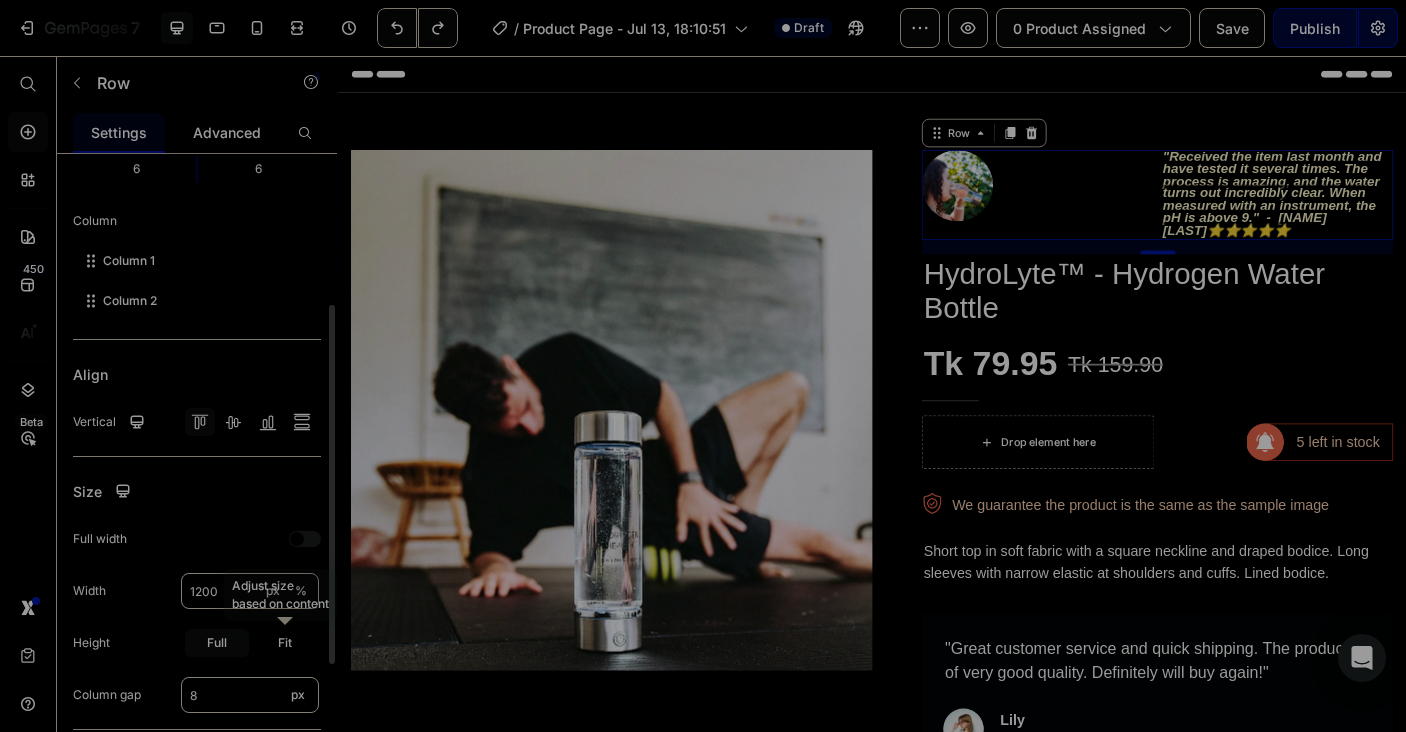 click on "Fit" 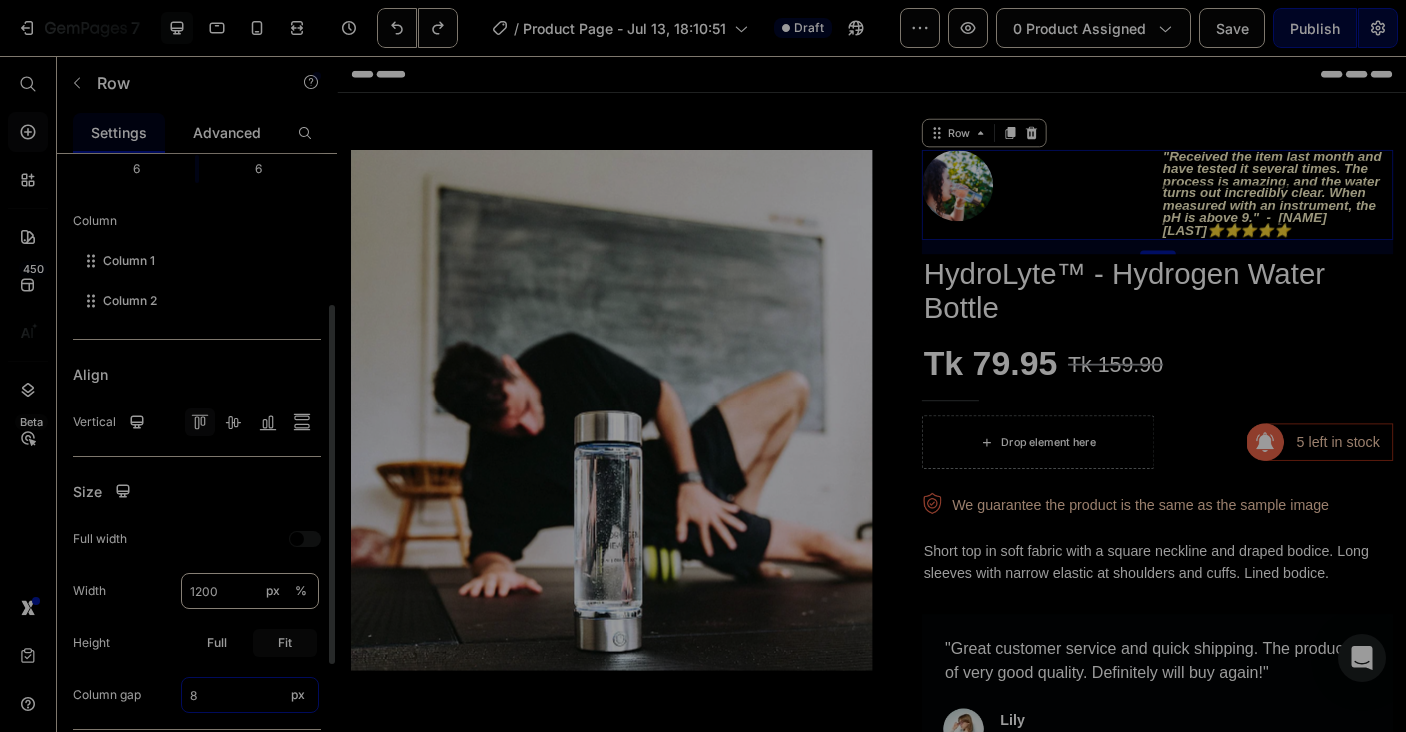 click on "8" at bounding box center (250, 695) 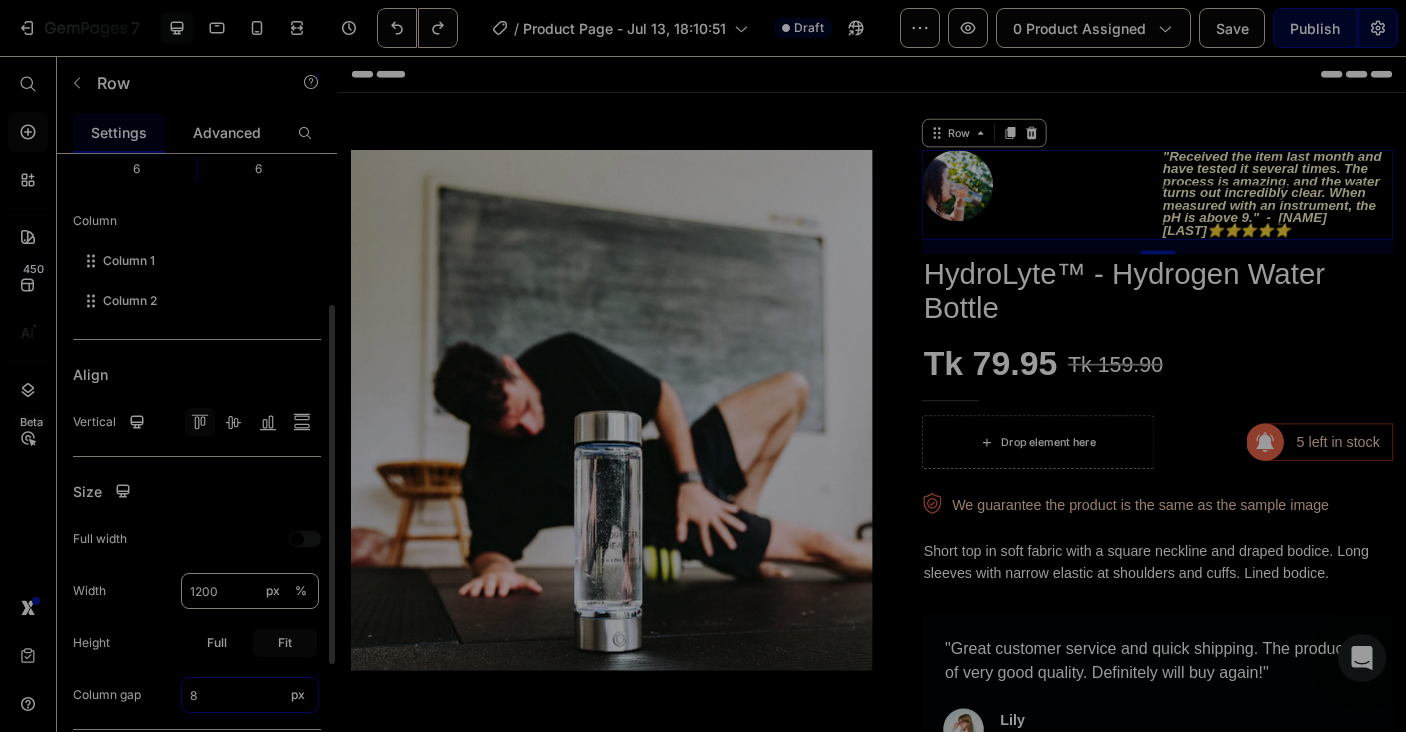 type 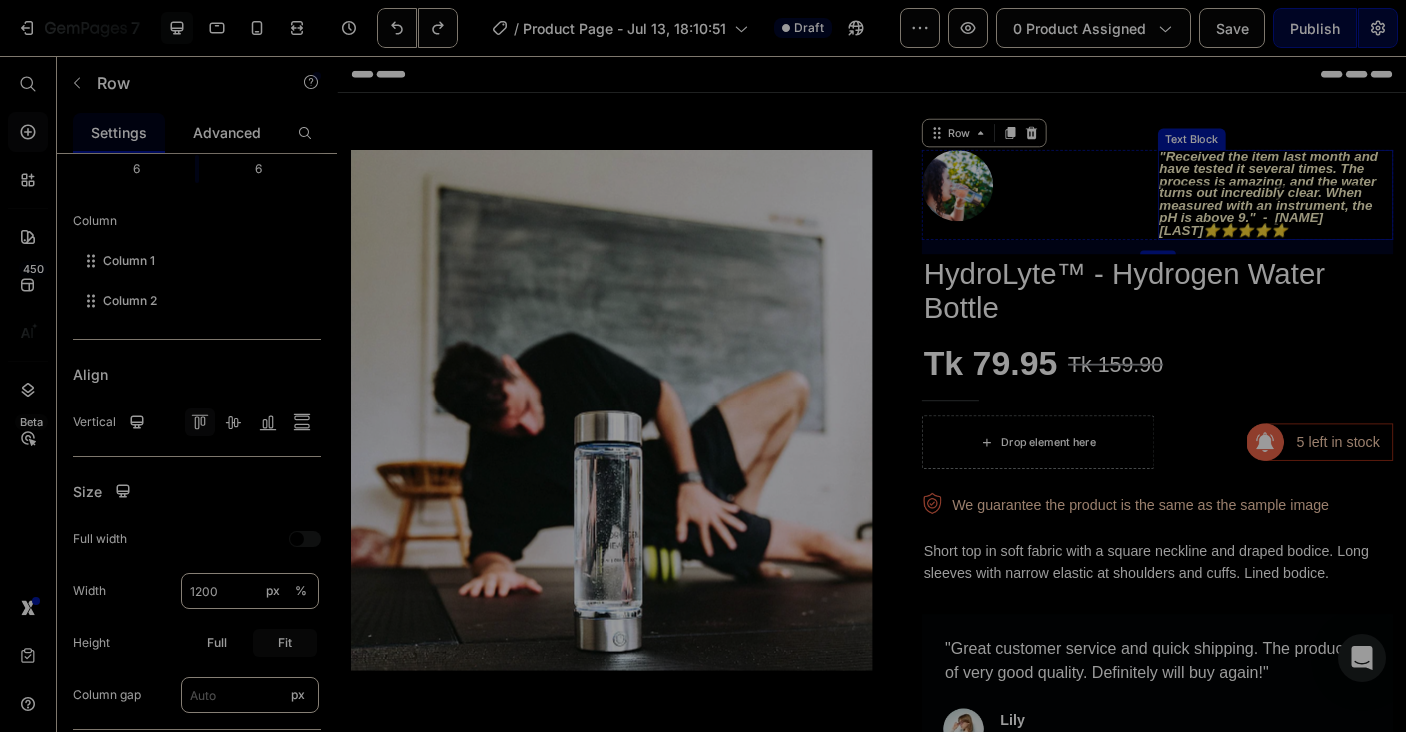 click on ""Received the item last month and have tested it several times. The process is amazing, and the water turns out incredibly clear. When measured with an instrument, the pH is above 9."  -  [NAME] [LAST]" at bounding box center (1383, 209) 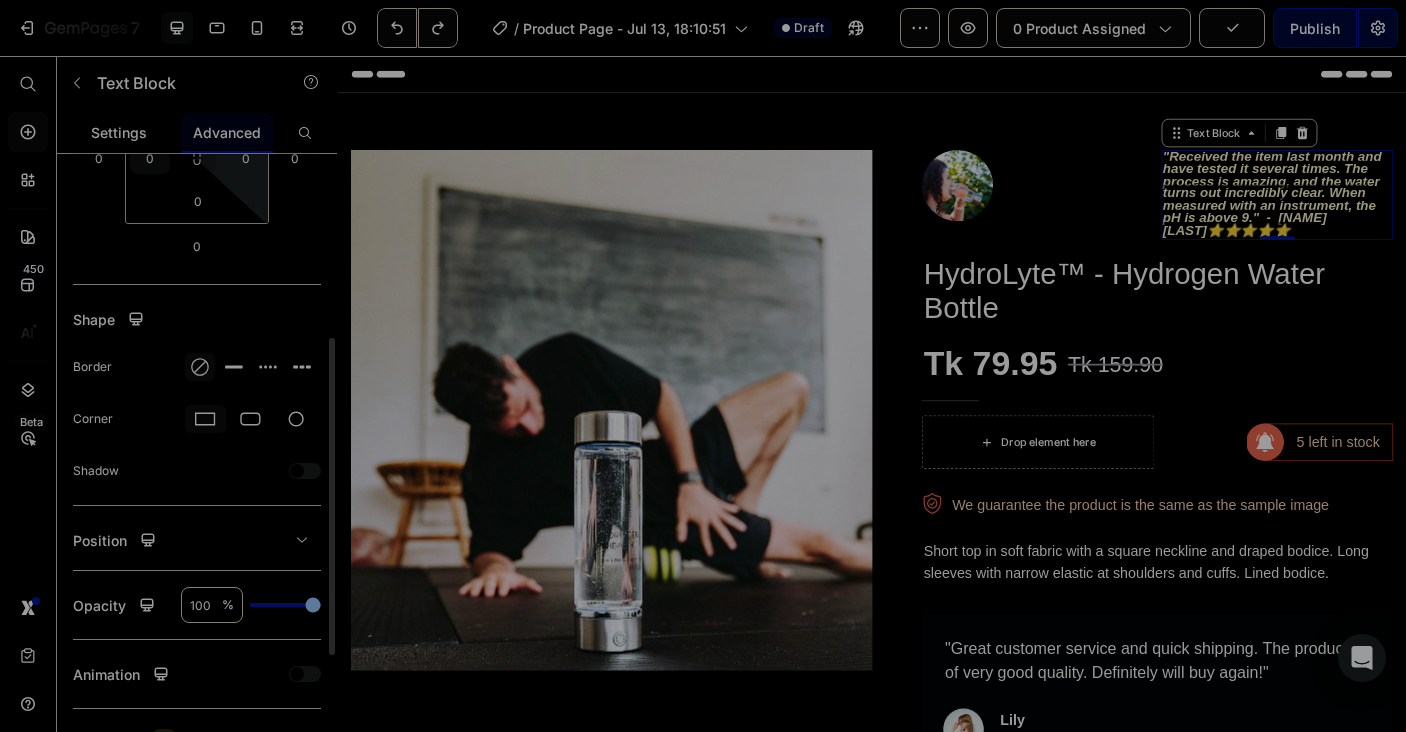 scroll, scrollTop: 0, scrollLeft: 0, axis: both 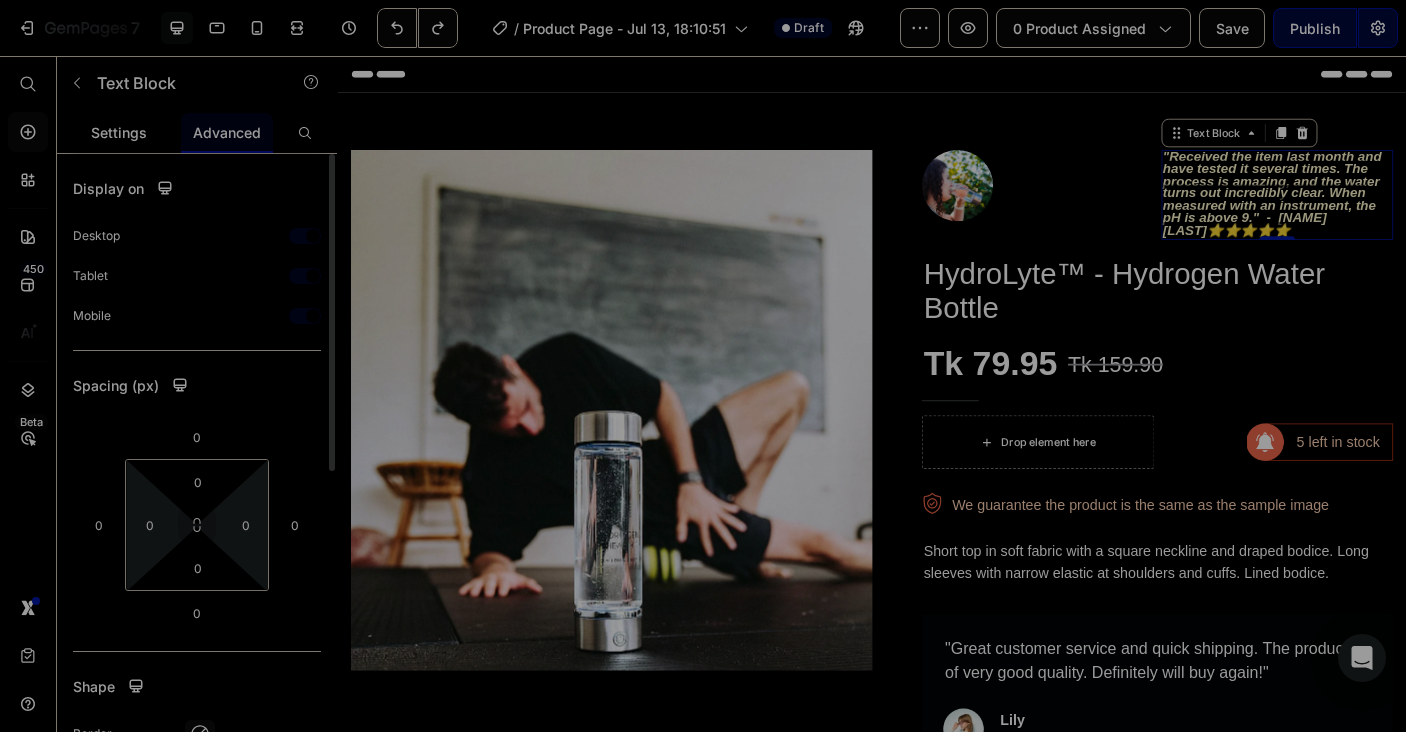 click on "Settings" 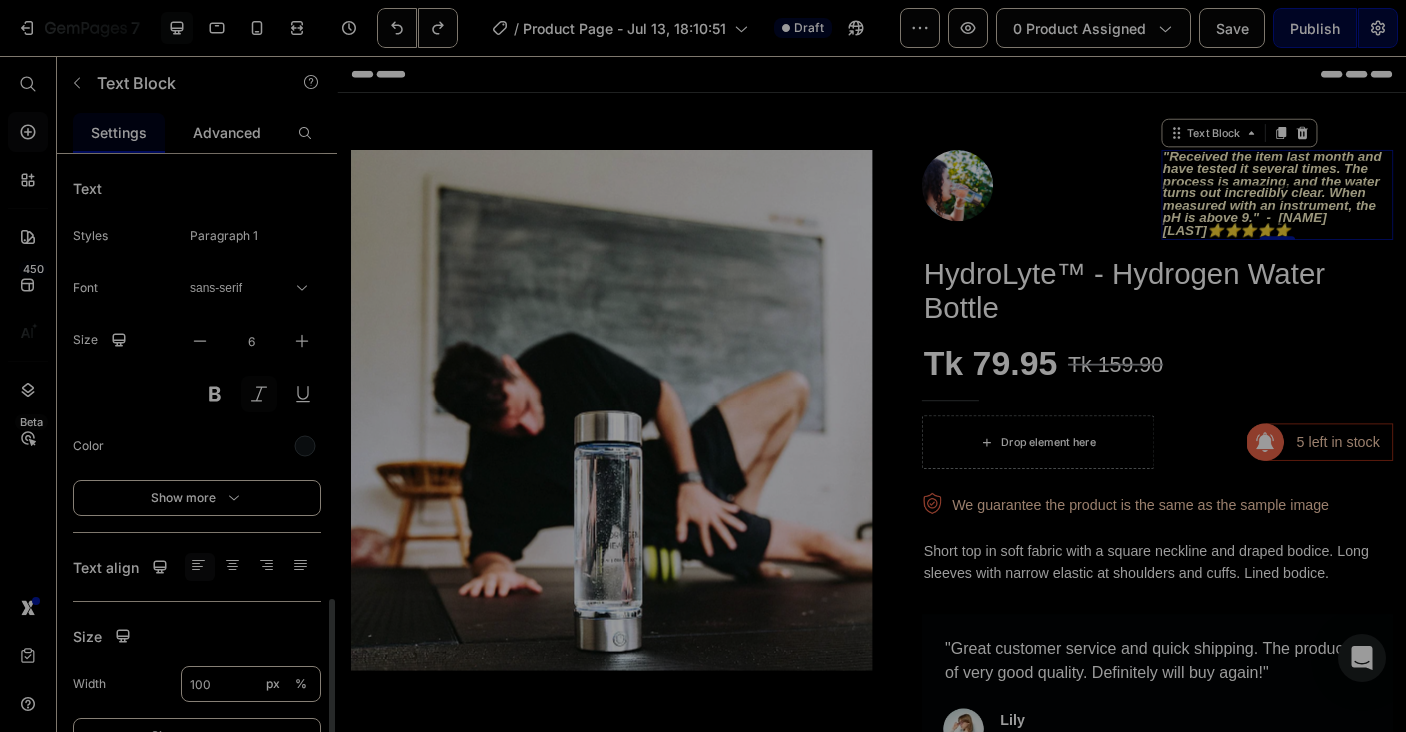 scroll, scrollTop: 260, scrollLeft: 0, axis: vertical 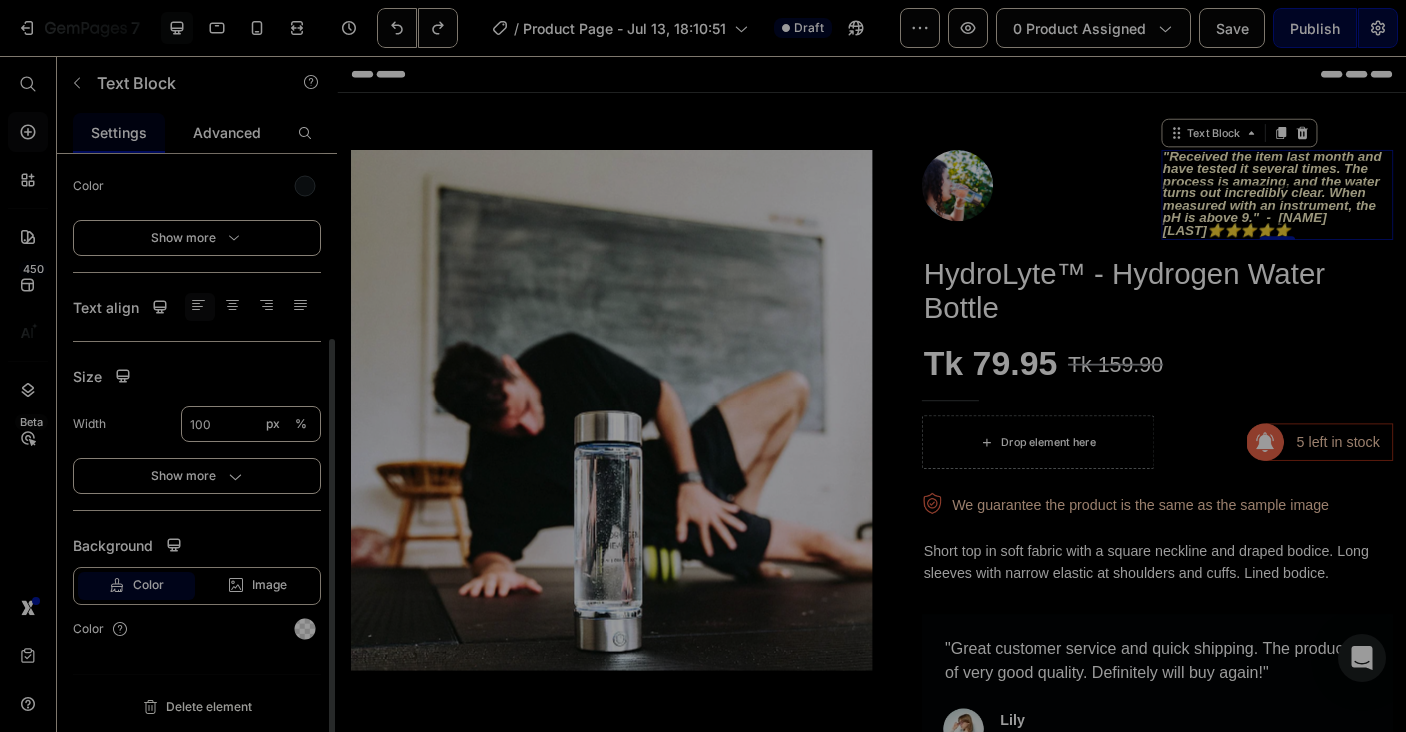 click on "Size Width 100 px % Show more" 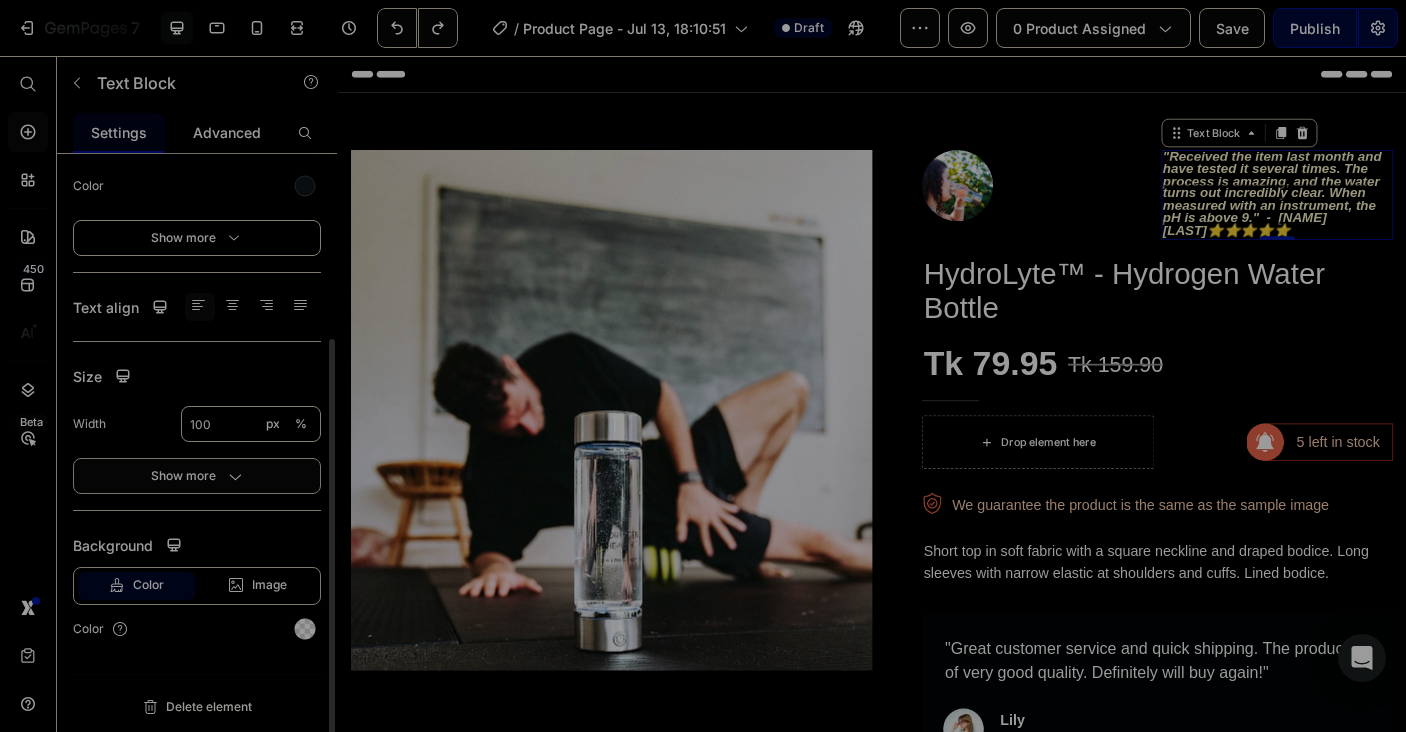 click on "Show more" at bounding box center (197, 476) 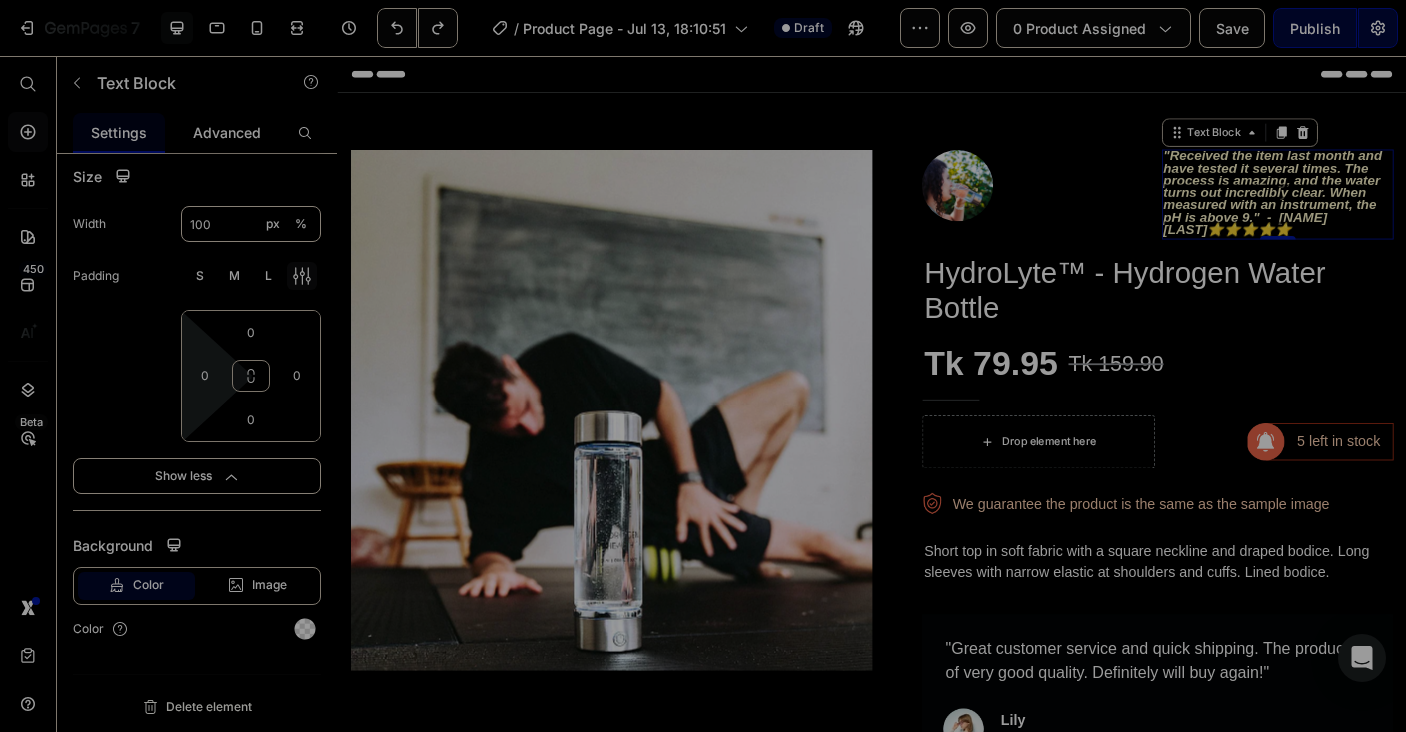scroll, scrollTop: 0, scrollLeft: 0, axis: both 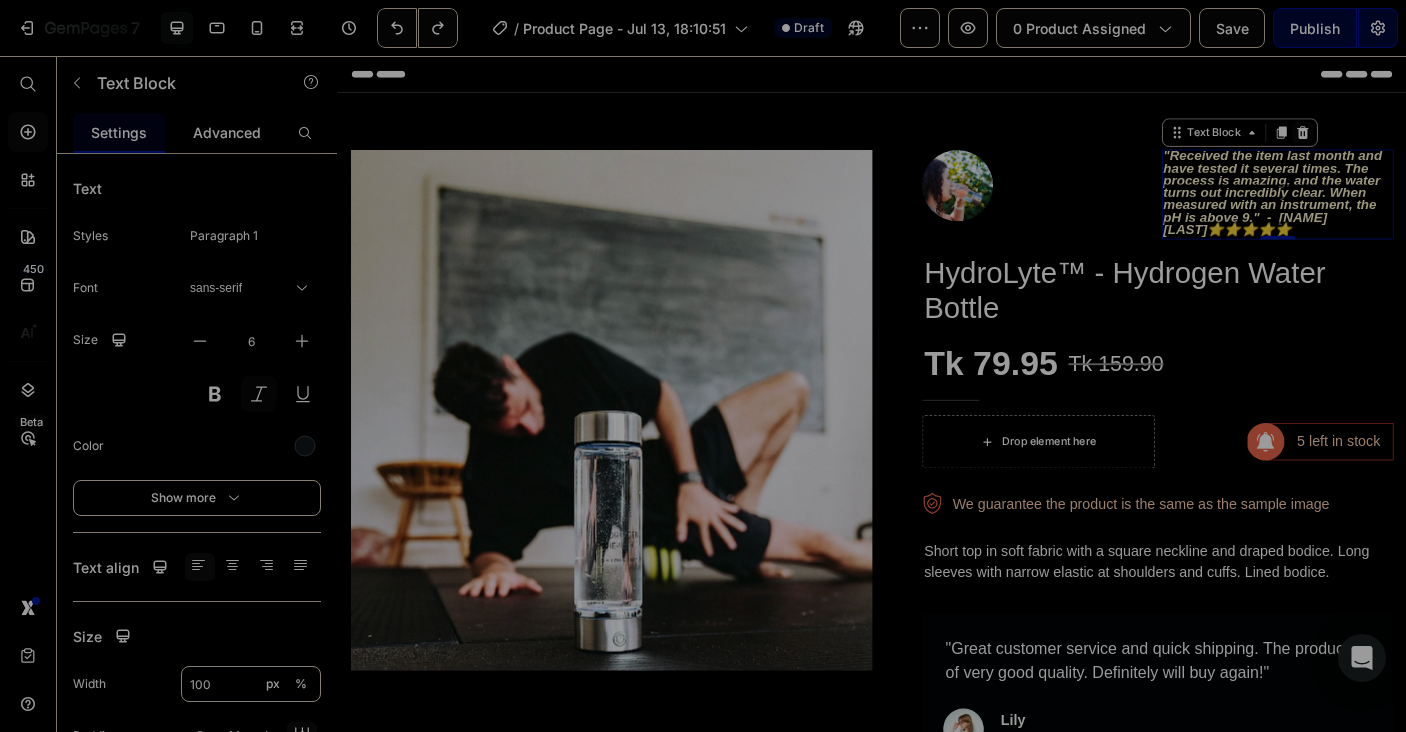 click 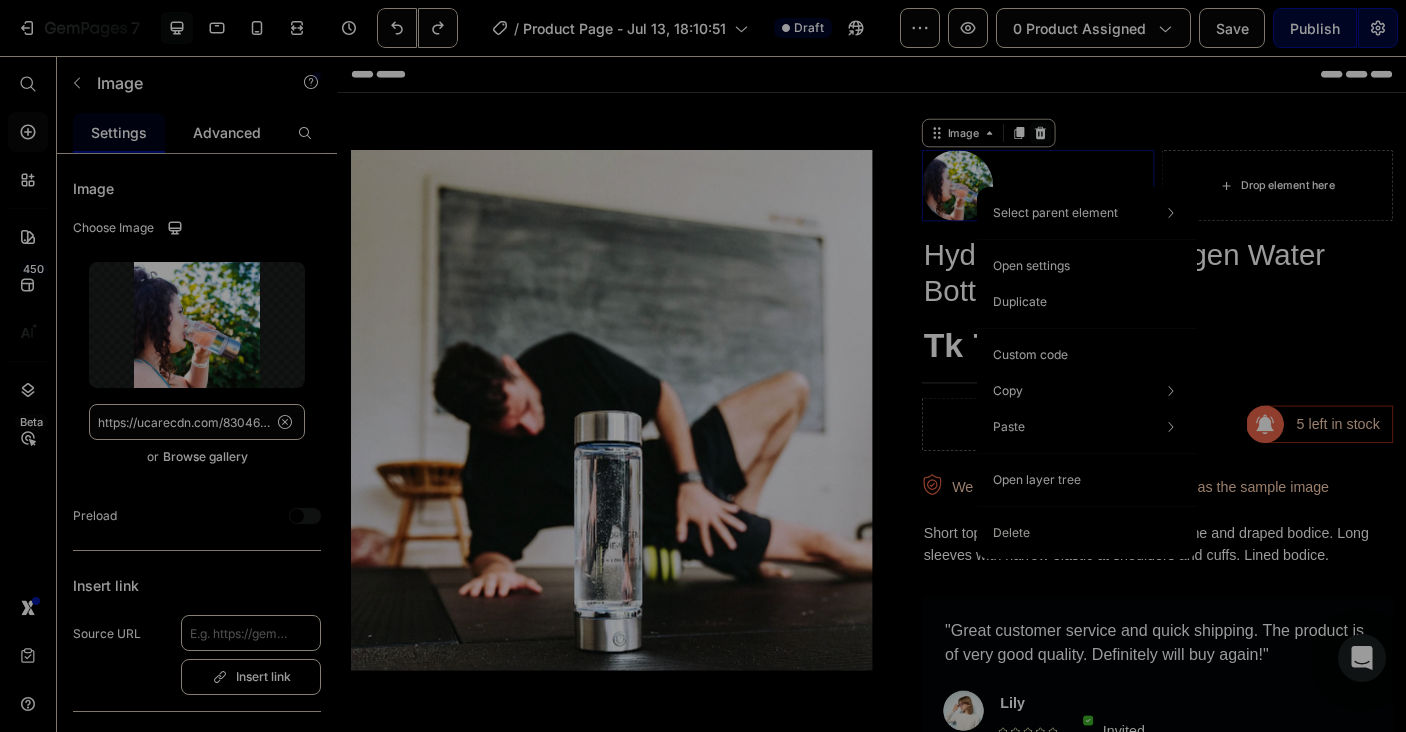 click 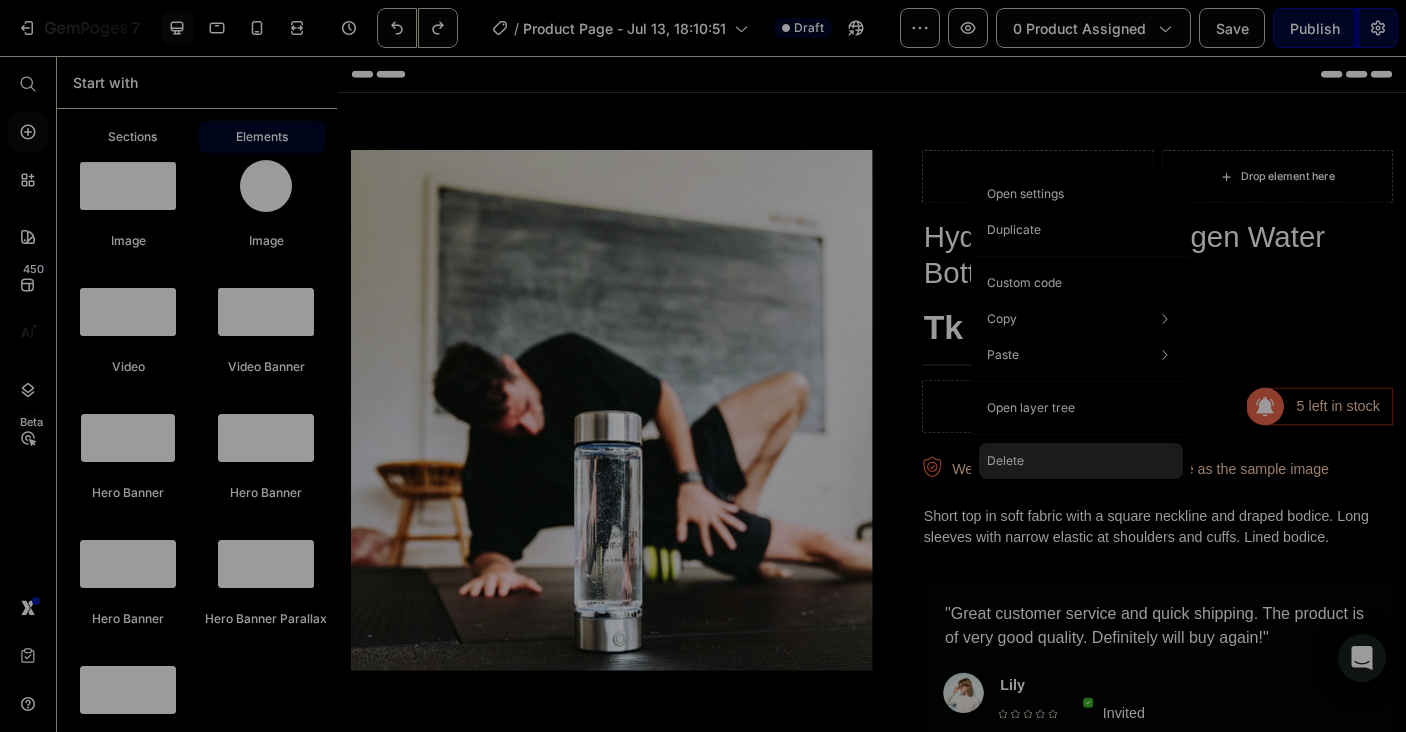 click on "Delete" 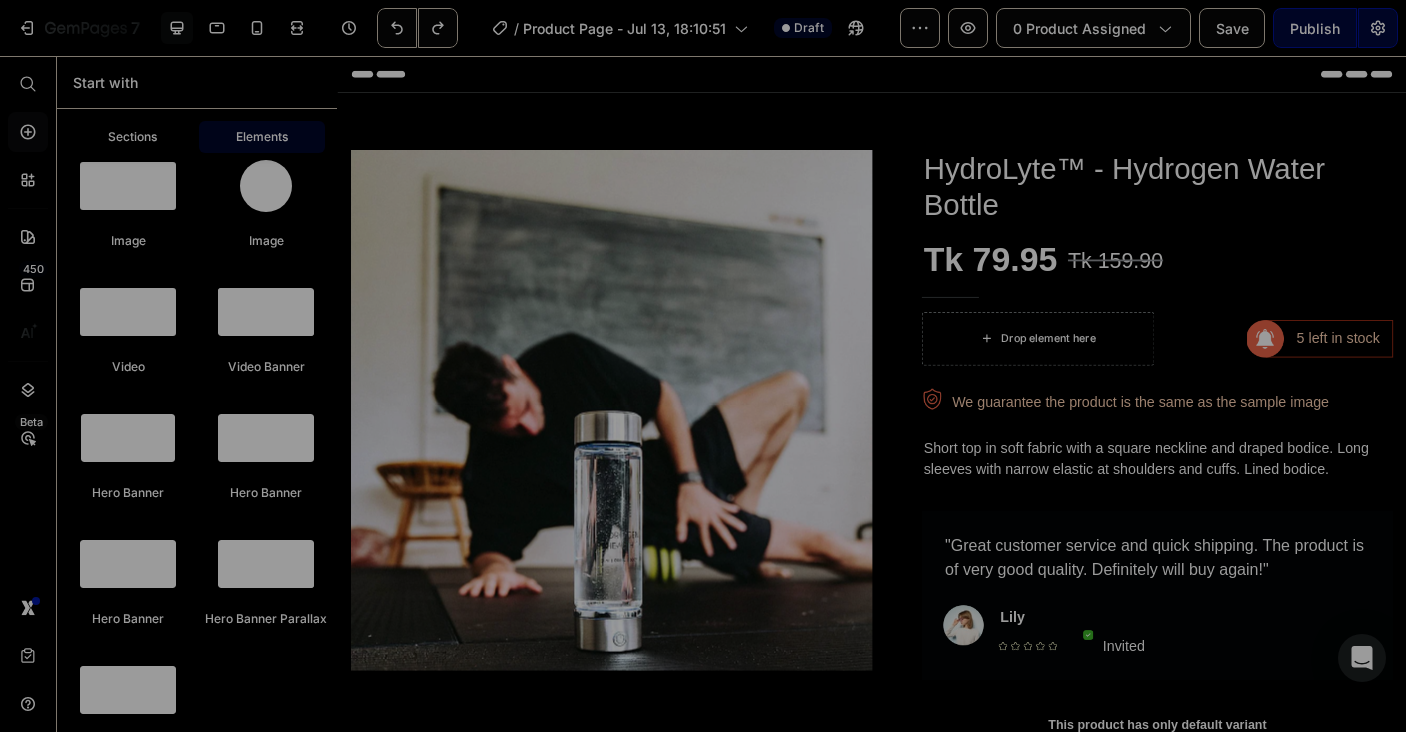scroll, scrollTop: 0, scrollLeft: 0, axis: both 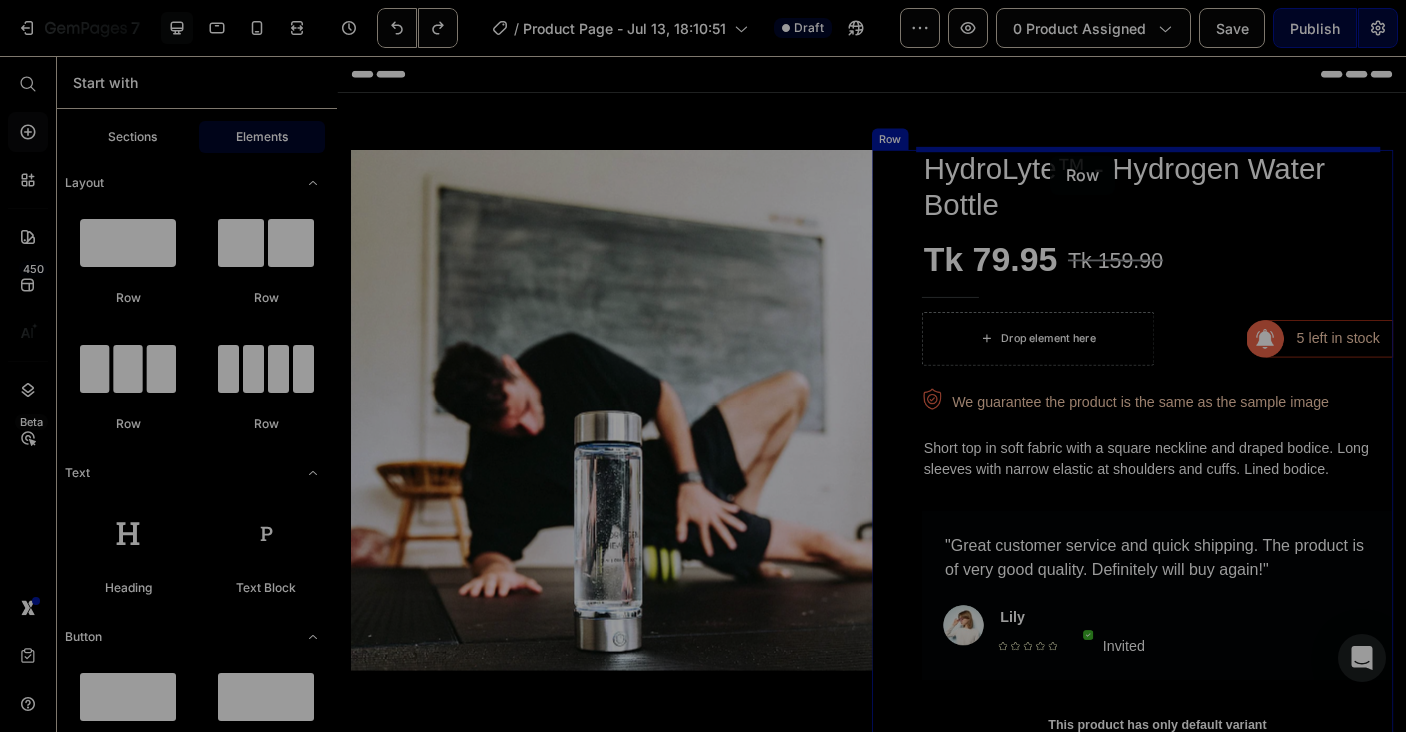 drag, startPoint x: 475, startPoint y: 292, endPoint x: 1137, endPoint y: 168, distance: 673.5132 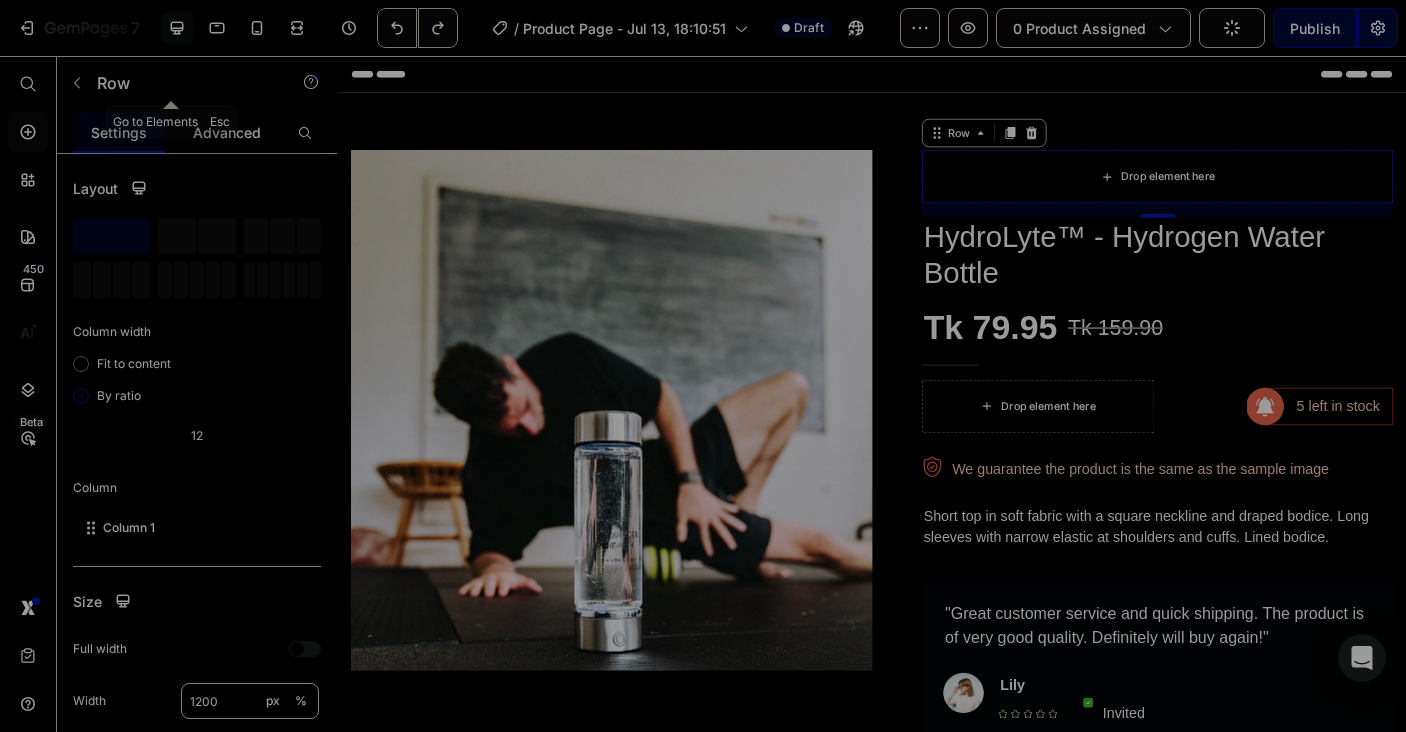 click 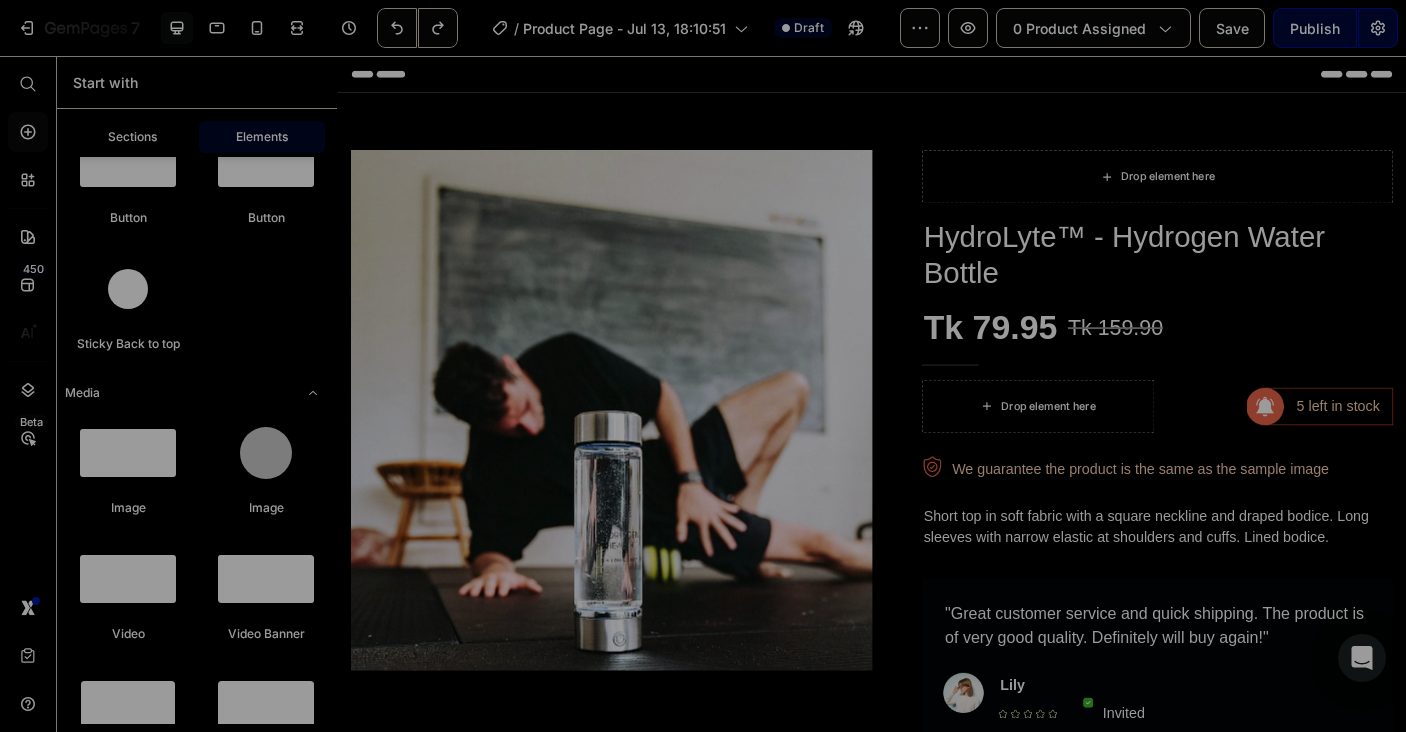 scroll, scrollTop: 0, scrollLeft: 0, axis: both 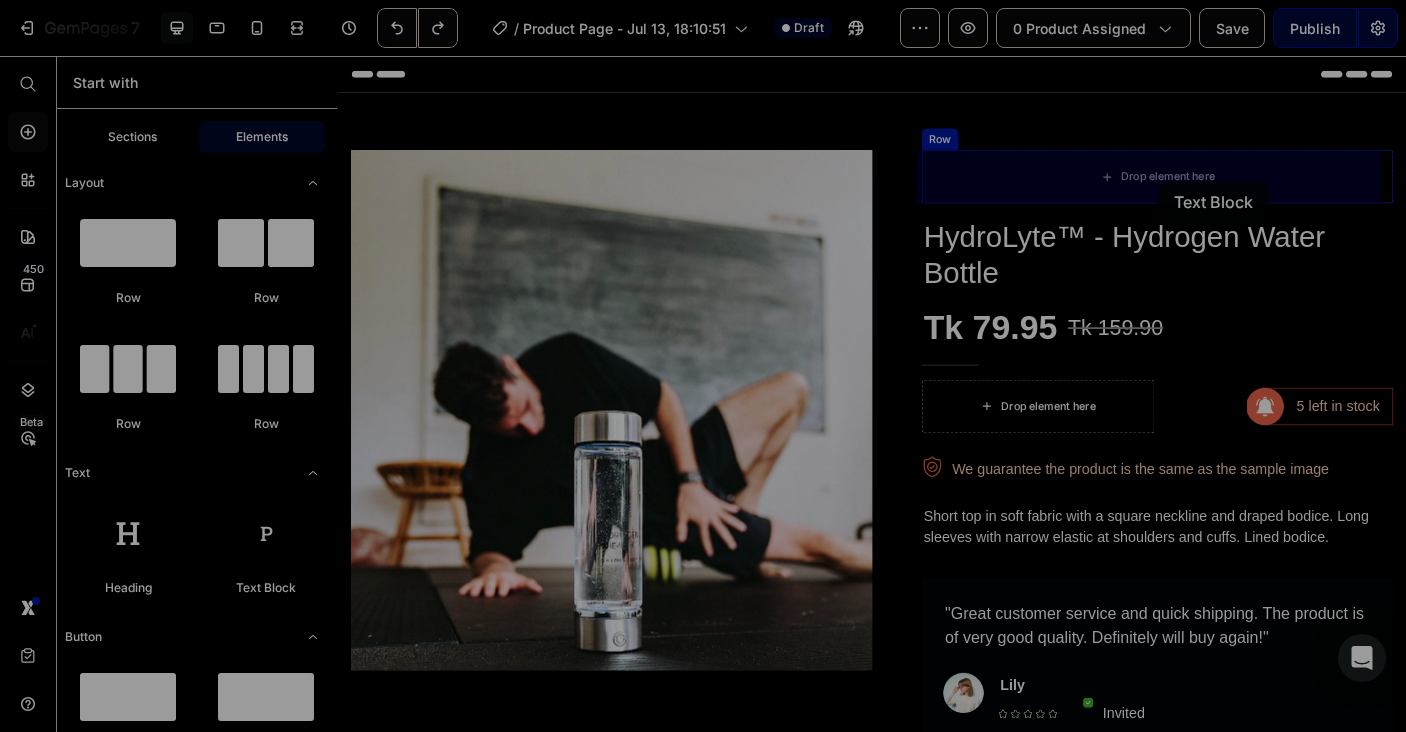 drag, startPoint x: 597, startPoint y: 600, endPoint x: 1259, endPoint y: 198, distance: 774.49854 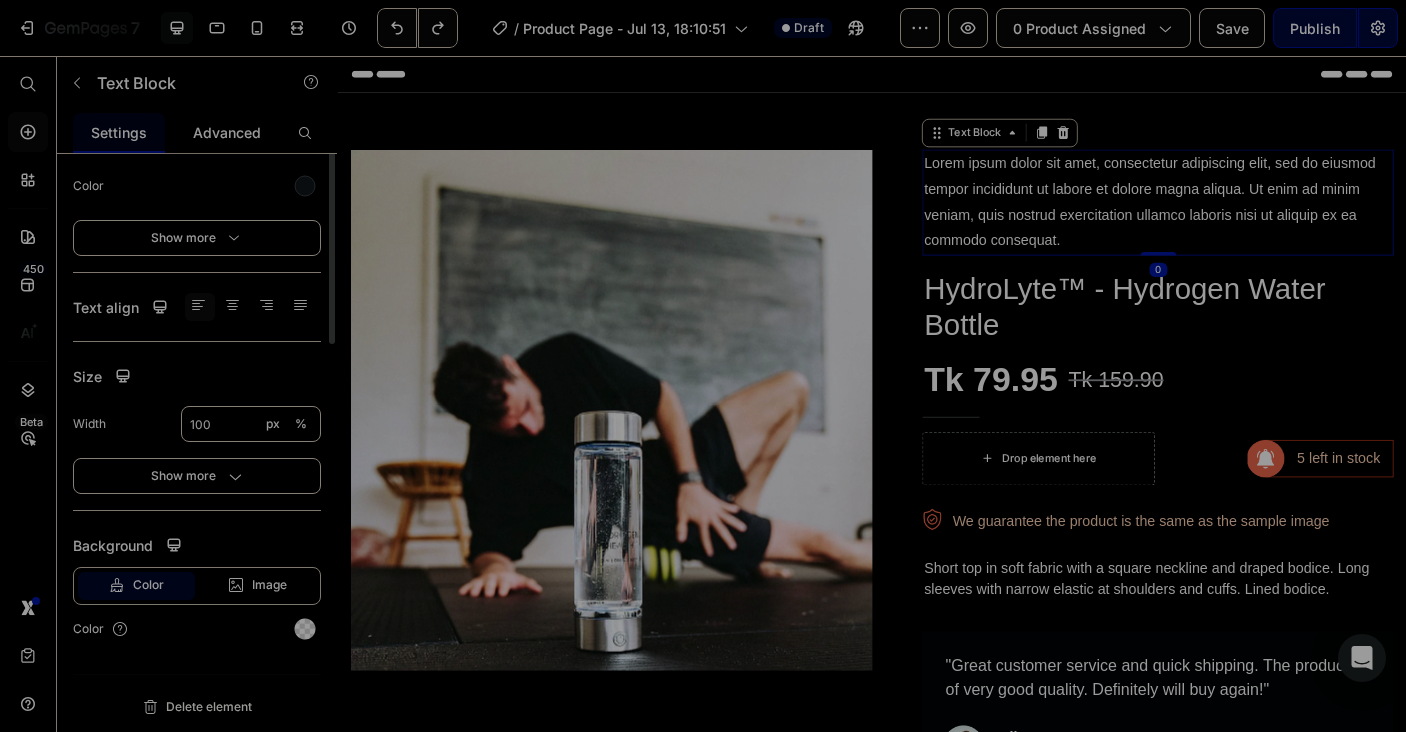 scroll, scrollTop: 0, scrollLeft: 0, axis: both 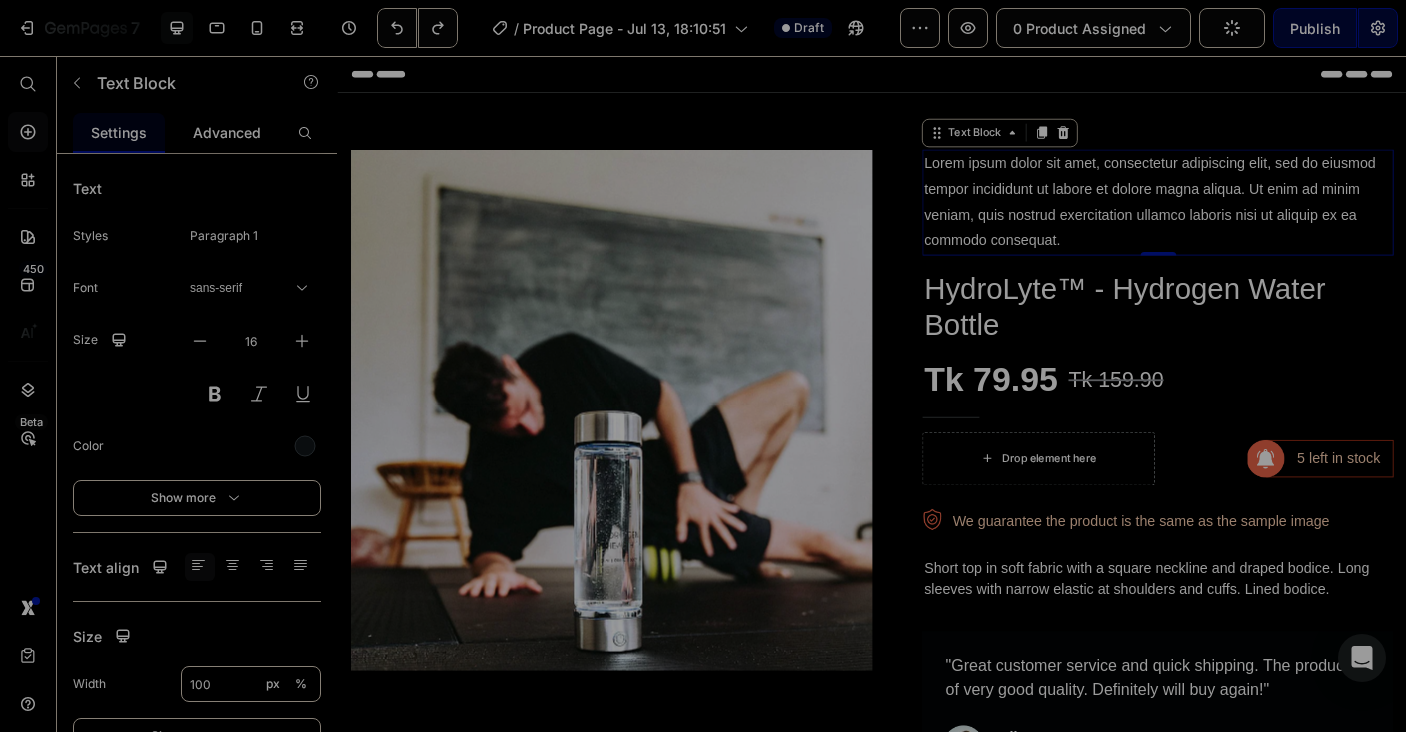 click on "Lorem ipsum dolor sit amet, consectetur adipiscing elit, sed do eiusmod tempor incididunt ut labore et dolore magna aliqua. Ut enim ad minim veniam, quis nostrud exercitation ullamco laboris nisi ut aliquip ex ea commodo consequat." at bounding box center [1257, 220] 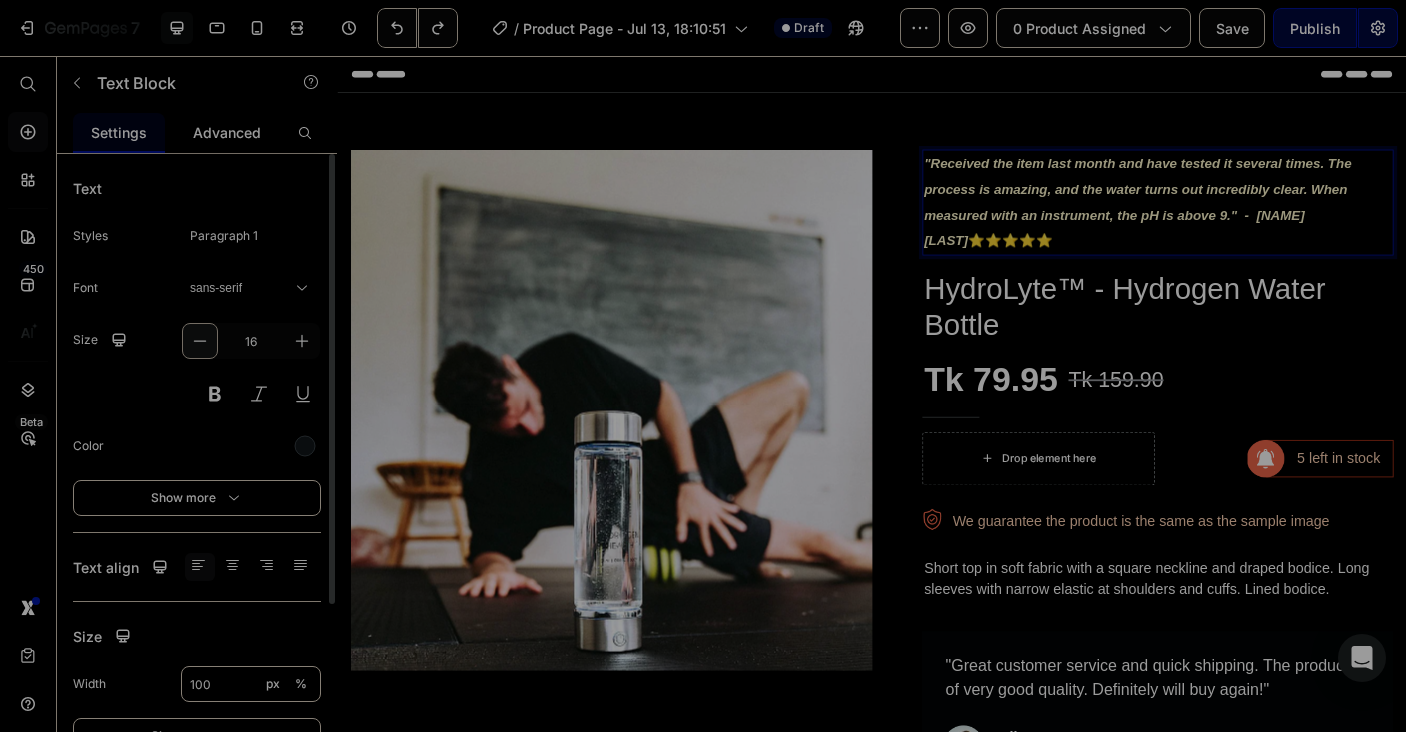 click 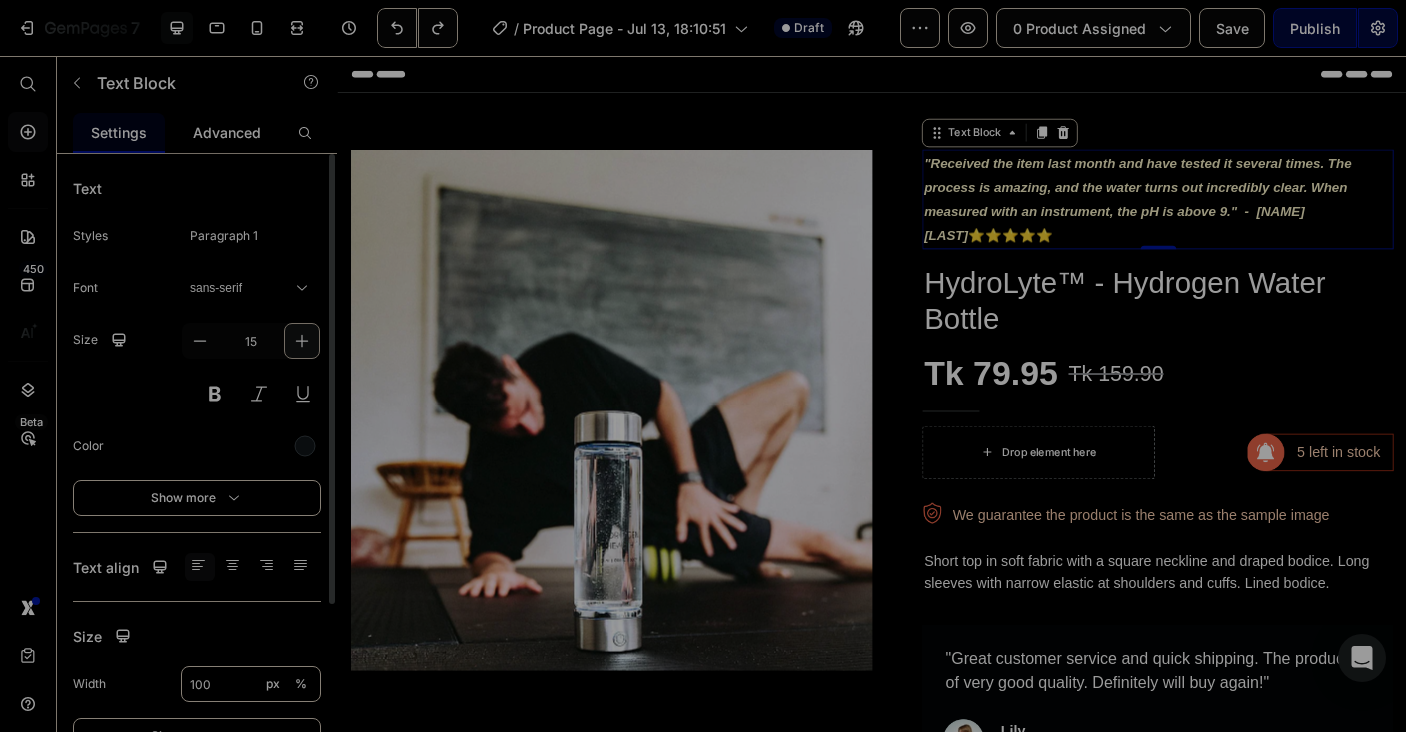 click 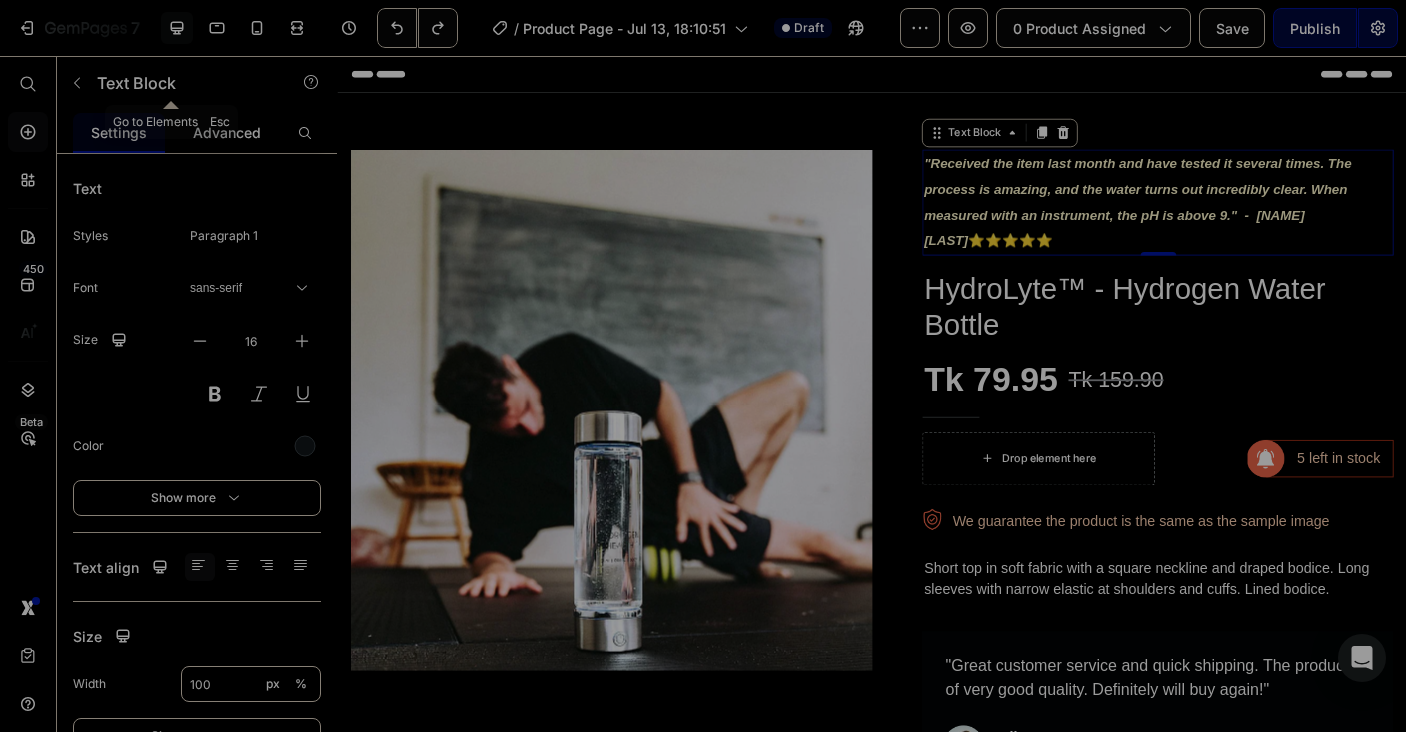 drag, startPoint x: 71, startPoint y: 79, endPoint x: 103, endPoint y: 124, distance: 55.21775 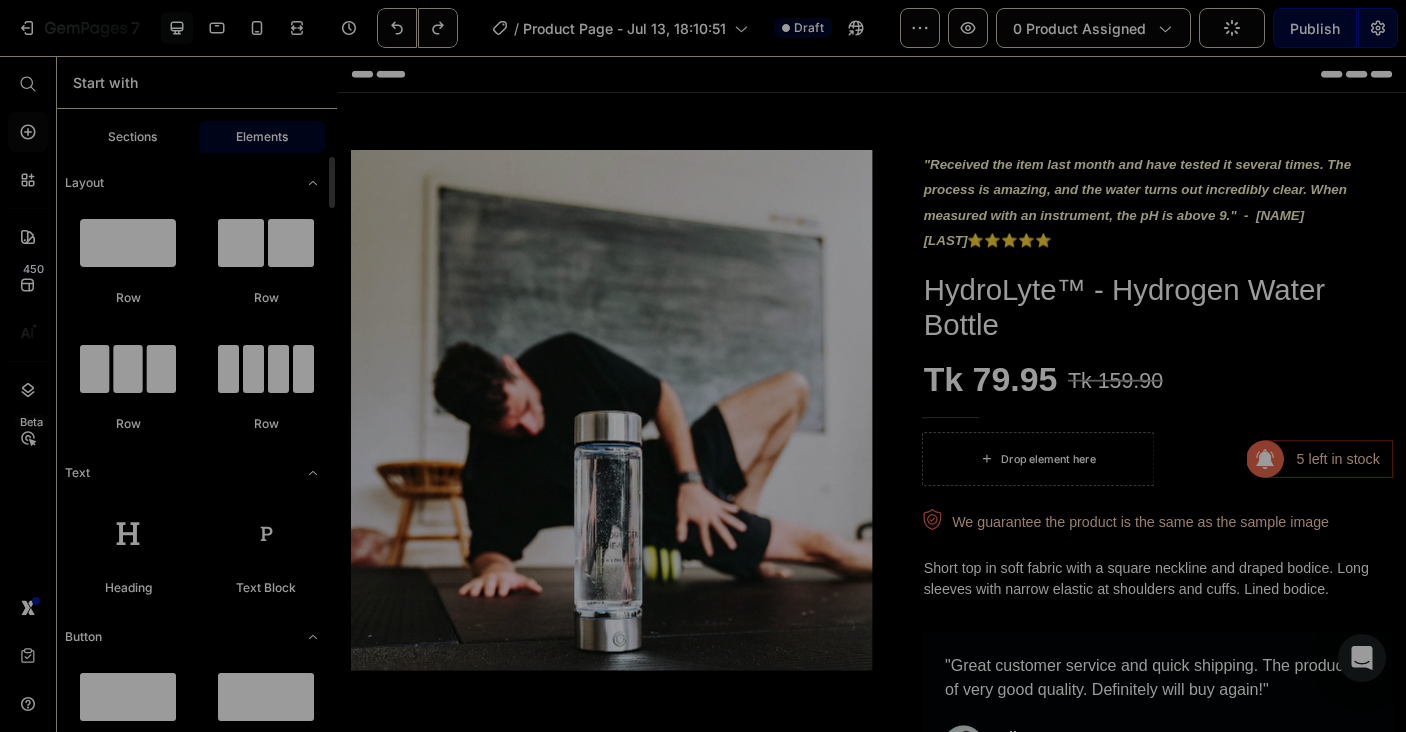scroll, scrollTop: 801, scrollLeft: 0, axis: vertical 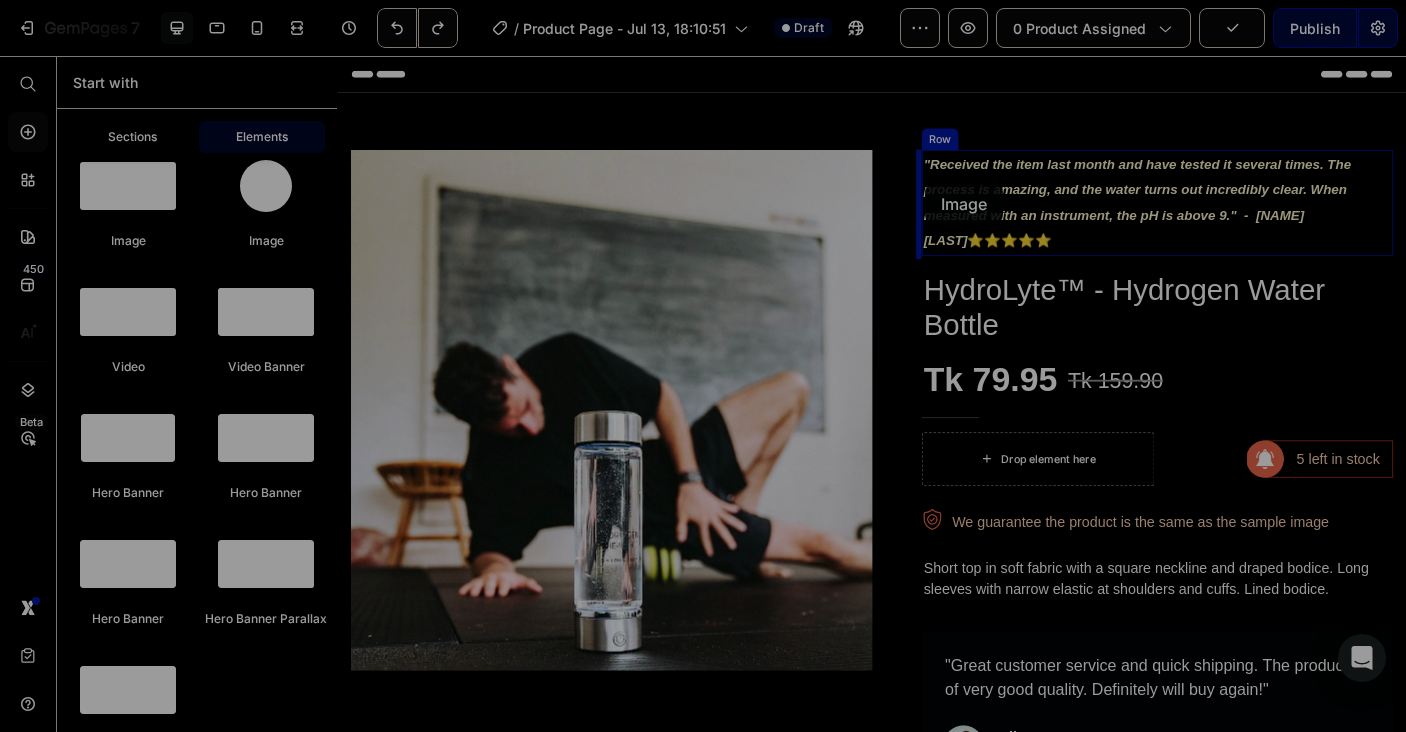 drag, startPoint x: 597, startPoint y: 252, endPoint x: 997, endPoint y: 200, distance: 403.36584 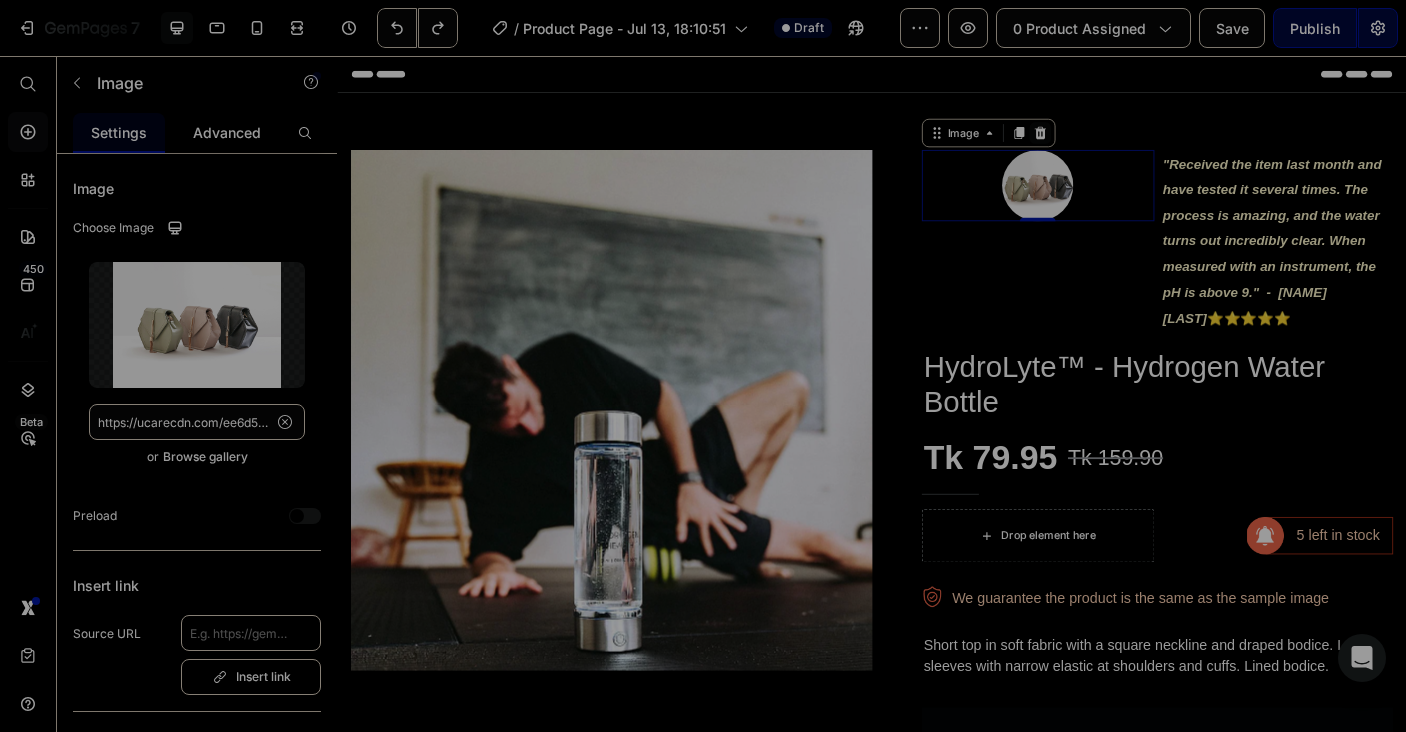 click 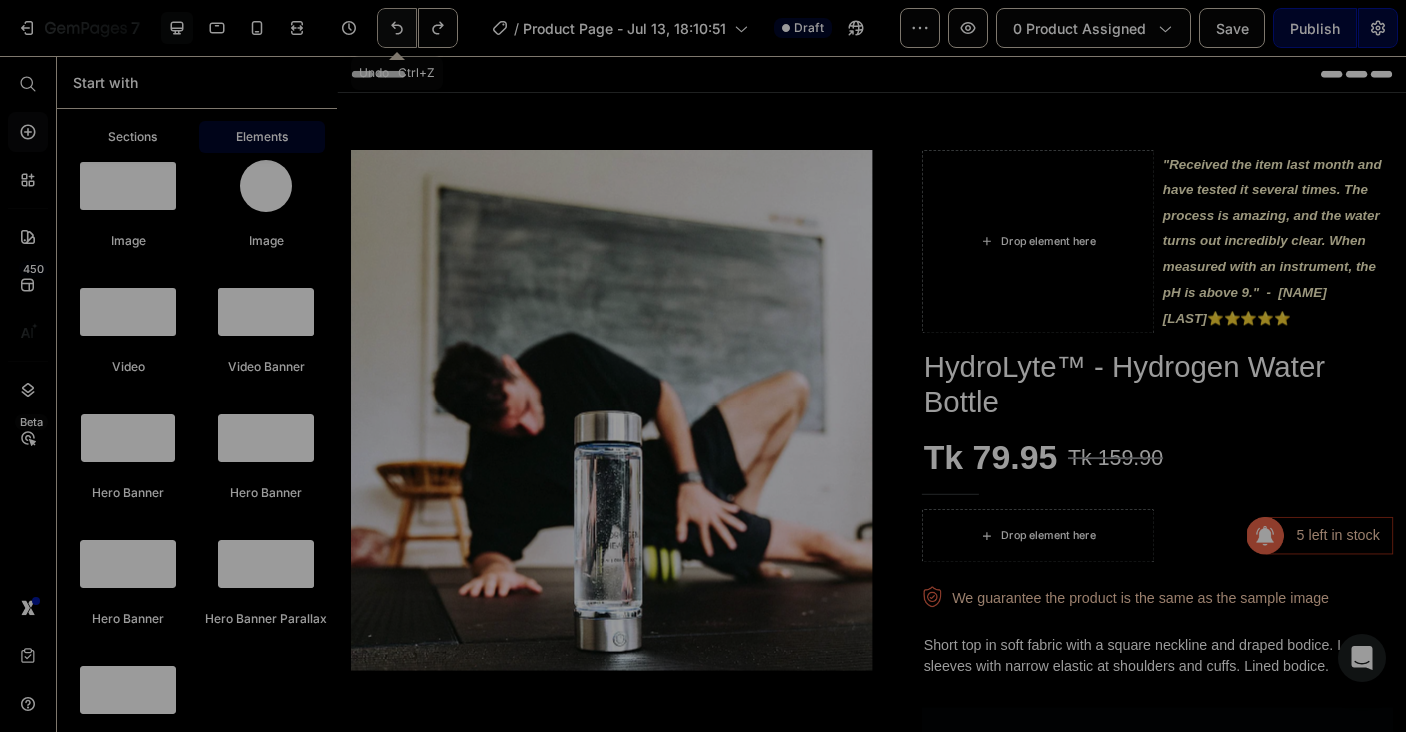 click 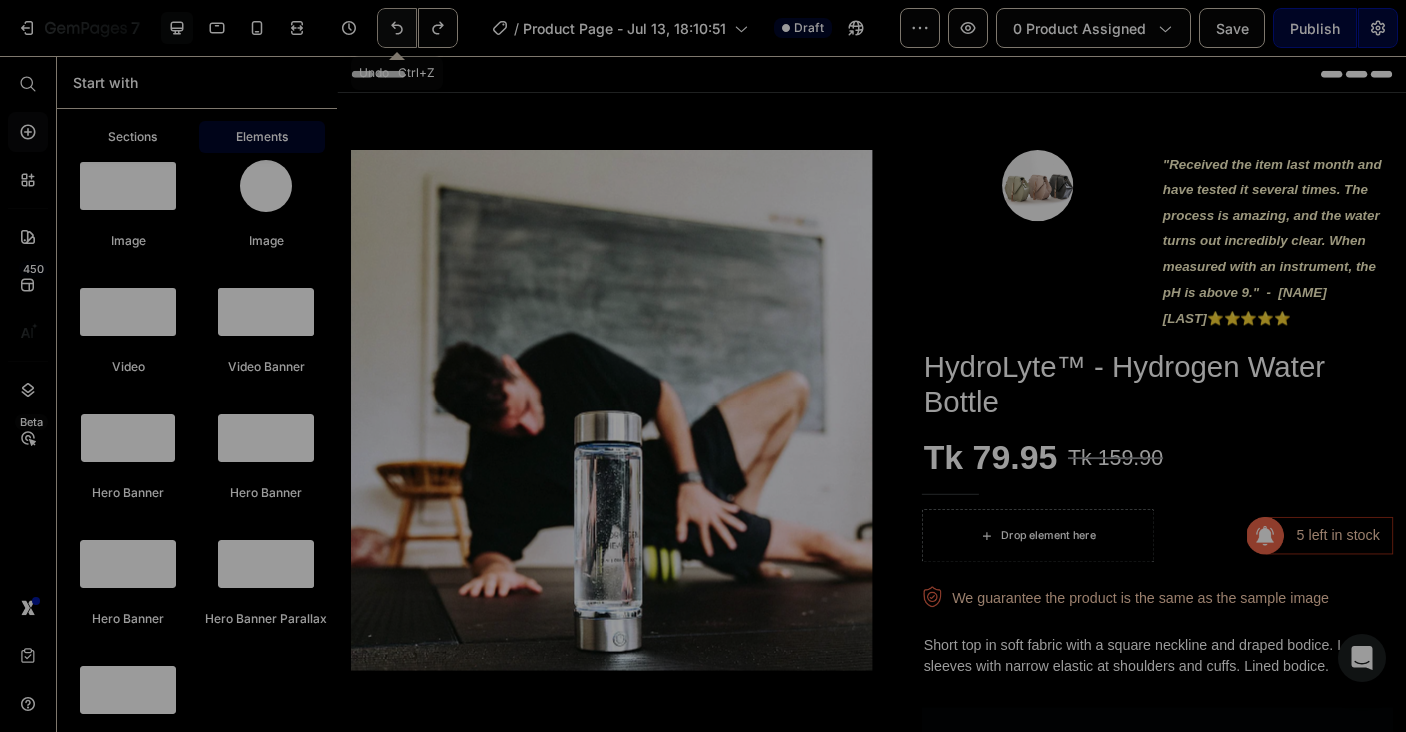 click 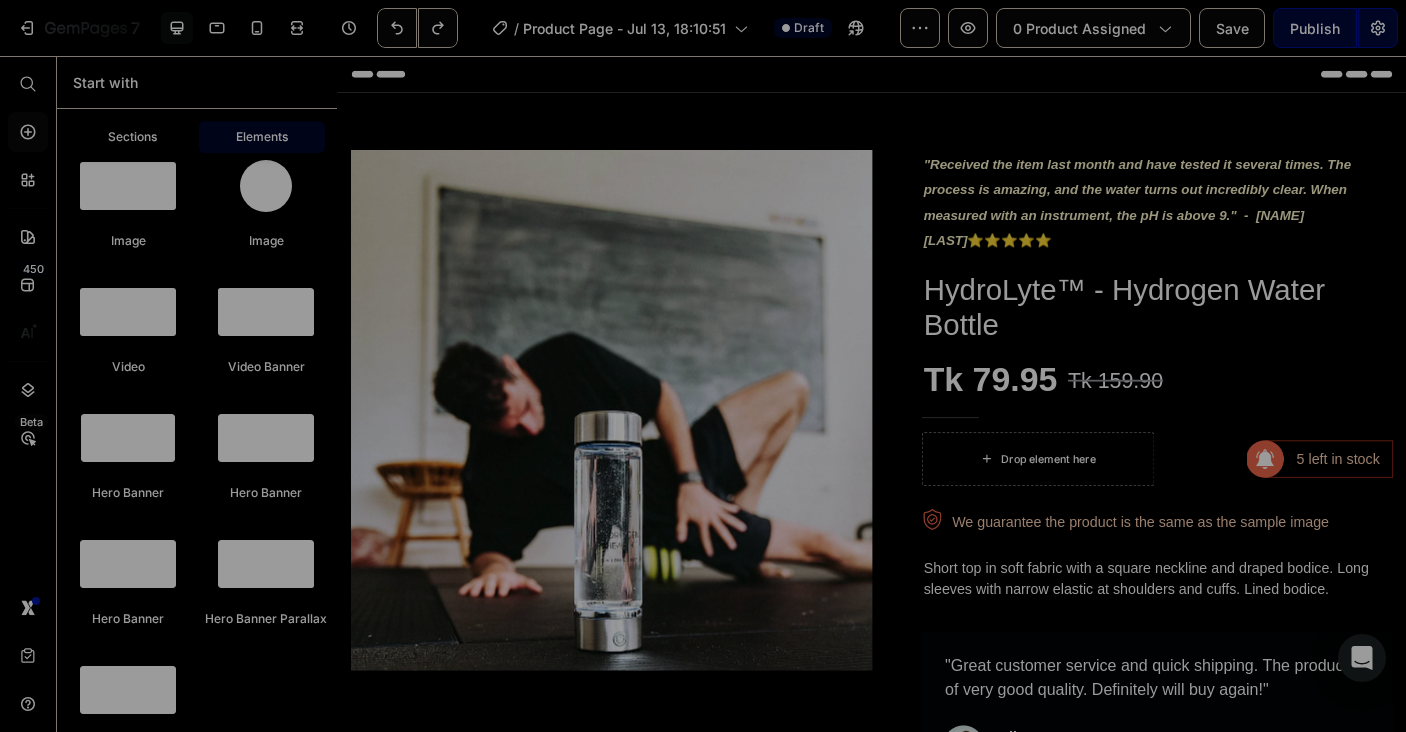 scroll, scrollTop: 0, scrollLeft: 0, axis: both 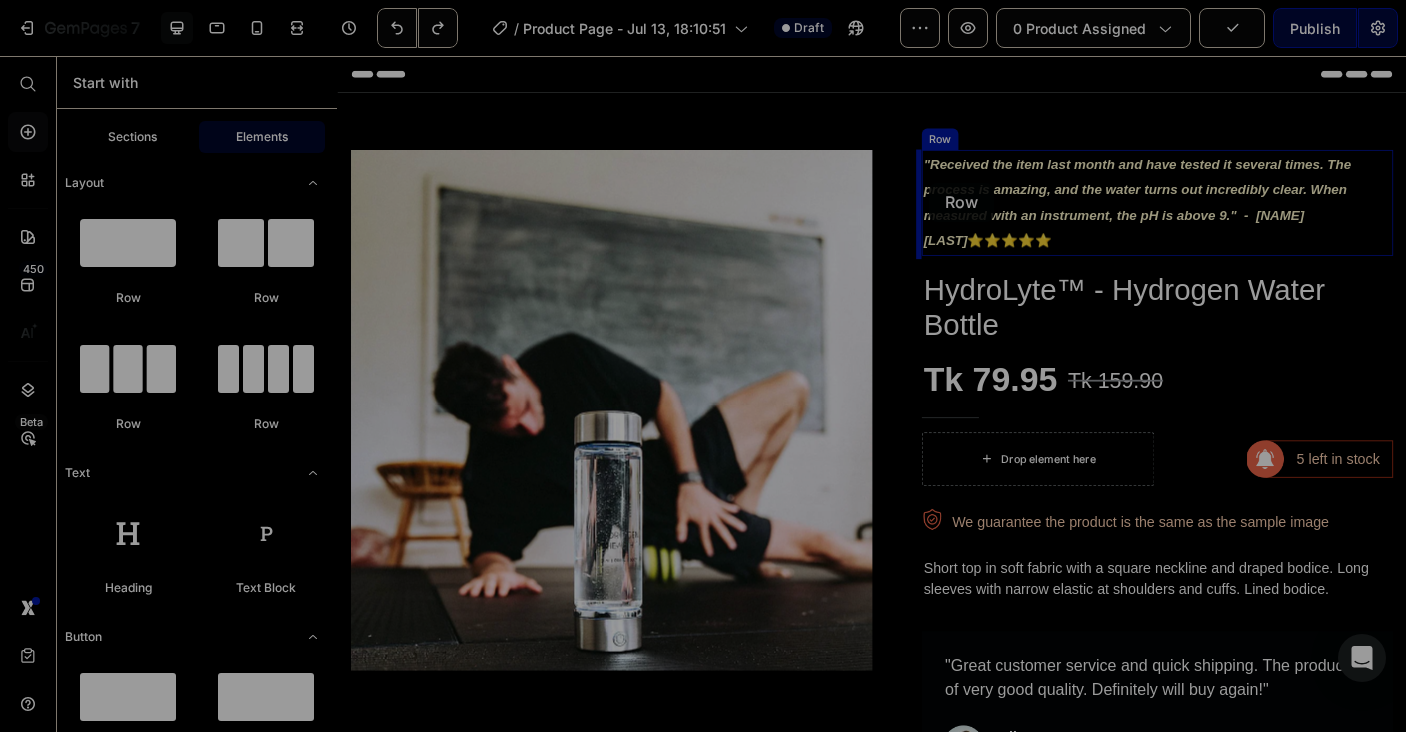 drag, startPoint x: 474, startPoint y: 315, endPoint x: 972, endPoint y: 204, distance: 510.22055 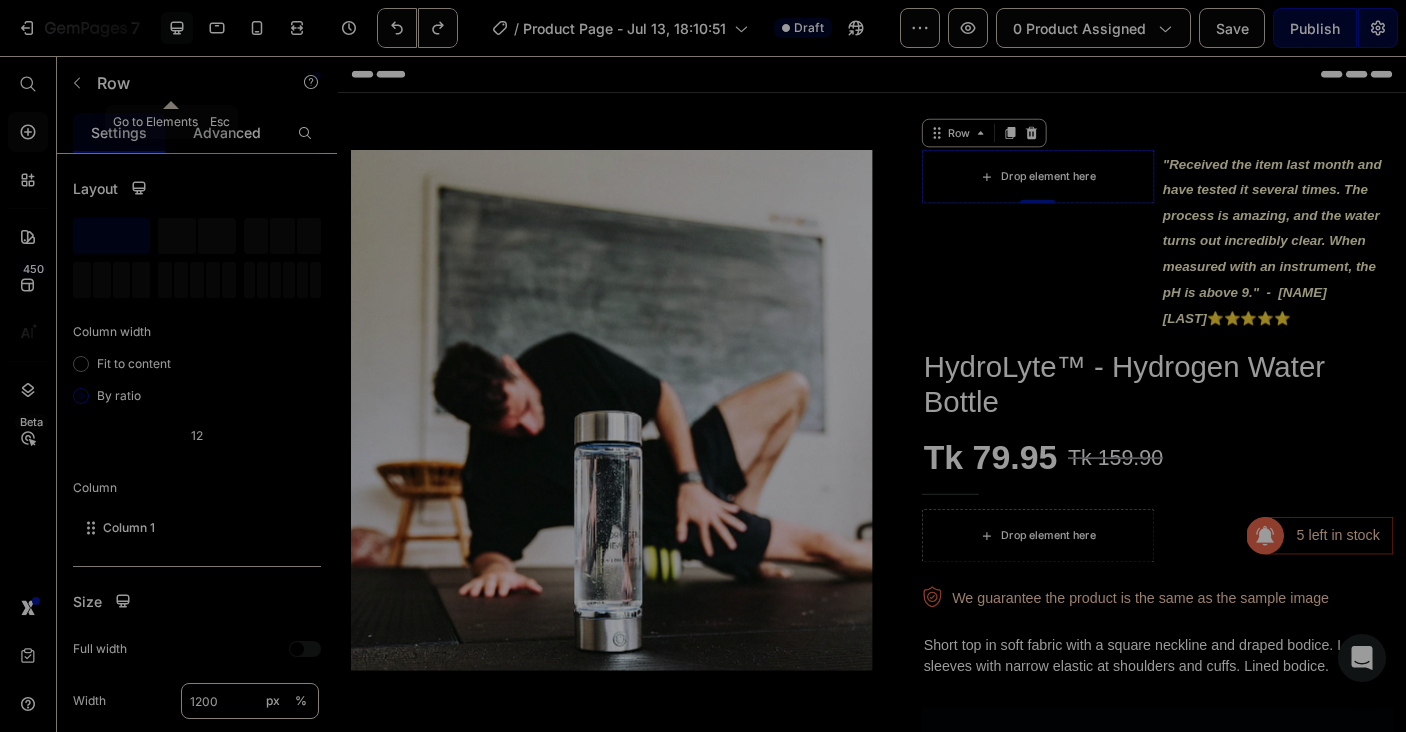 click at bounding box center [77, 83] 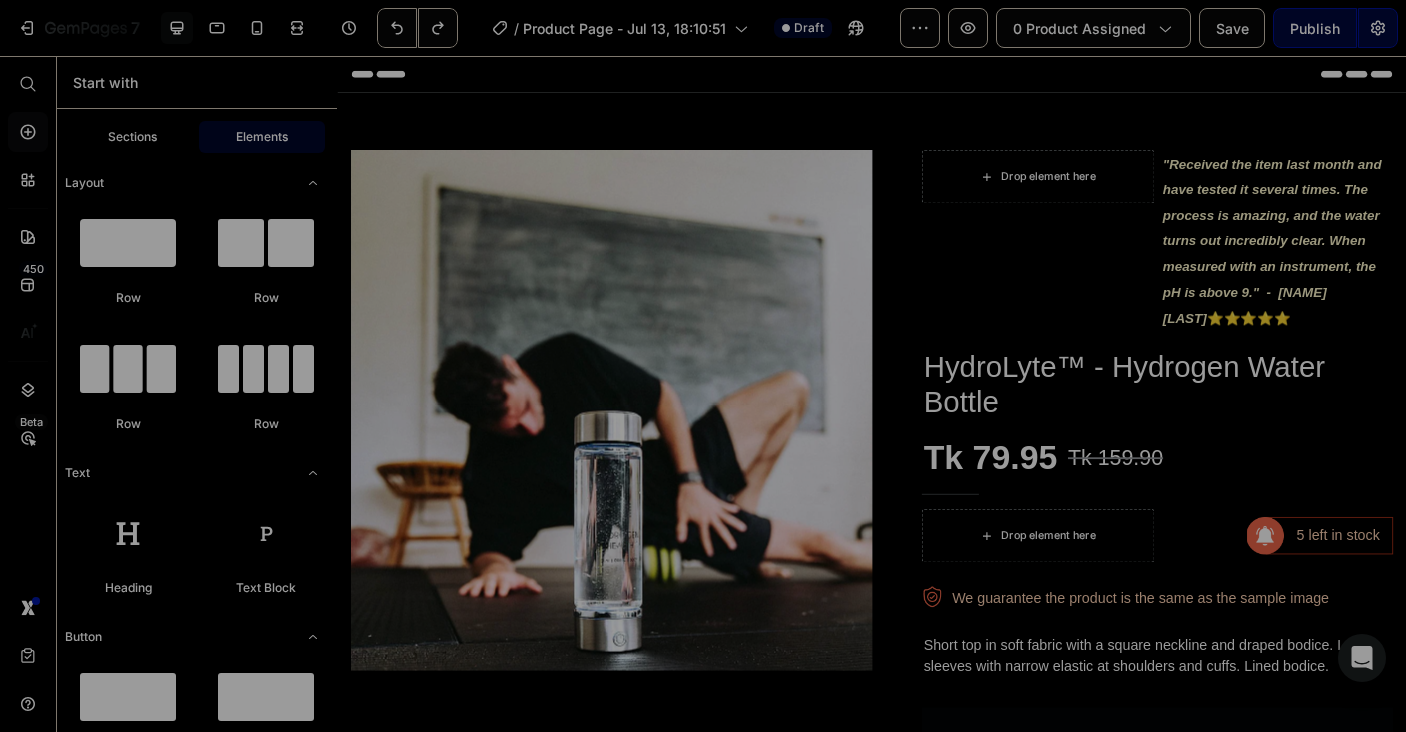 scroll, scrollTop: 534, scrollLeft: 0, axis: vertical 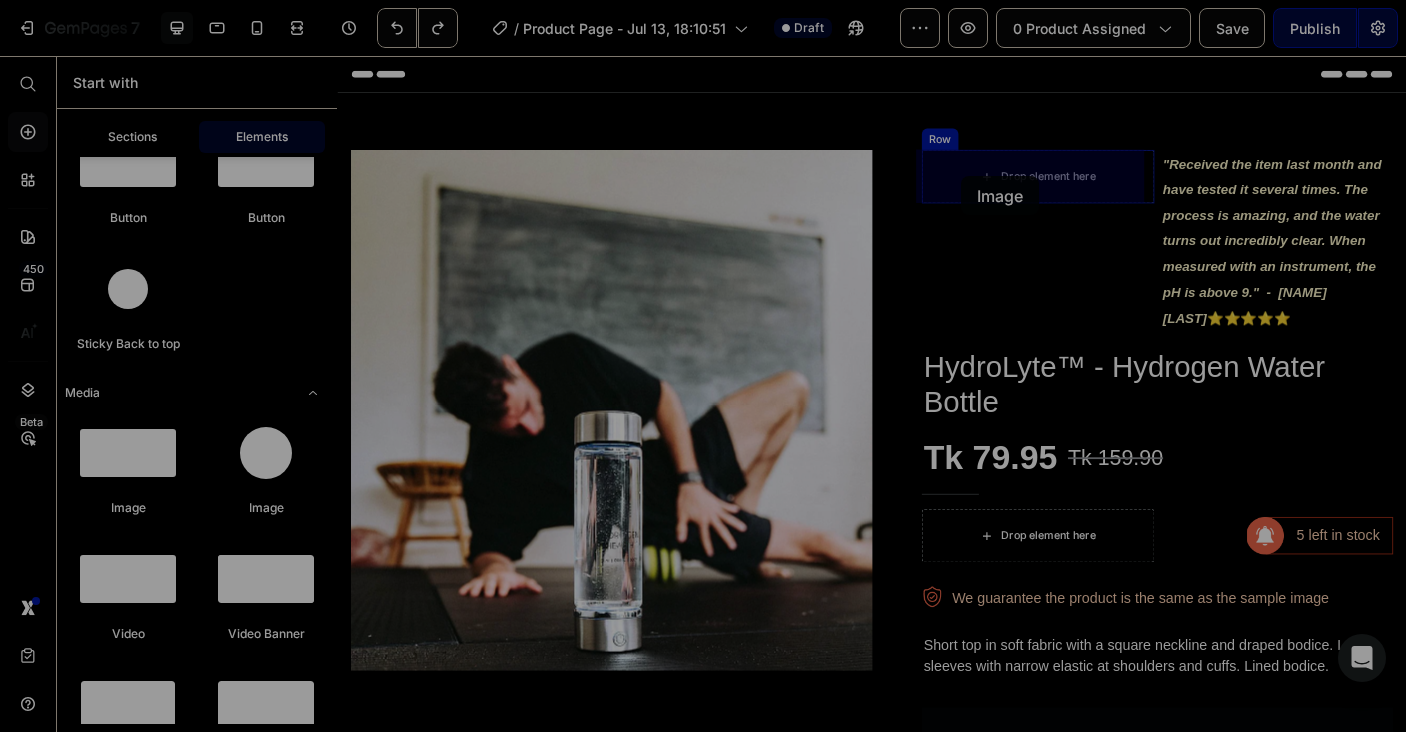 drag, startPoint x: 613, startPoint y: 516, endPoint x: 1038, endPoint y: 191, distance: 535.0234 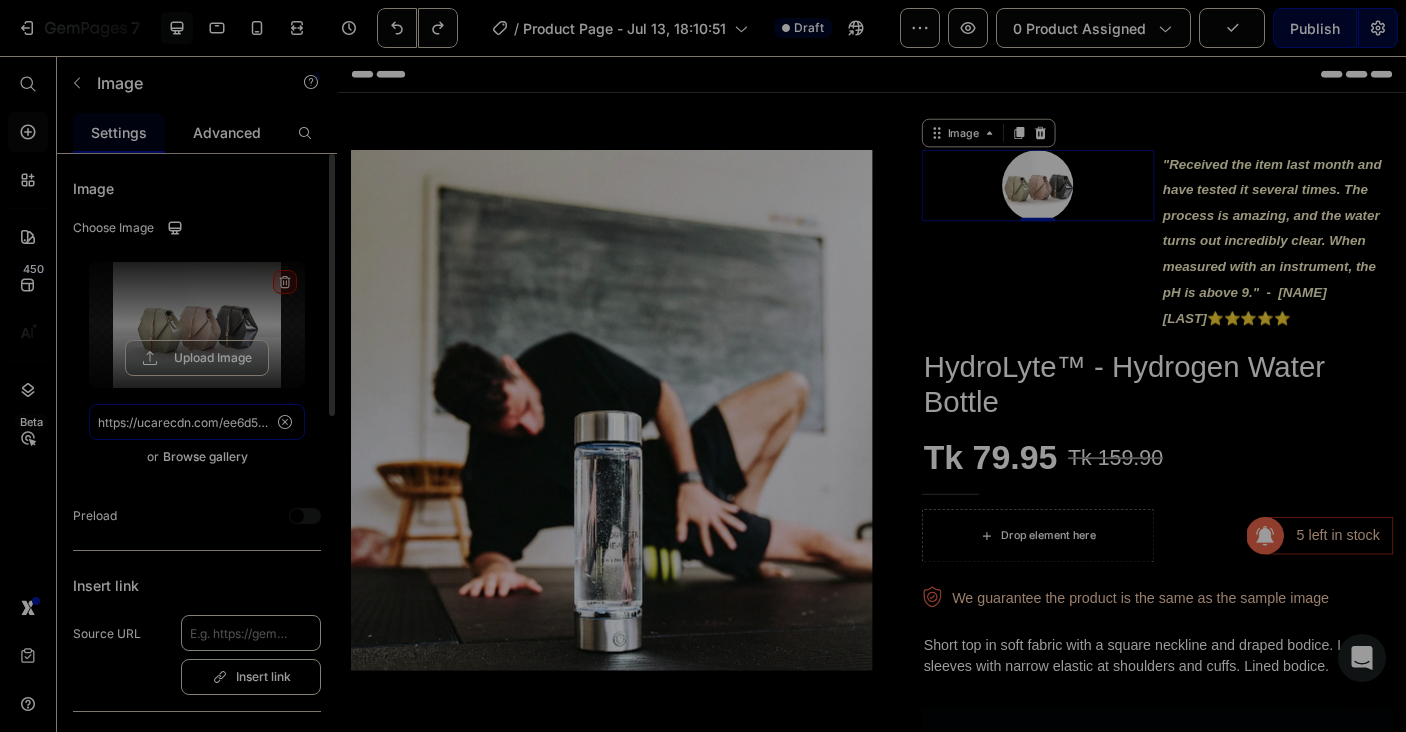 paste on "830464c0-172c-4e33-95ae-3b98acf364d3/-/format/auto/-/preview/3000x3000/-/quality/lighter/5-1681319976459_1_.jpg" 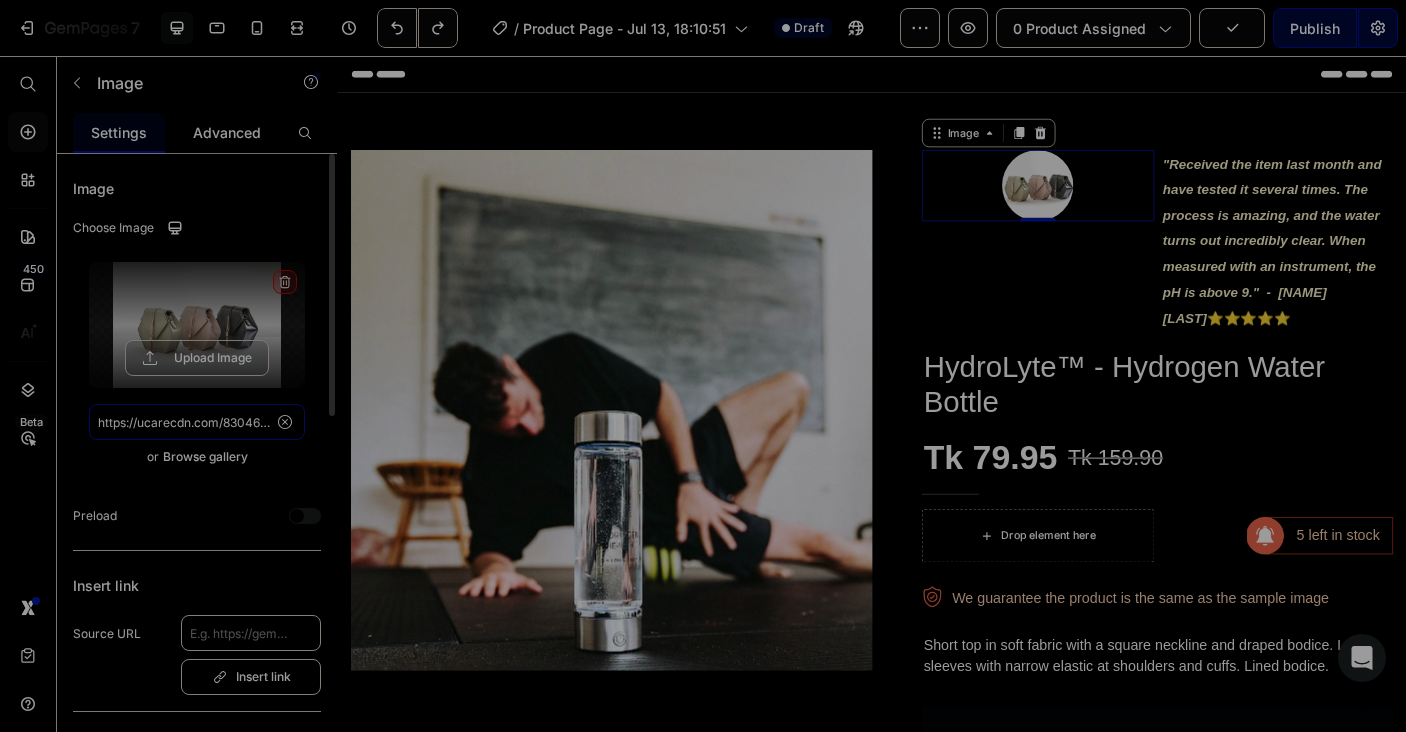 scroll, scrollTop: 0, scrollLeft: 642, axis: horizontal 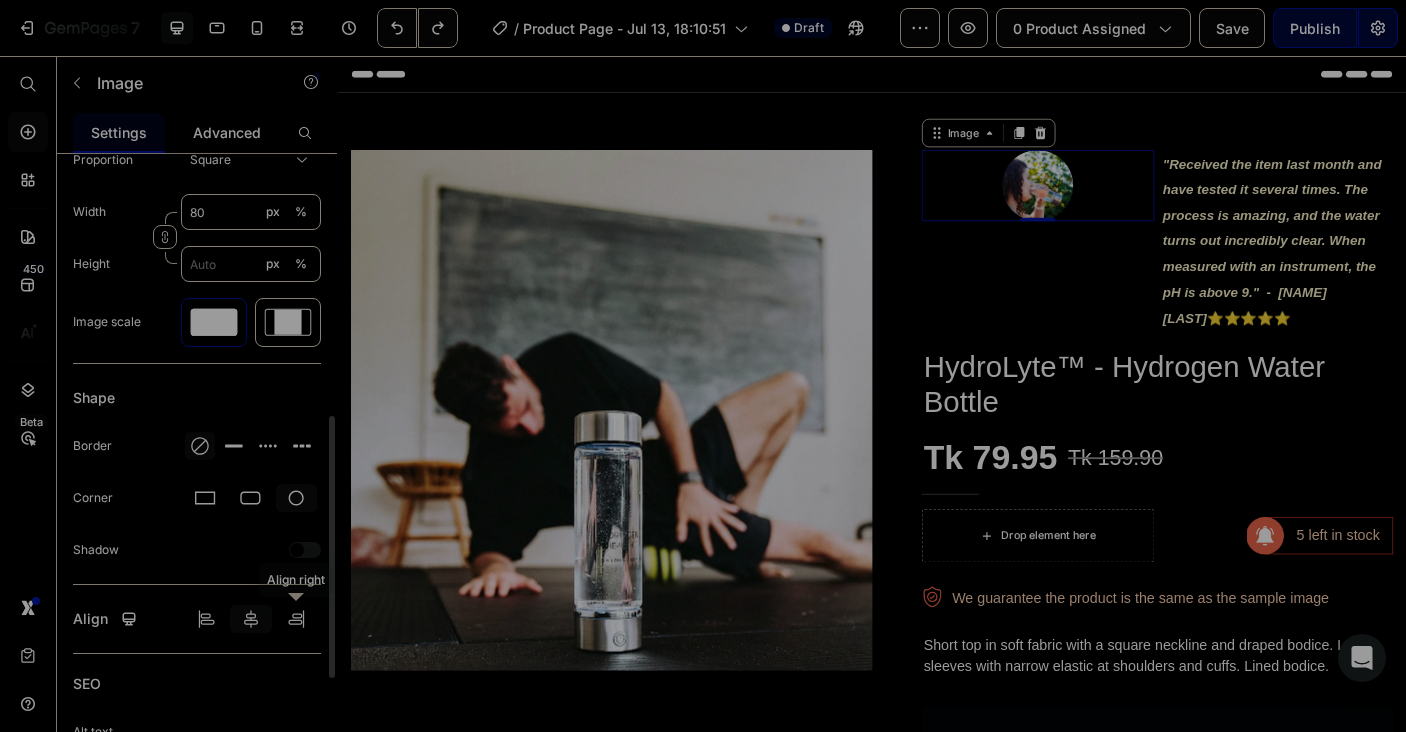 type on "https://ucarecdn.com/830464c0-172c-4e33-95ae-3b98acf364d3/-/format/auto/-/preview/3000x3000/-/quality/lighter/5-1681319976459_1_.jpg" 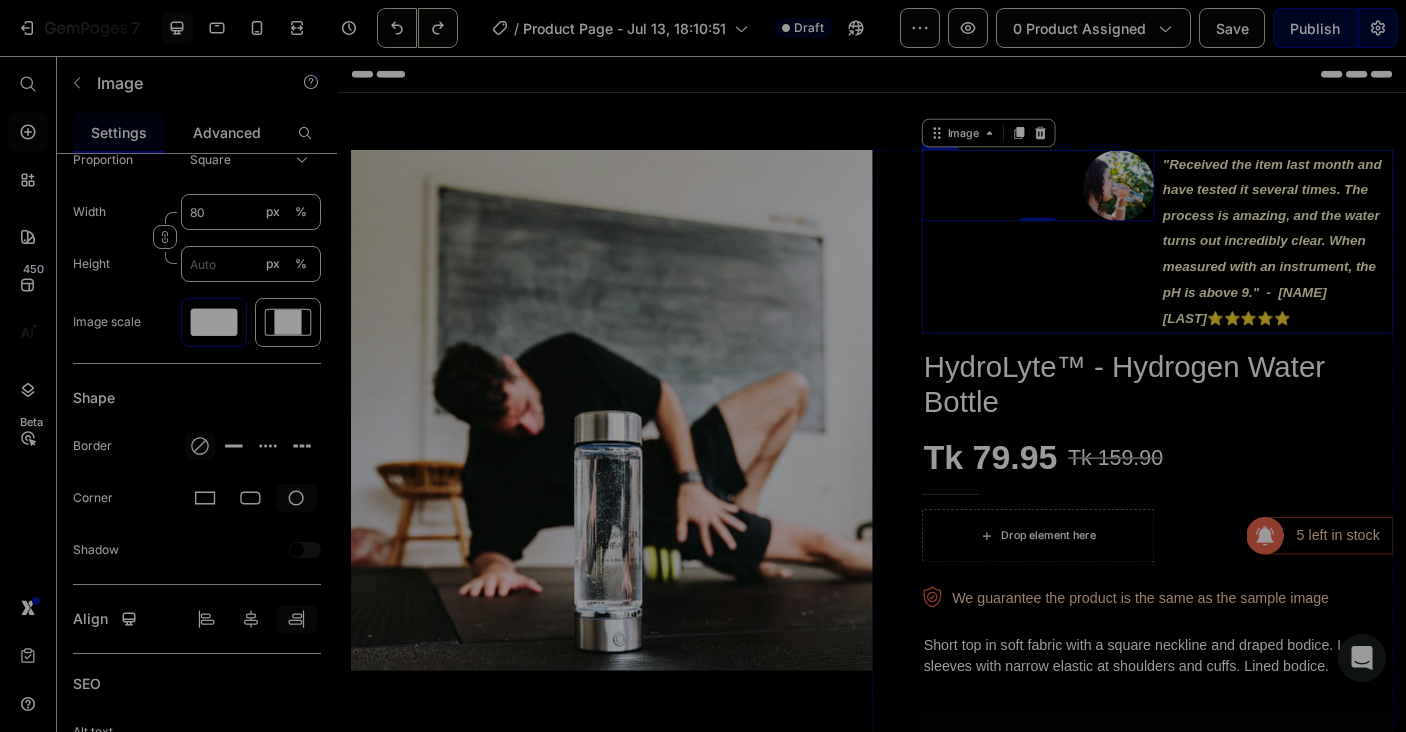 click on "Image   0 Row" at bounding box center (1123, 264) 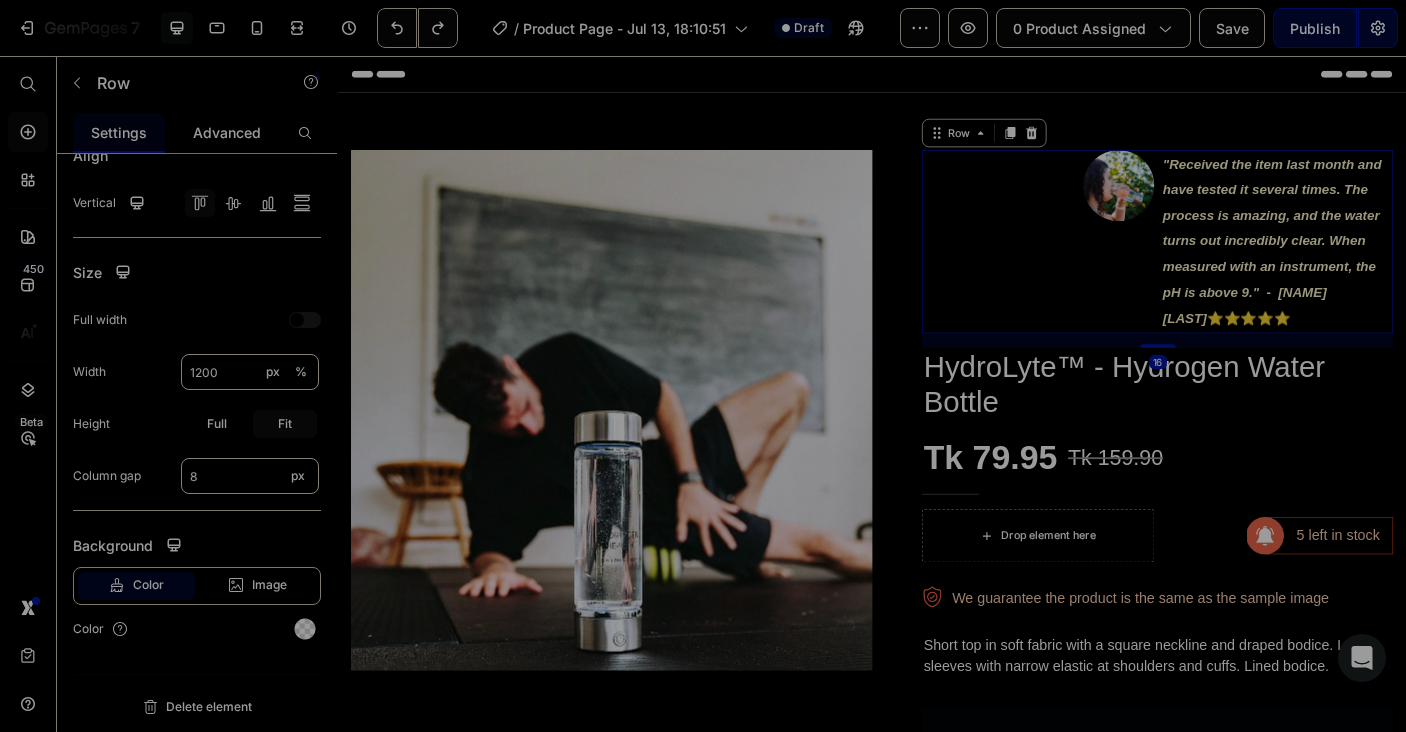 scroll, scrollTop: 0, scrollLeft: 0, axis: both 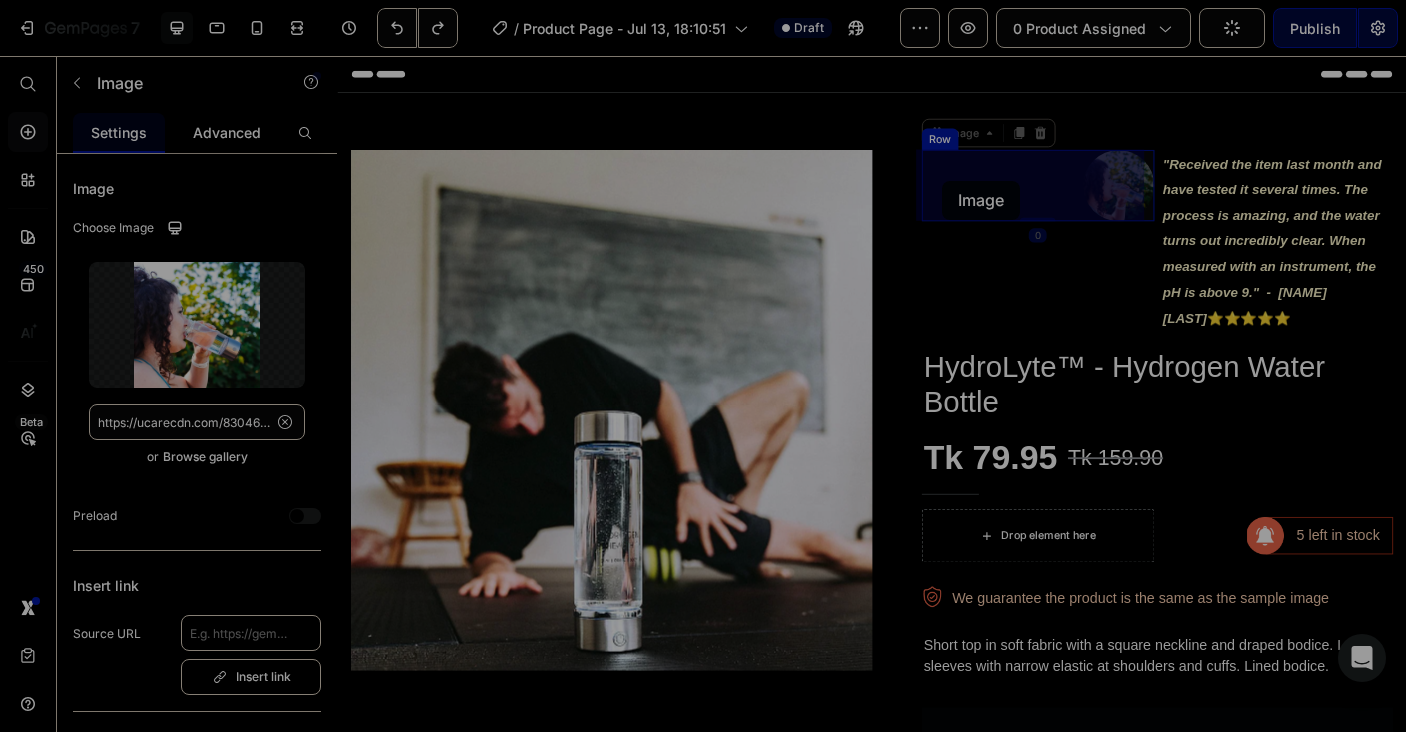 drag, startPoint x: 1181, startPoint y: 205, endPoint x: 1016, endPoint y: 196, distance: 165.24527 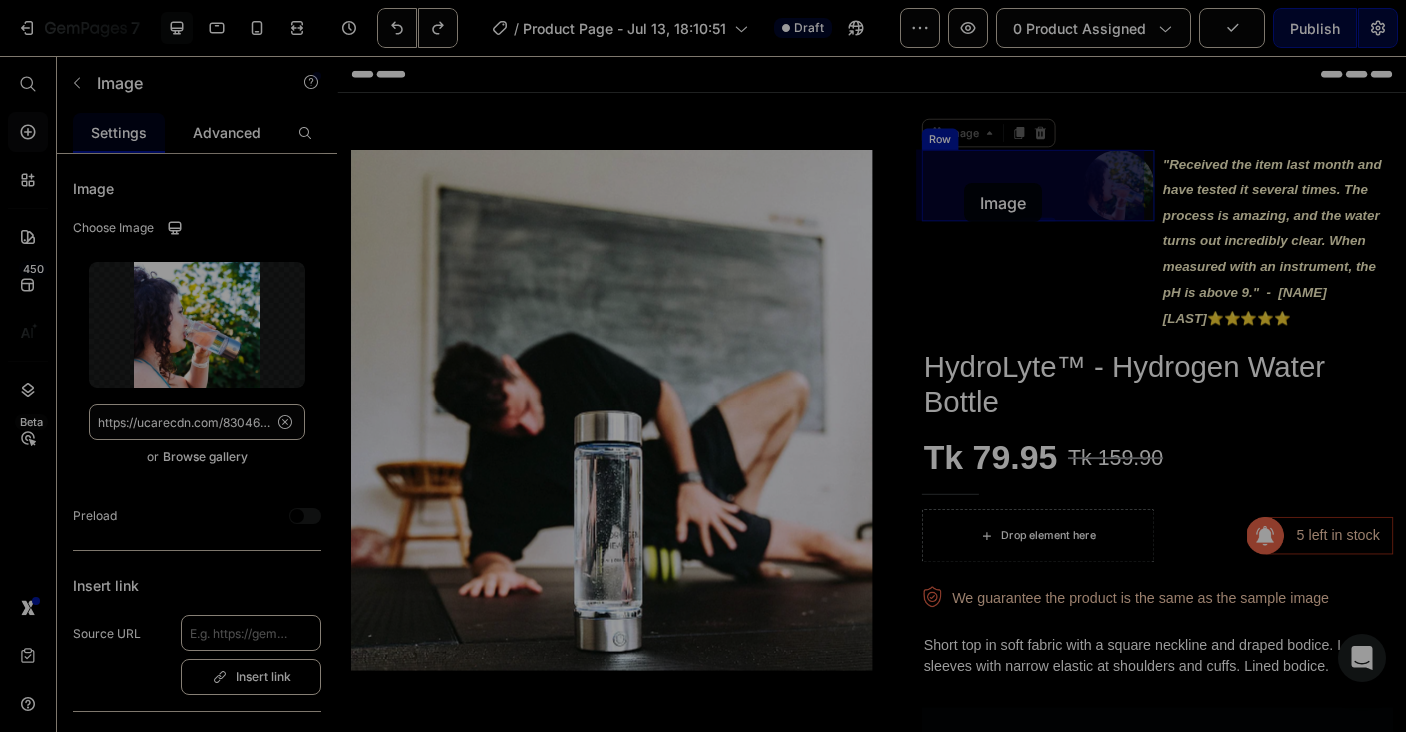 drag, startPoint x: 1208, startPoint y: 215, endPoint x: 1041, endPoint y: 199, distance: 167.76471 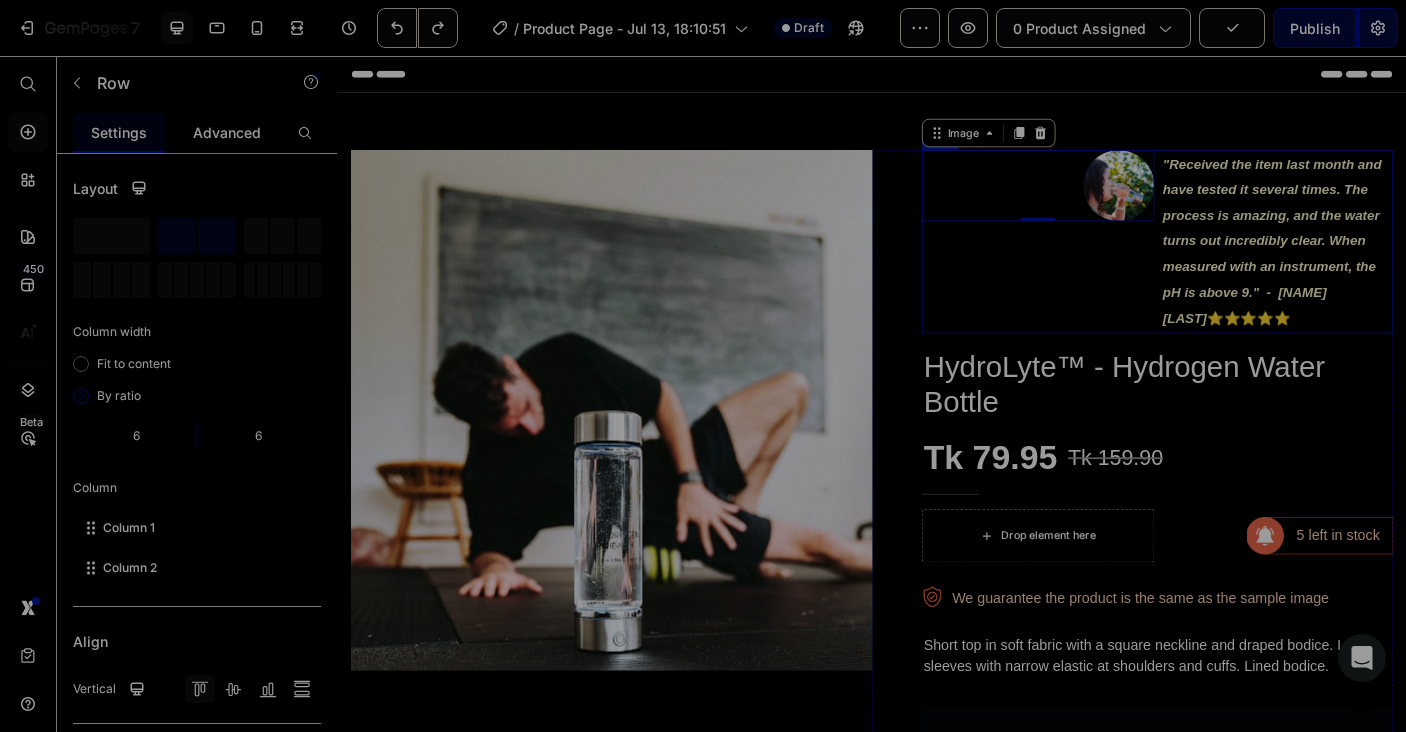 click on "Image   0 Row" at bounding box center (1123, 264) 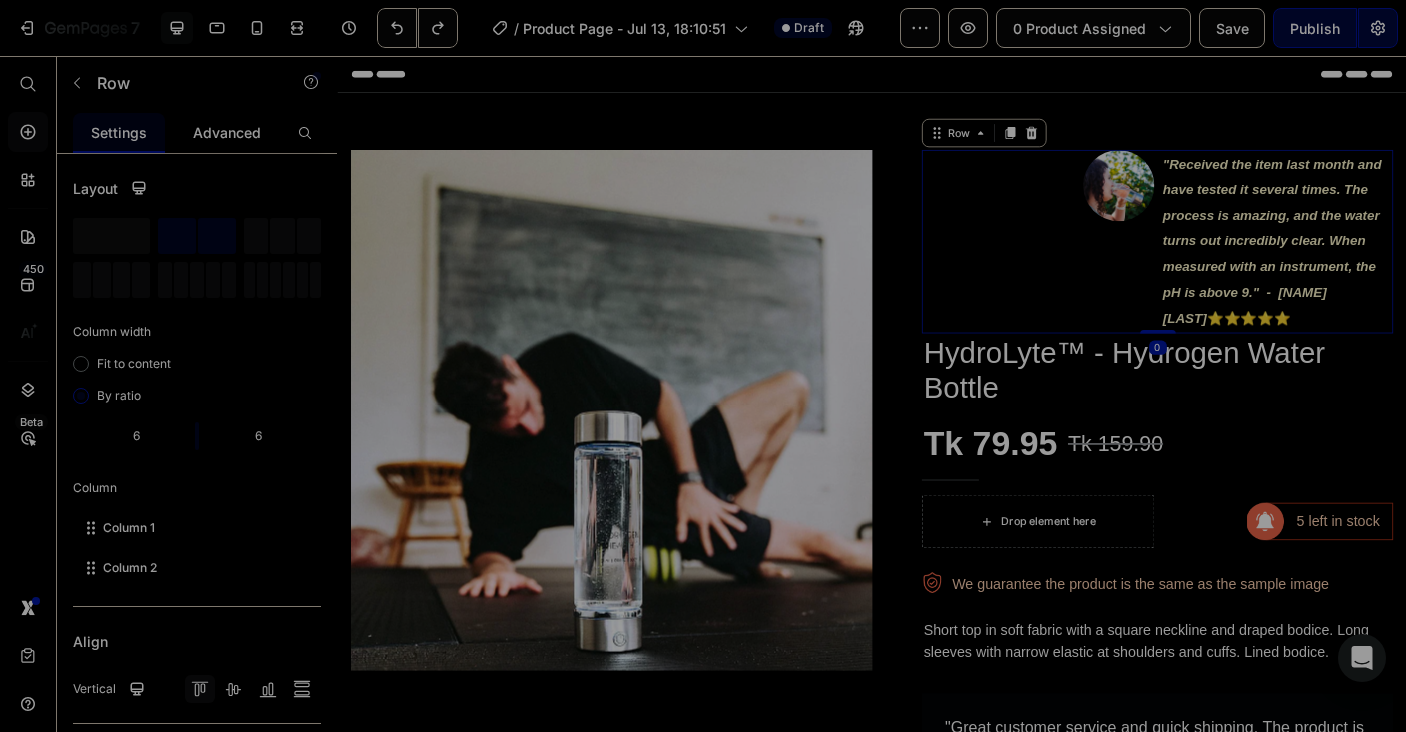 drag, startPoint x: 1244, startPoint y: 387, endPoint x: 1201, endPoint y: 289, distance: 107.01869 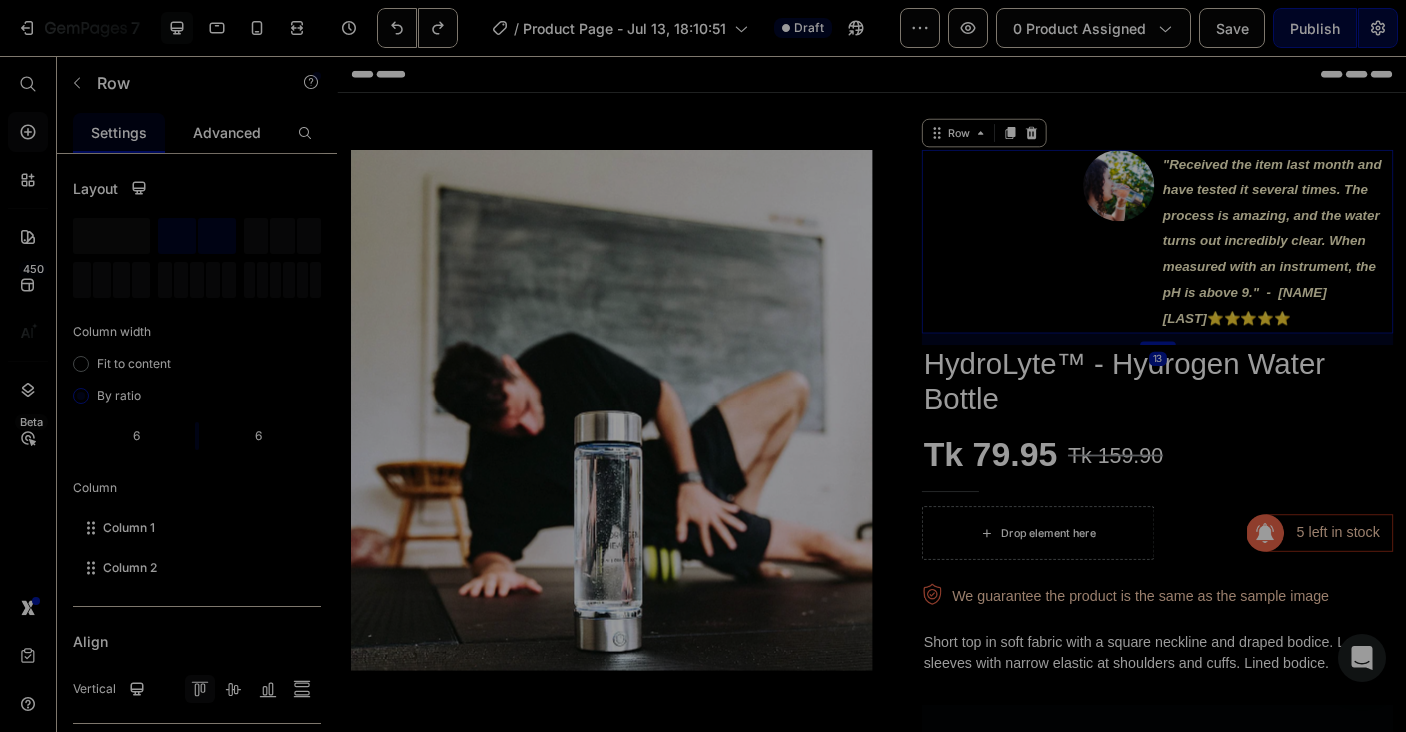 drag, startPoint x: 1248, startPoint y: 370, endPoint x: 1250, endPoint y: 383, distance: 13.152946 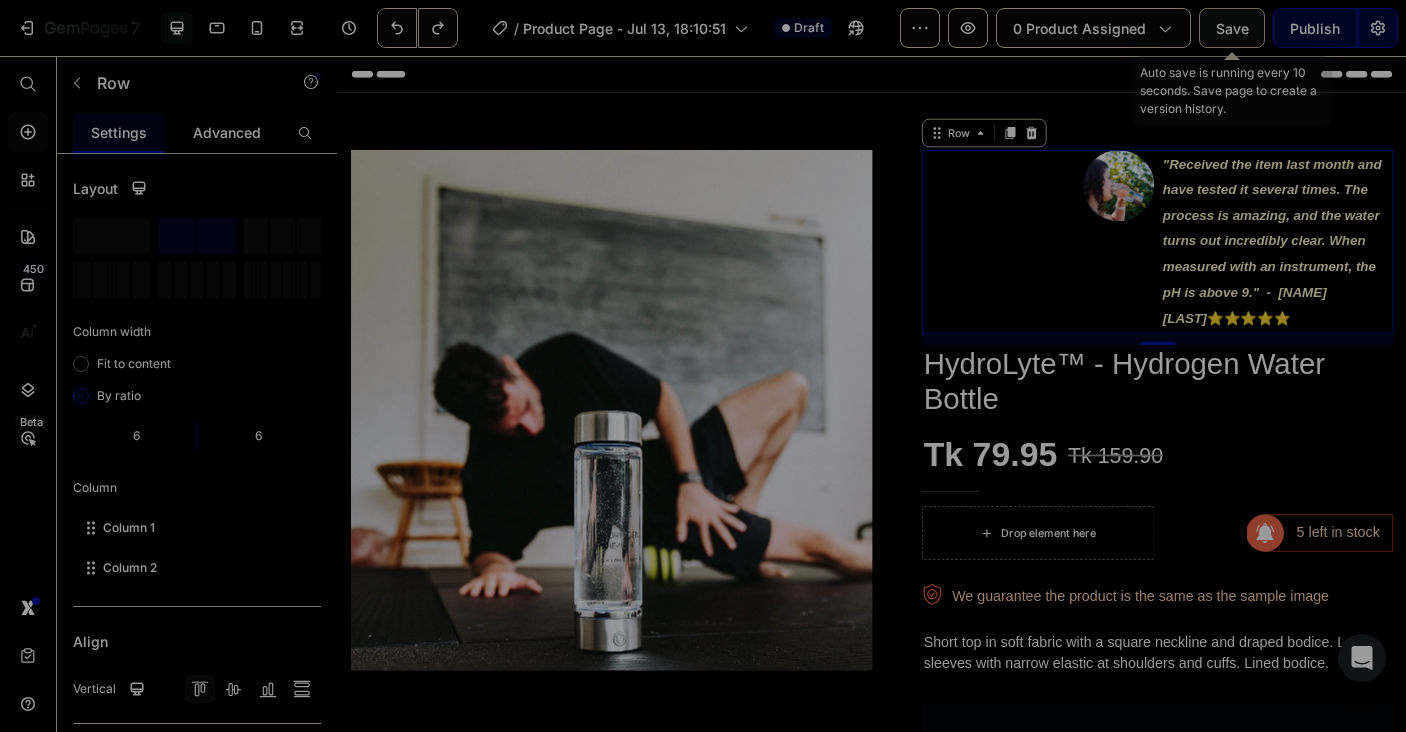 click on "Save" at bounding box center [1232, 28] 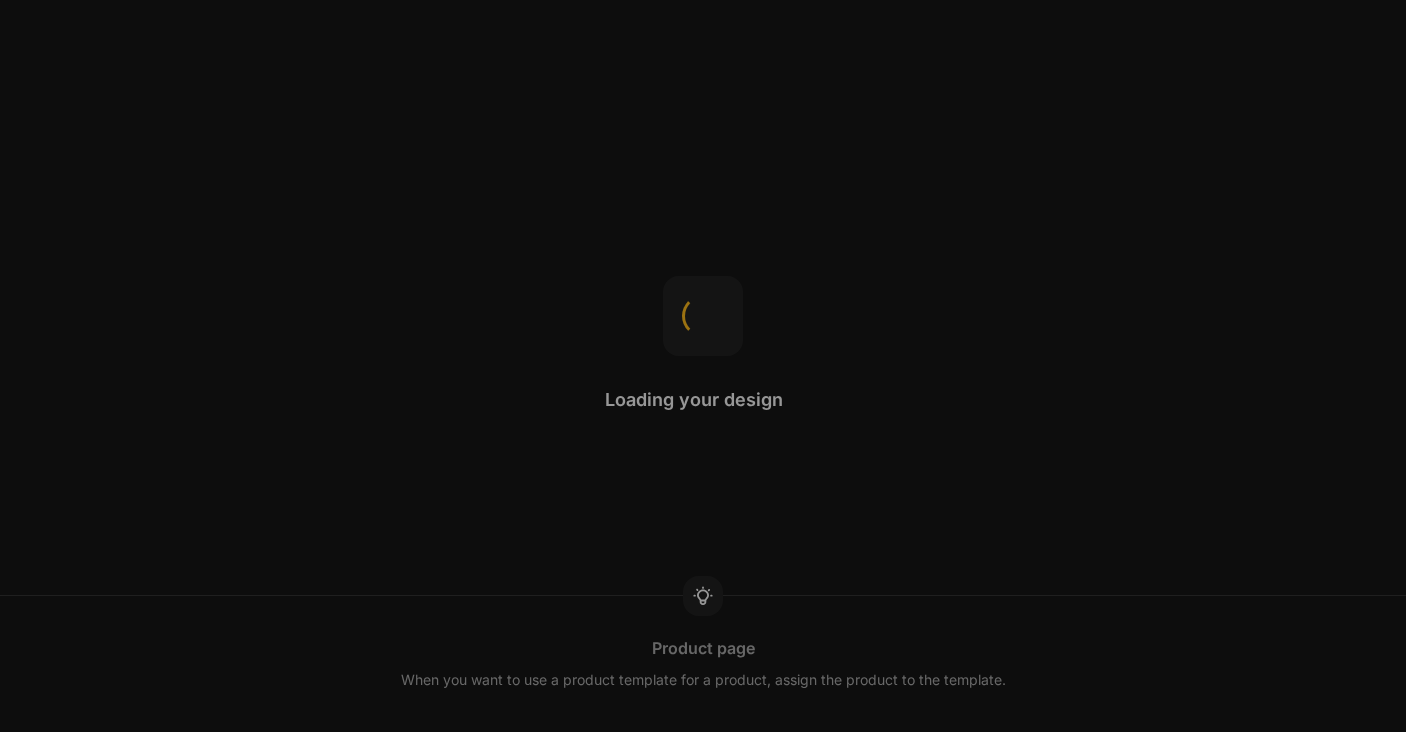 scroll, scrollTop: 0, scrollLeft: 0, axis: both 